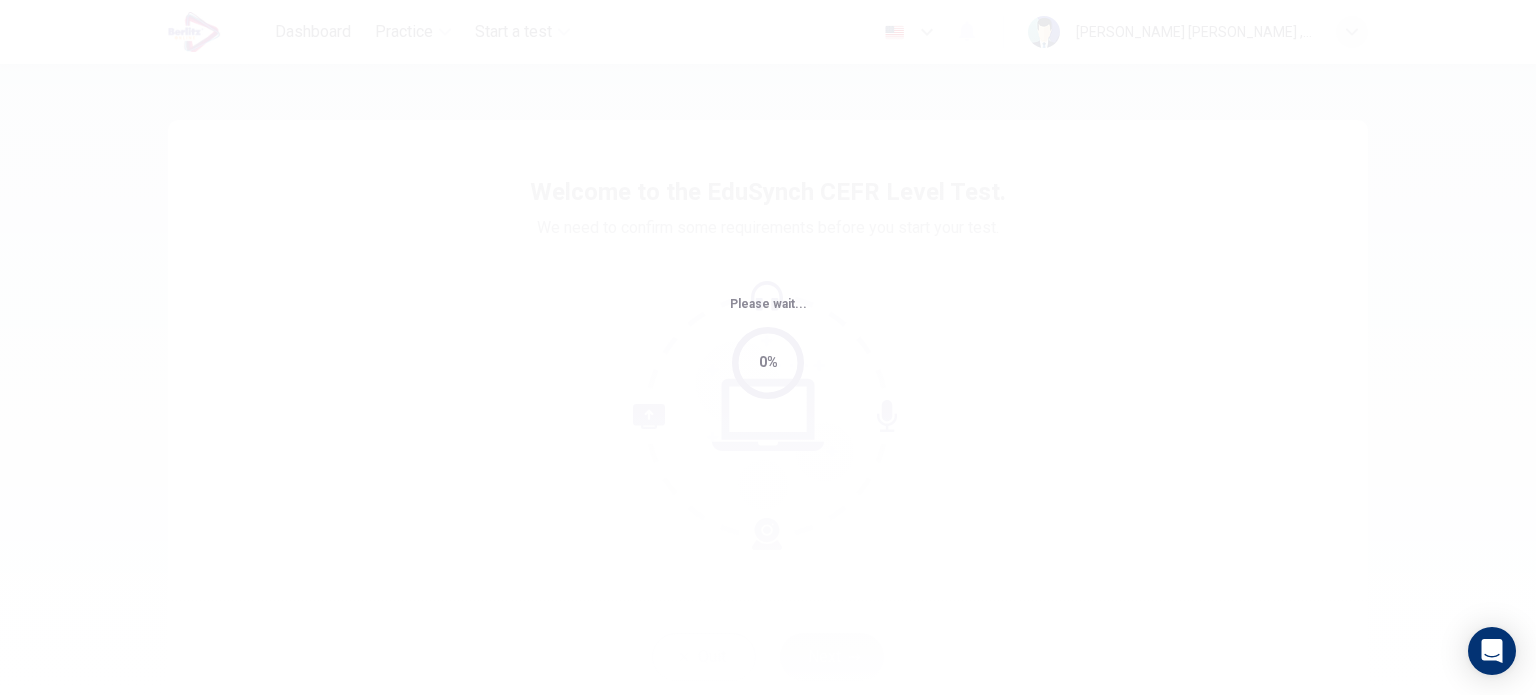 scroll, scrollTop: 0, scrollLeft: 0, axis: both 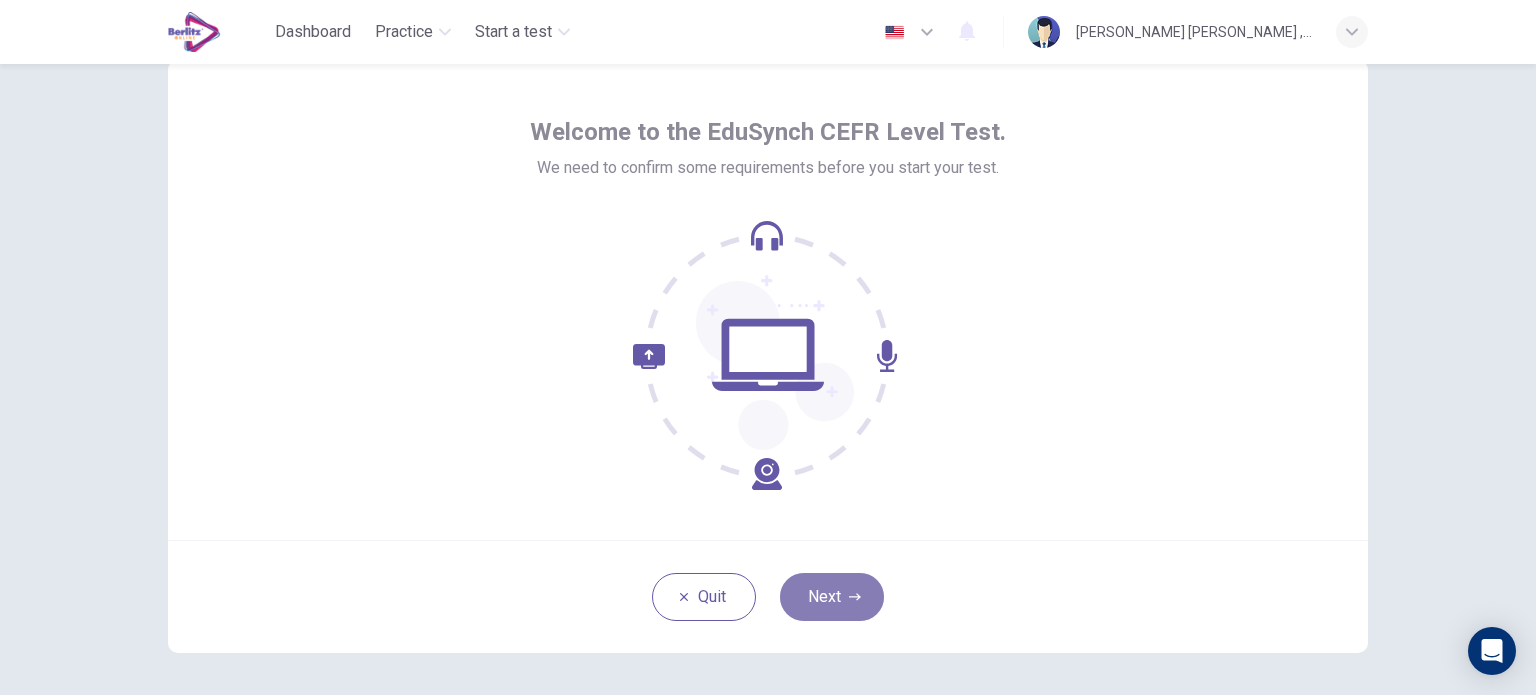 click on "Next" at bounding box center (832, 597) 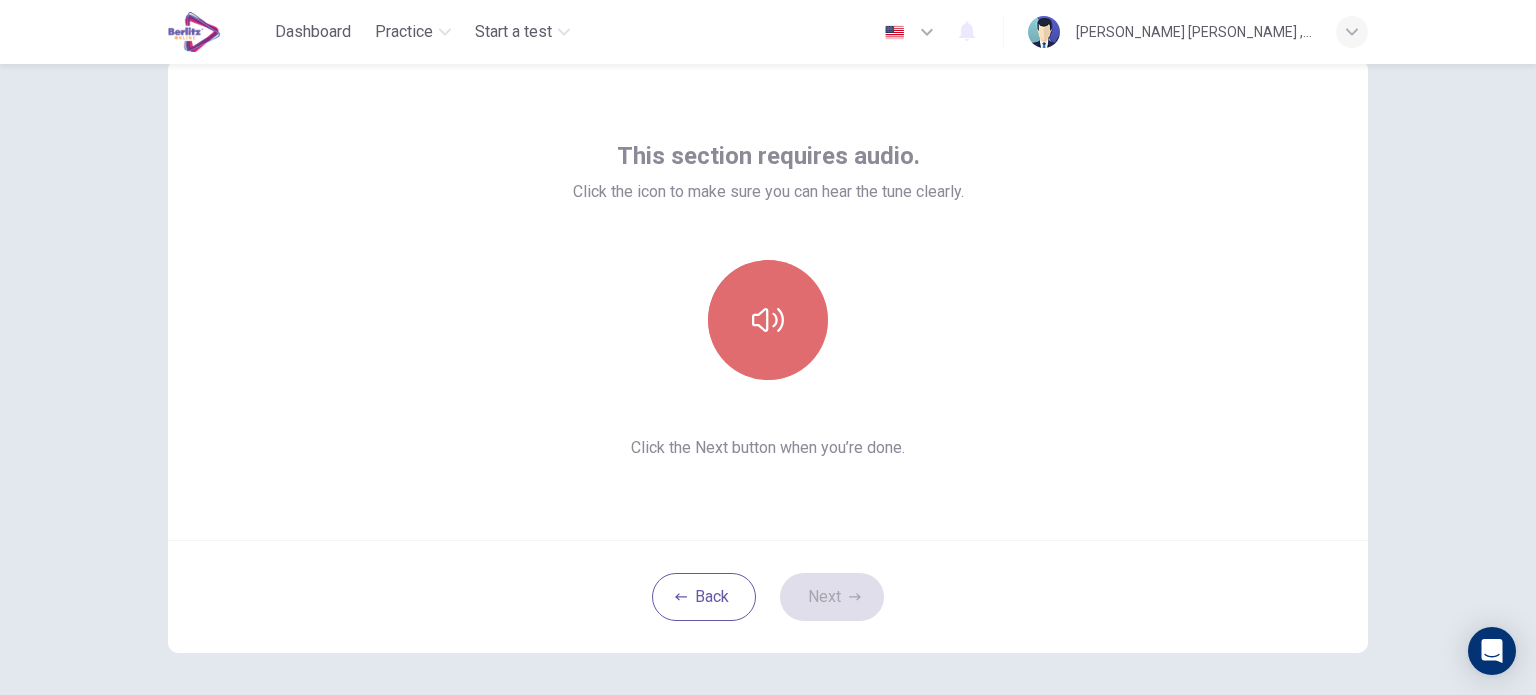 click at bounding box center (768, 320) 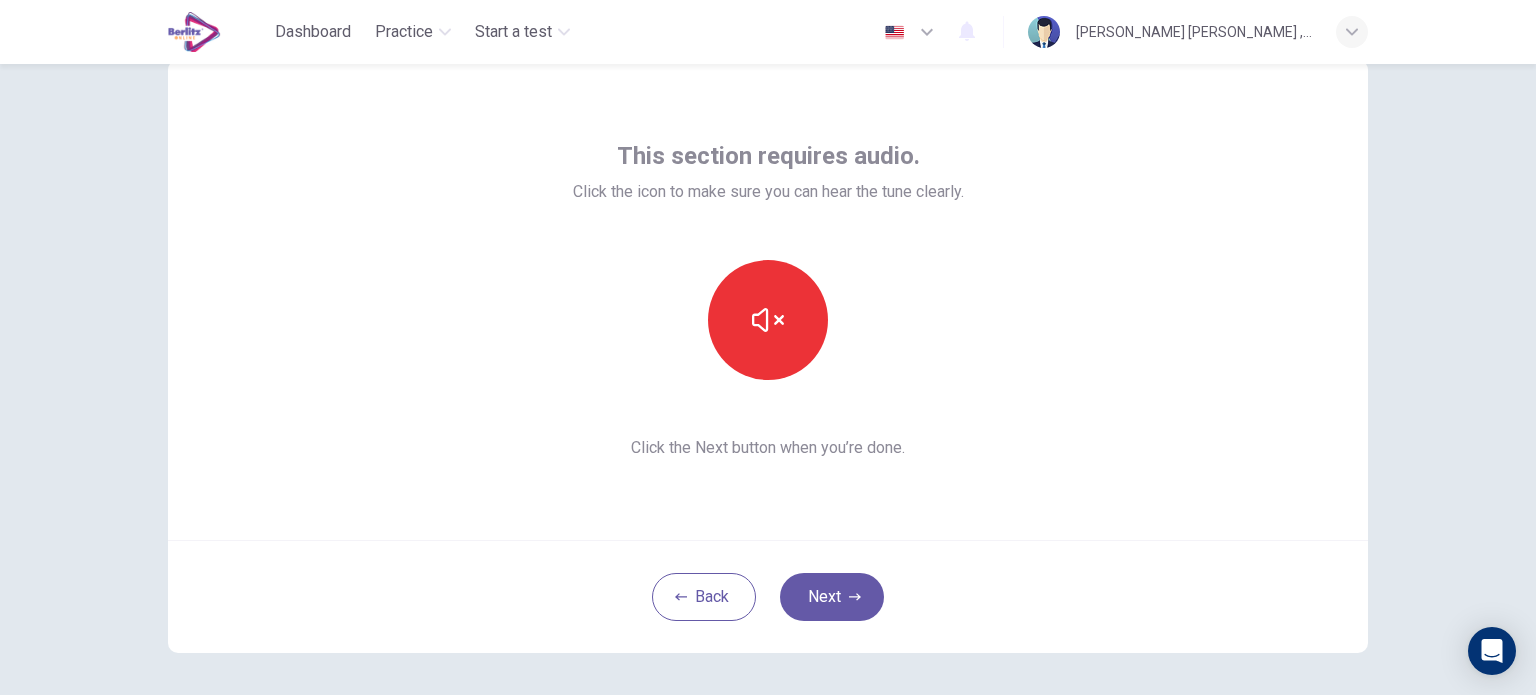 type 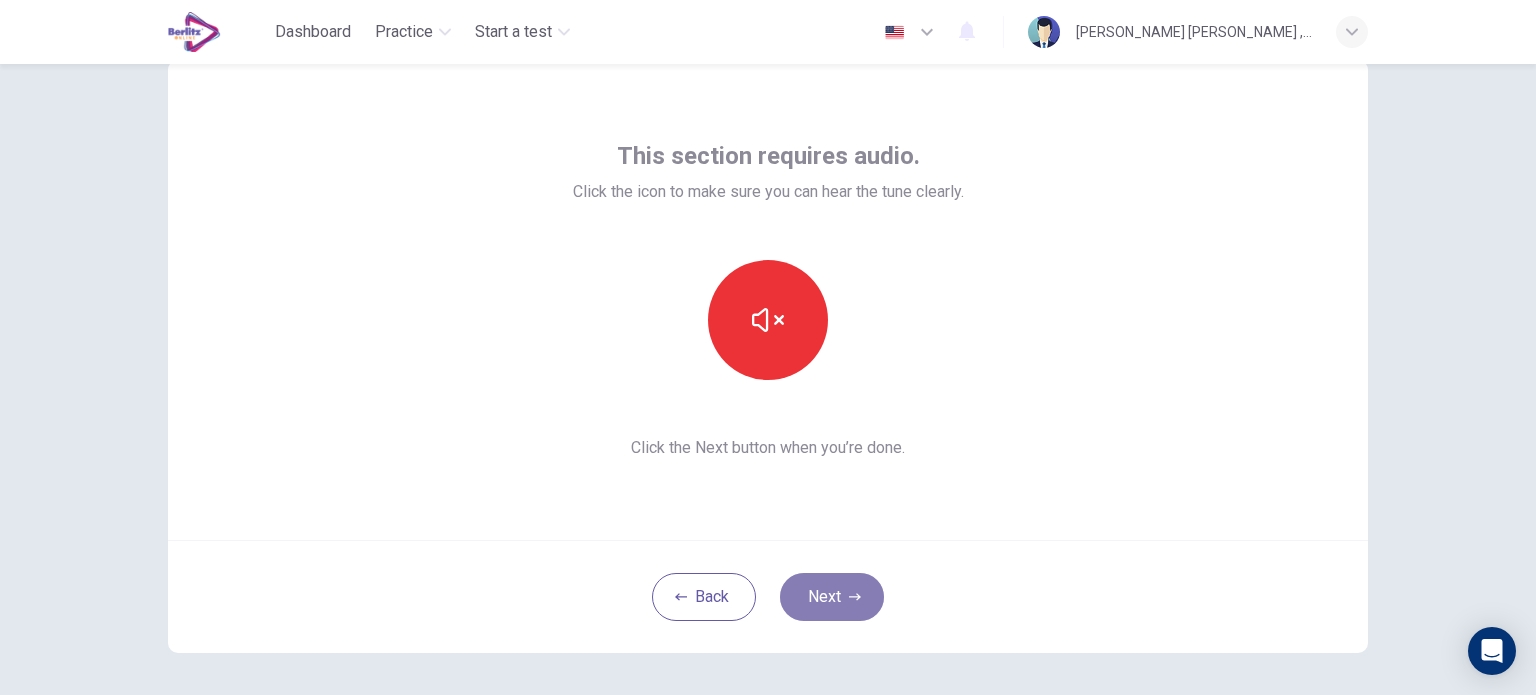 click on "Next" at bounding box center [832, 597] 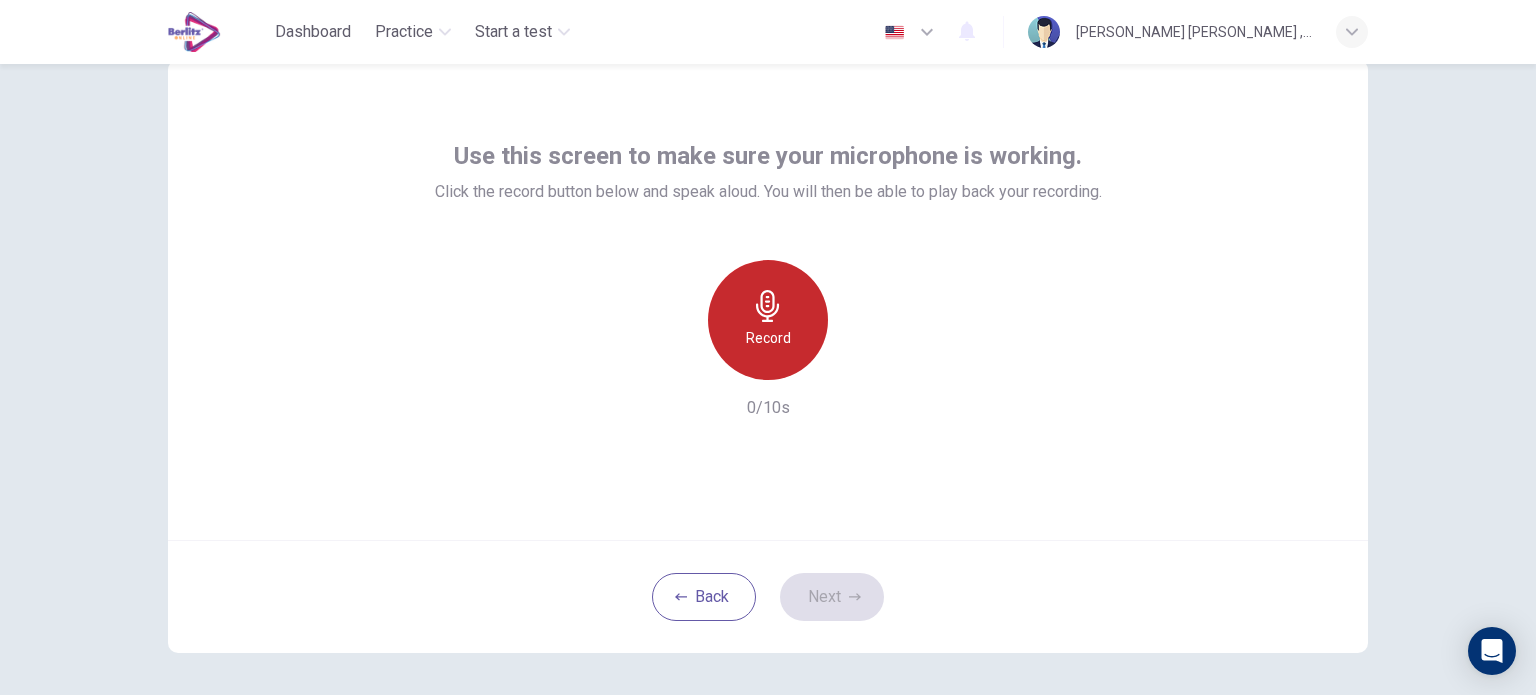 click 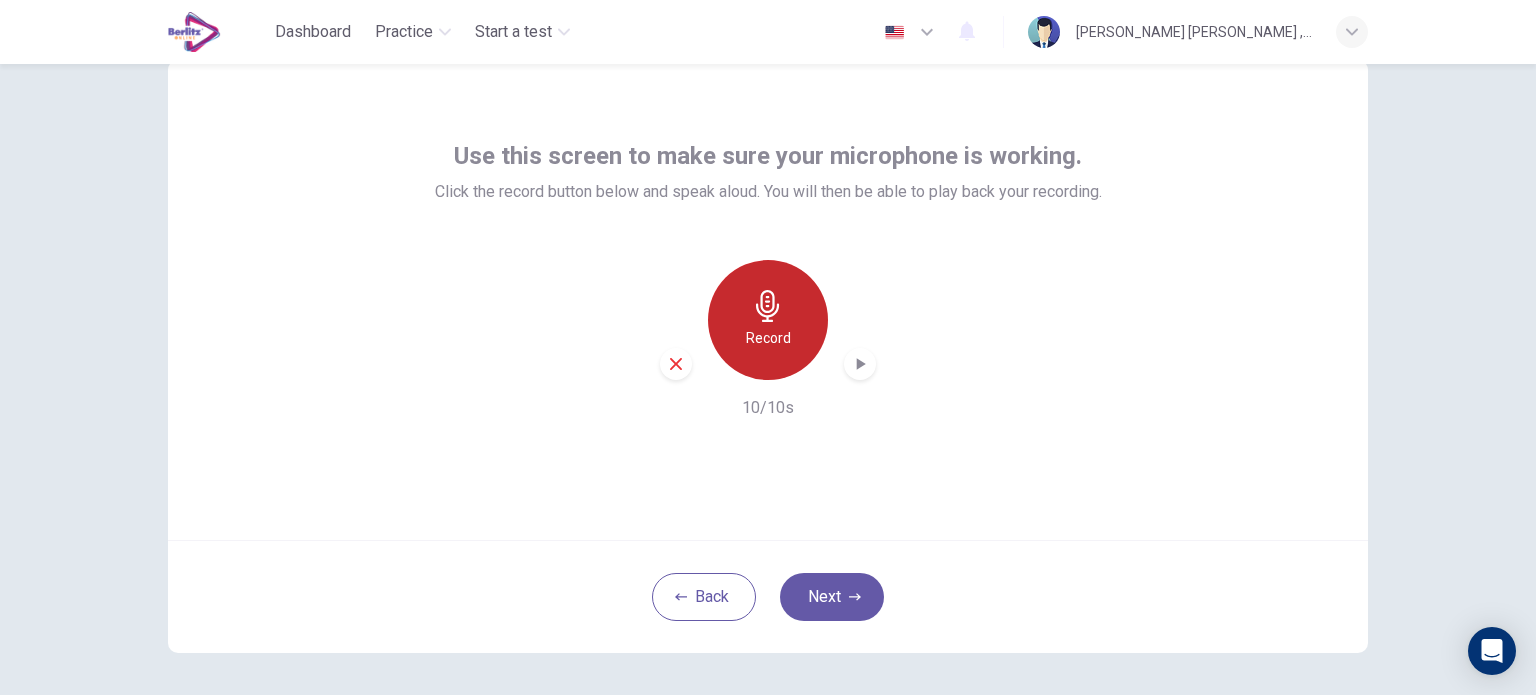 click 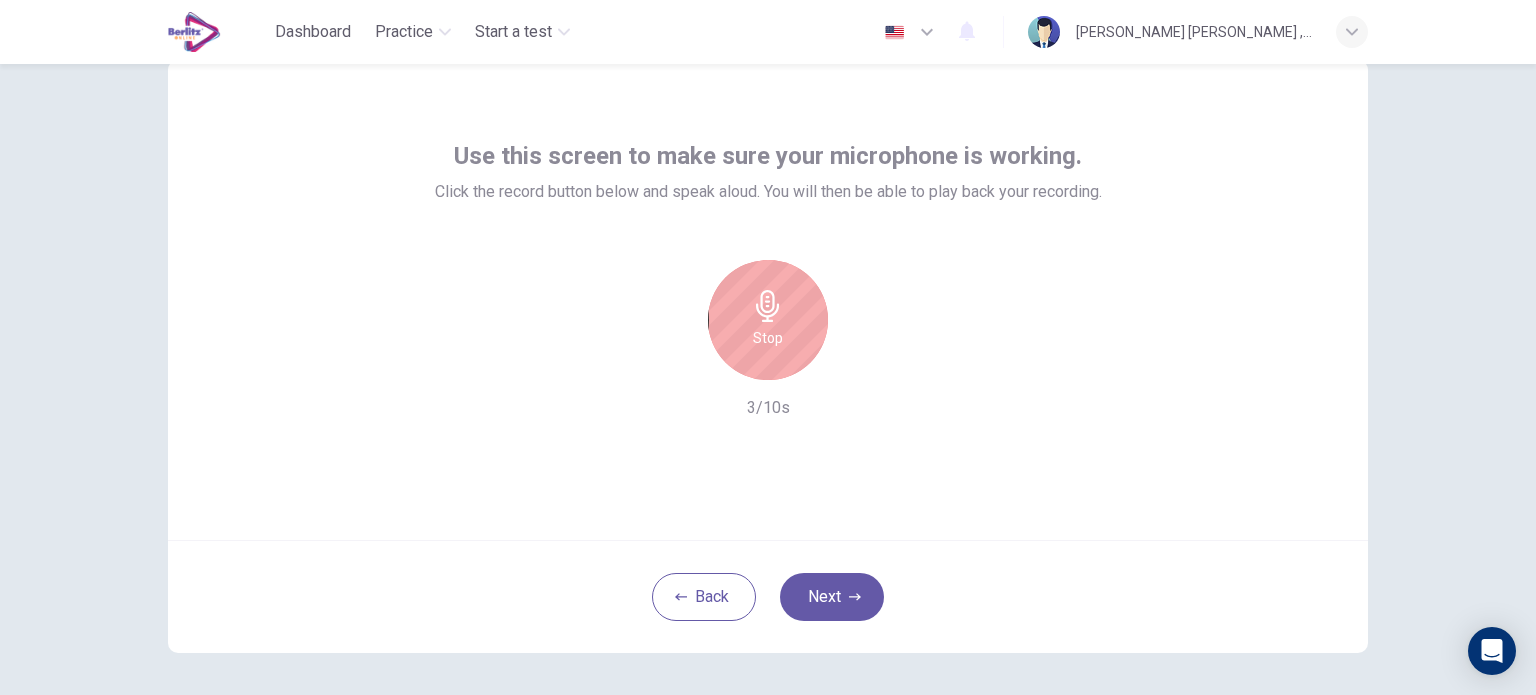 click 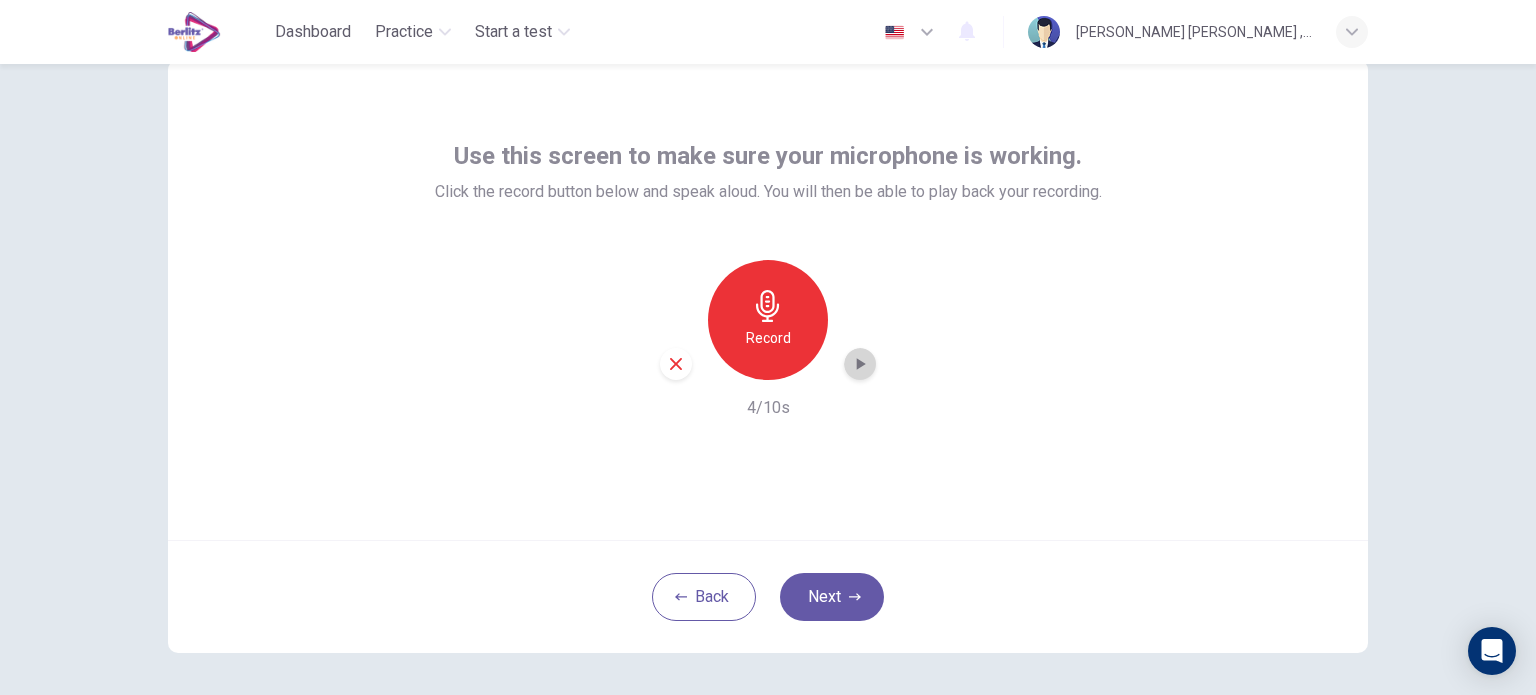 click 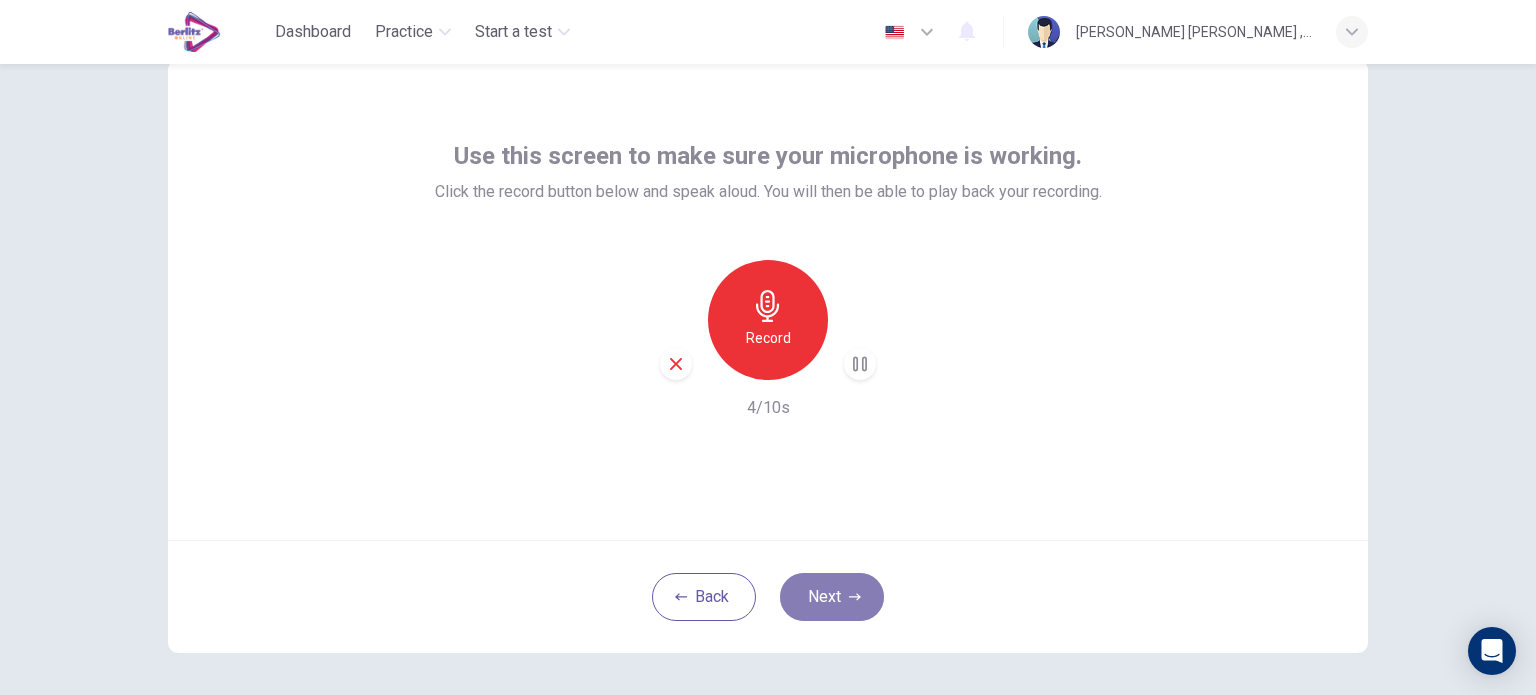 click on "Next" at bounding box center (832, 597) 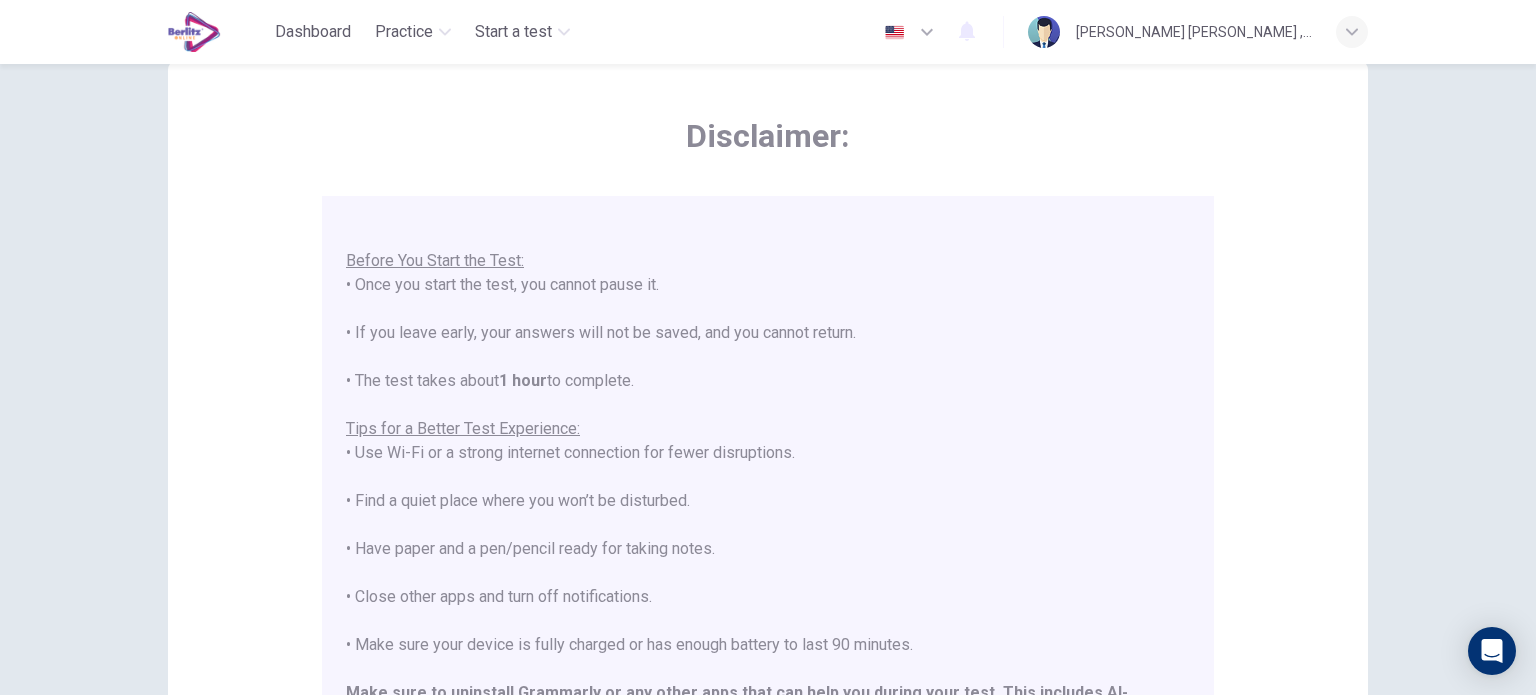 scroll, scrollTop: 191, scrollLeft: 0, axis: vertical 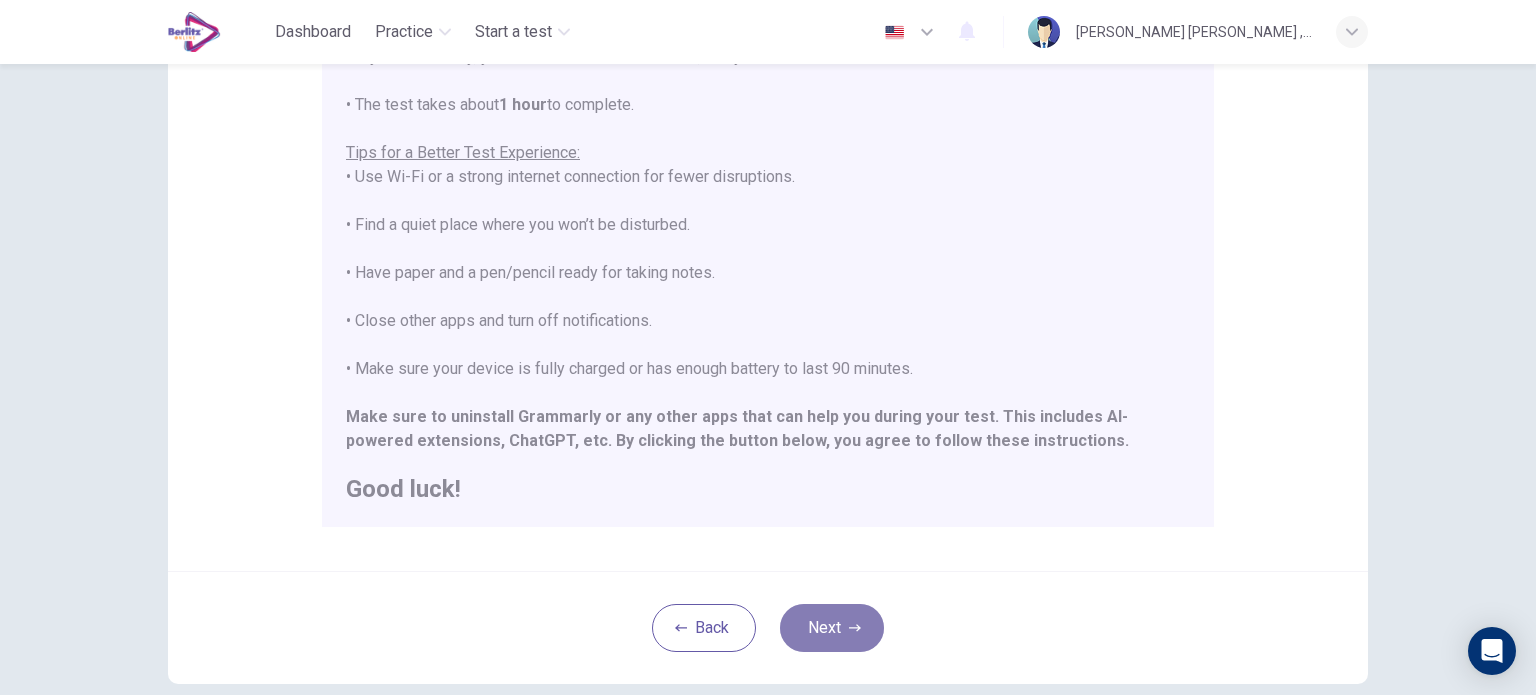 click on "Next" at bounding box center [832, 628] 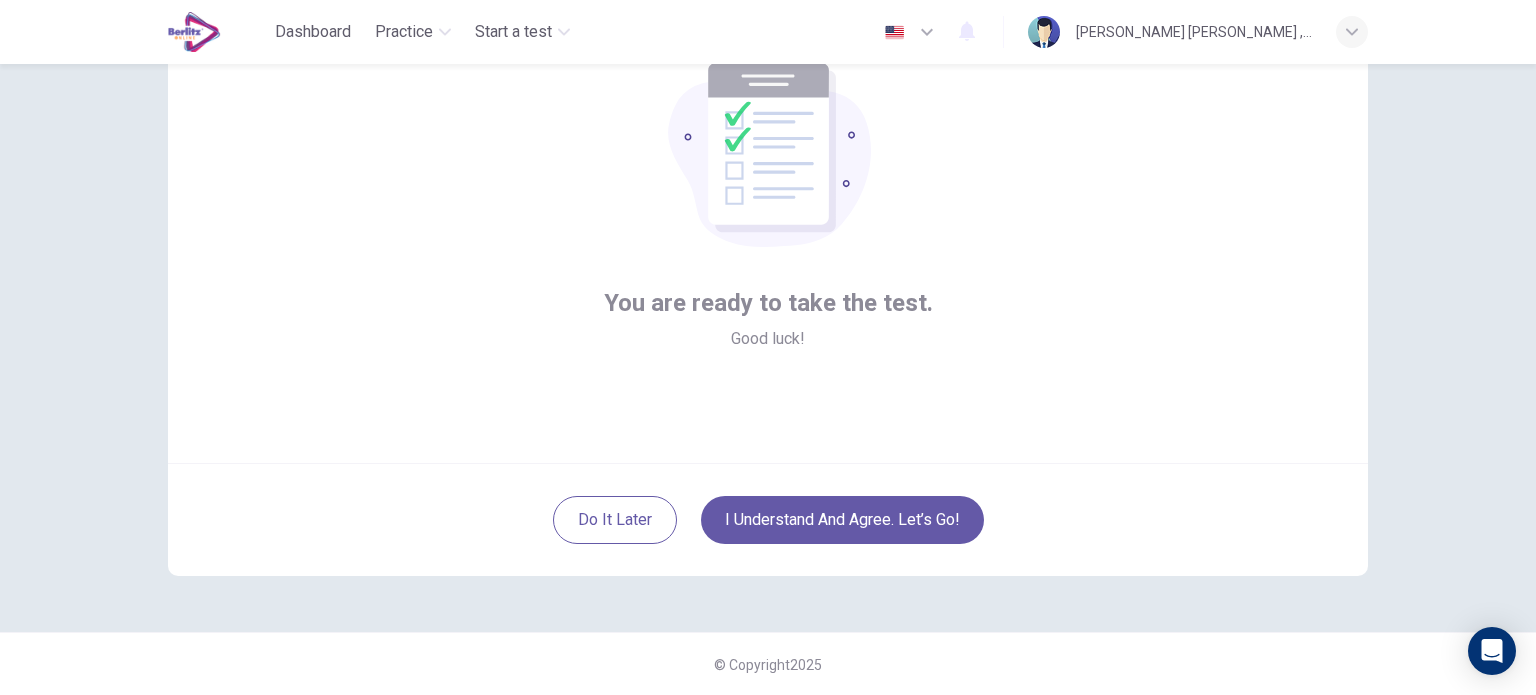scroll, scrollTop: 0, scrollLeft: 0, axis: both 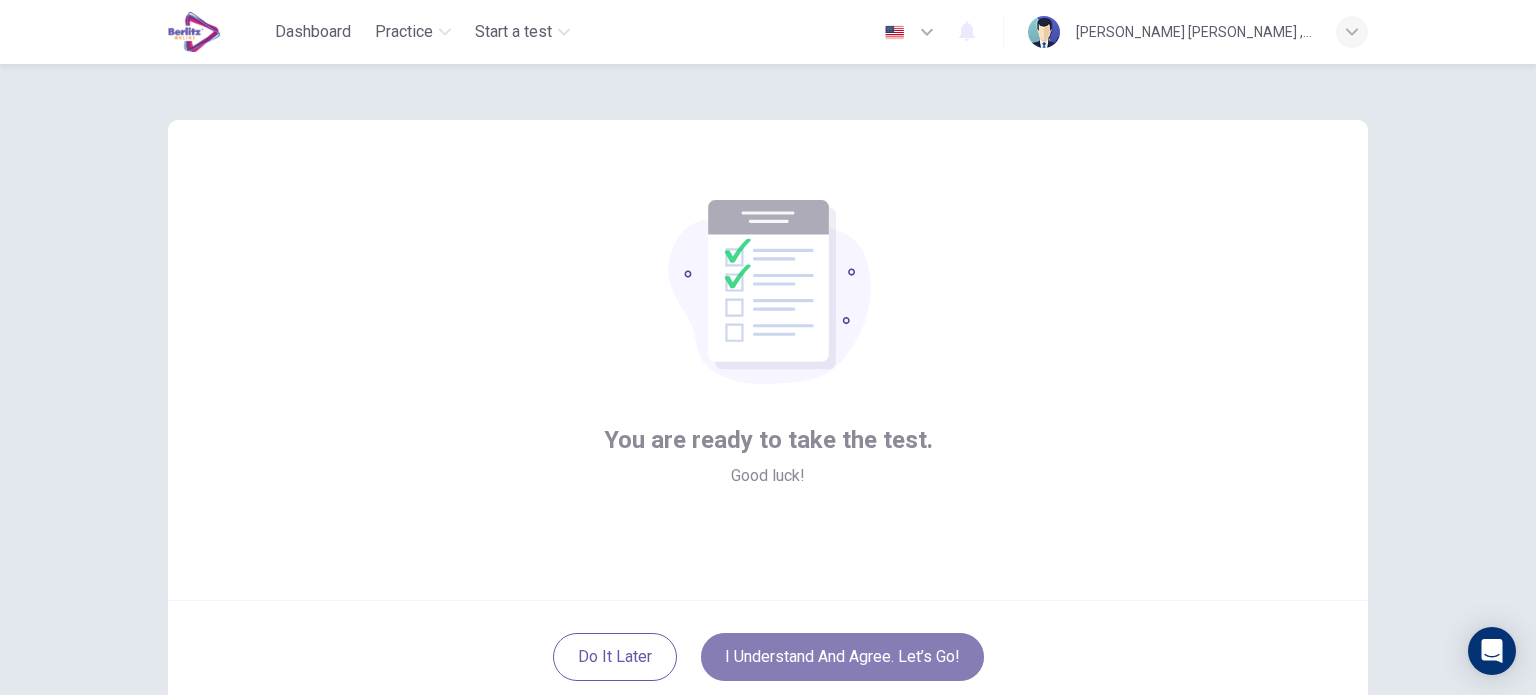 click on "I understand and agree. Let’s go!" at bounding box center [842, 657] 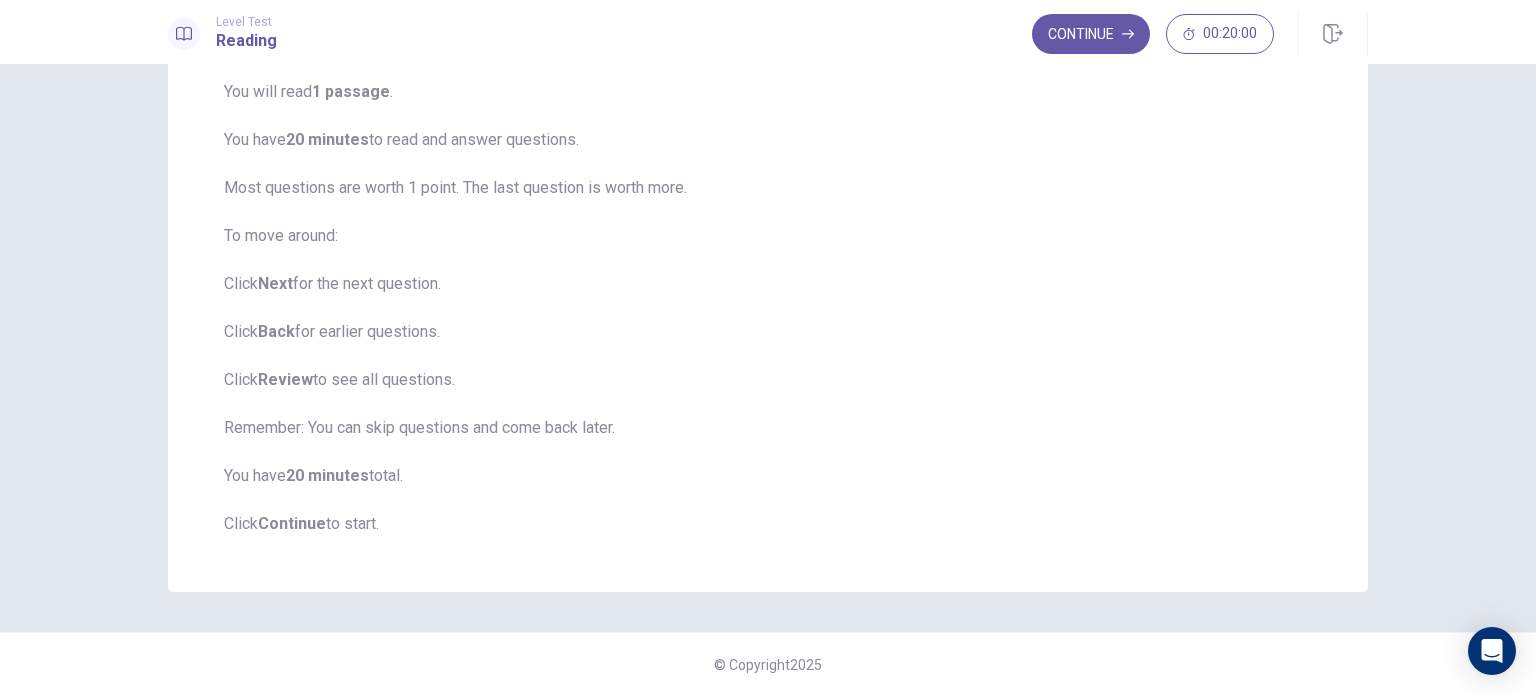 scroll, scrollTop: 0, scrollLeft: 0, axis: both 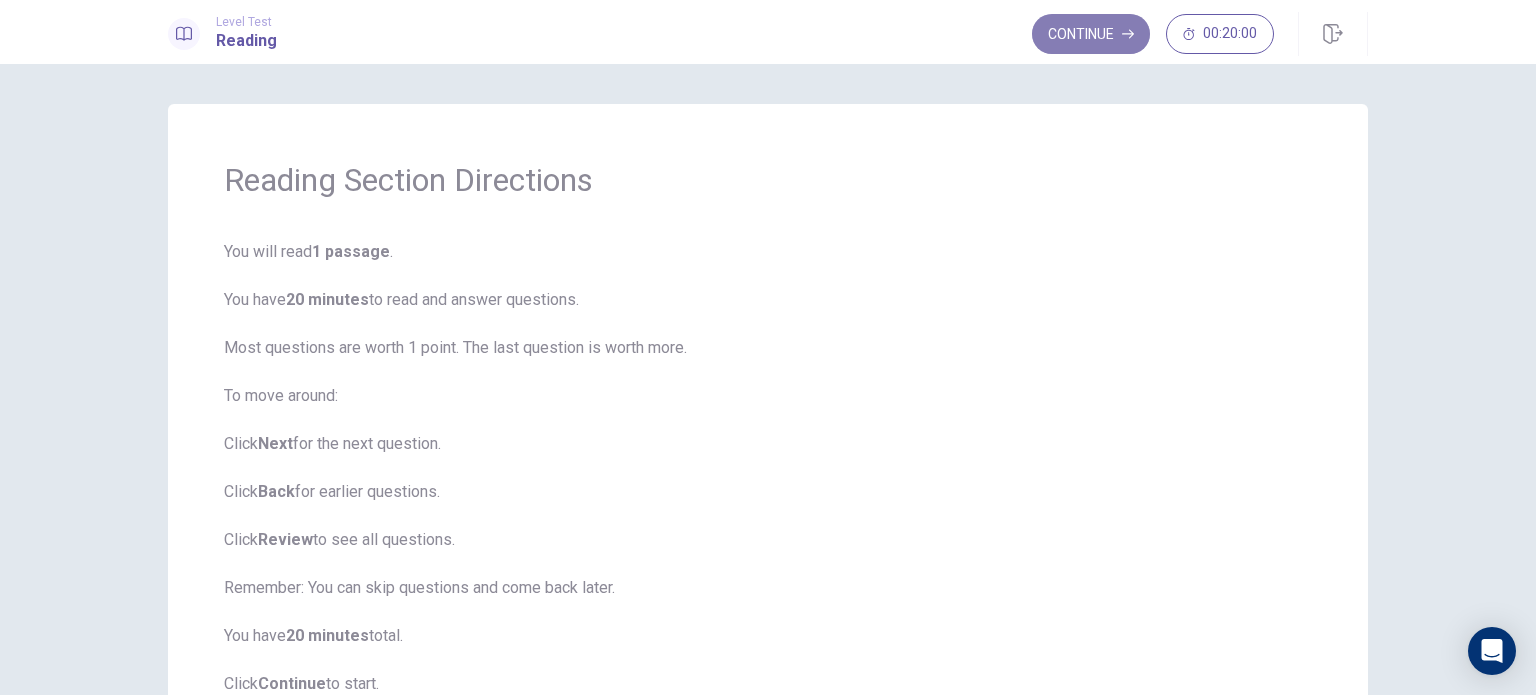 click on "Continue" at bounding box center (1091, 34) 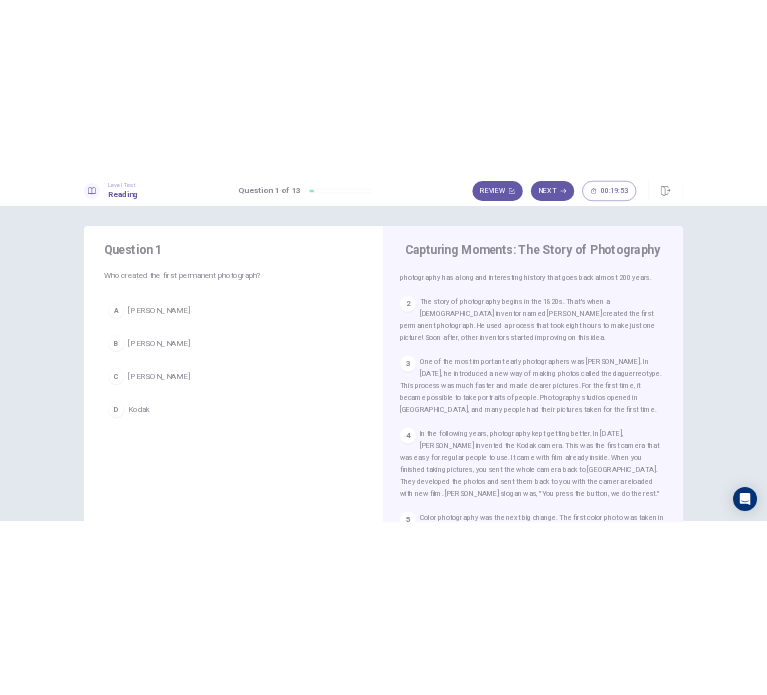 scroll, scrollTop: 0, scrollLeft: 0, axis: both 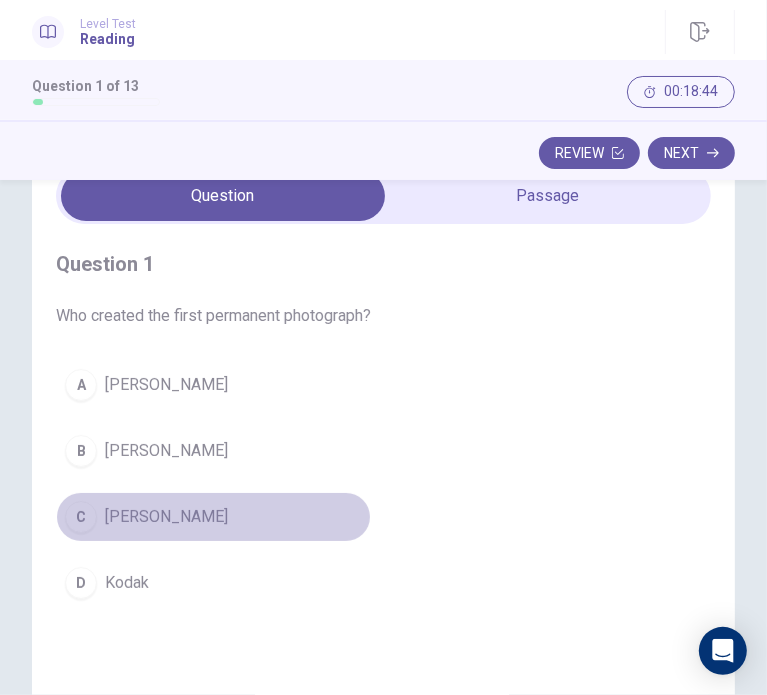 click on "[PERSON_NAME]" at bounding box center (166, 517) 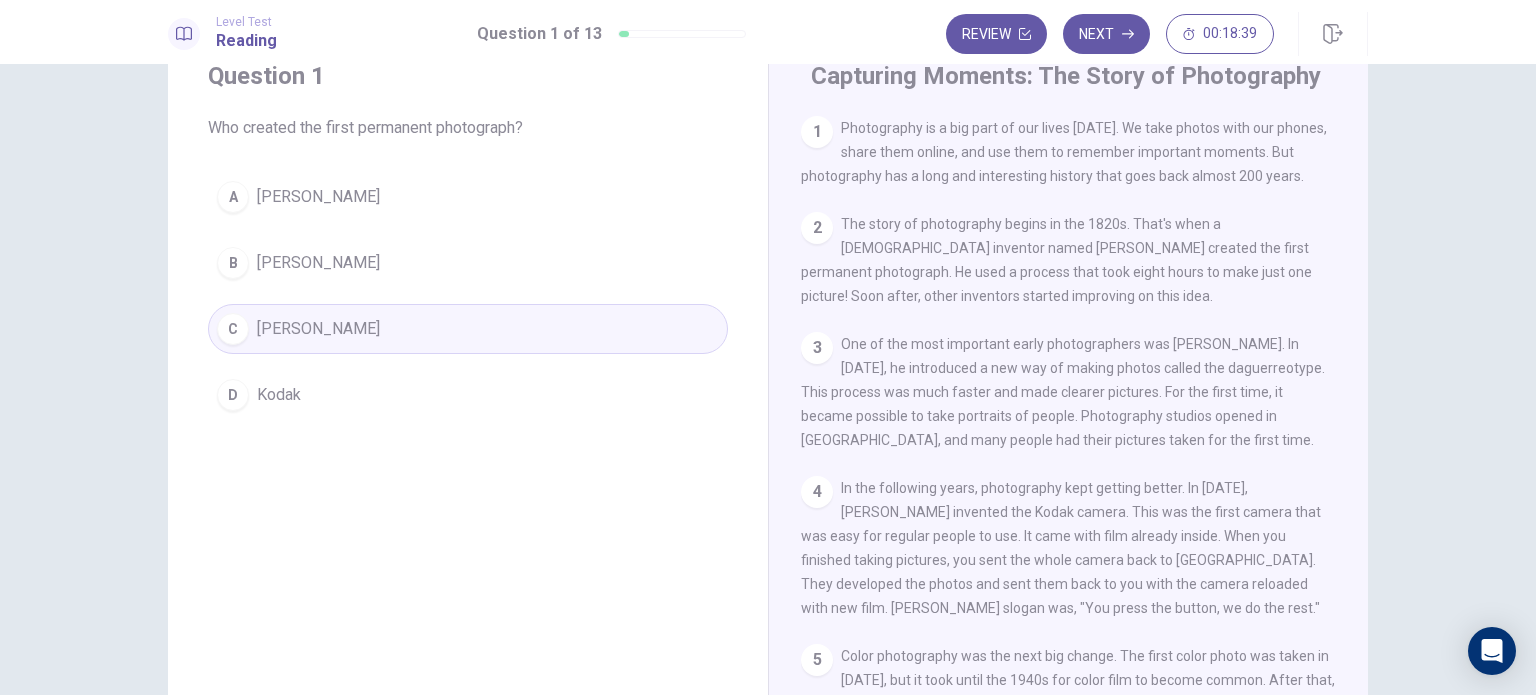scroll, scrollTop: 0, scrollLeft: 0, axis: both 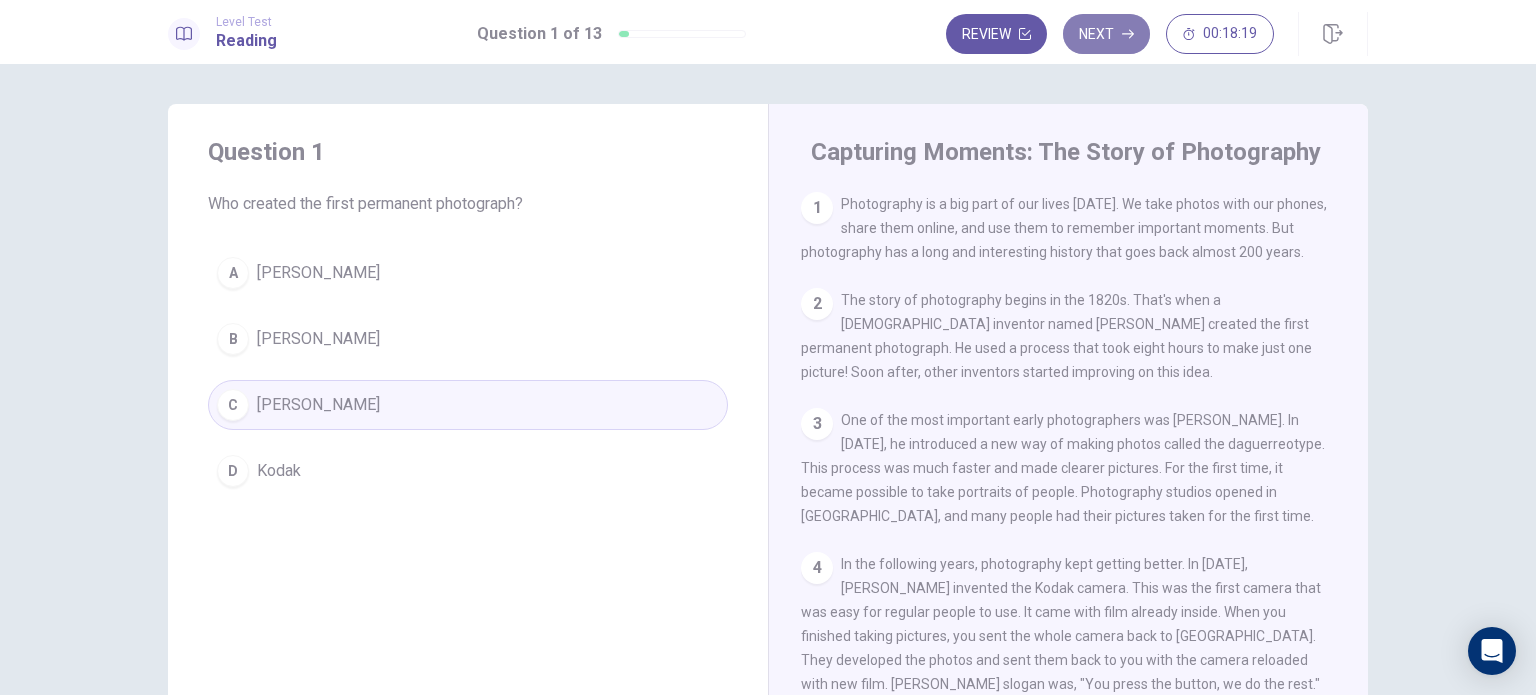 click on "Next" at bounding box center (1106, 34) 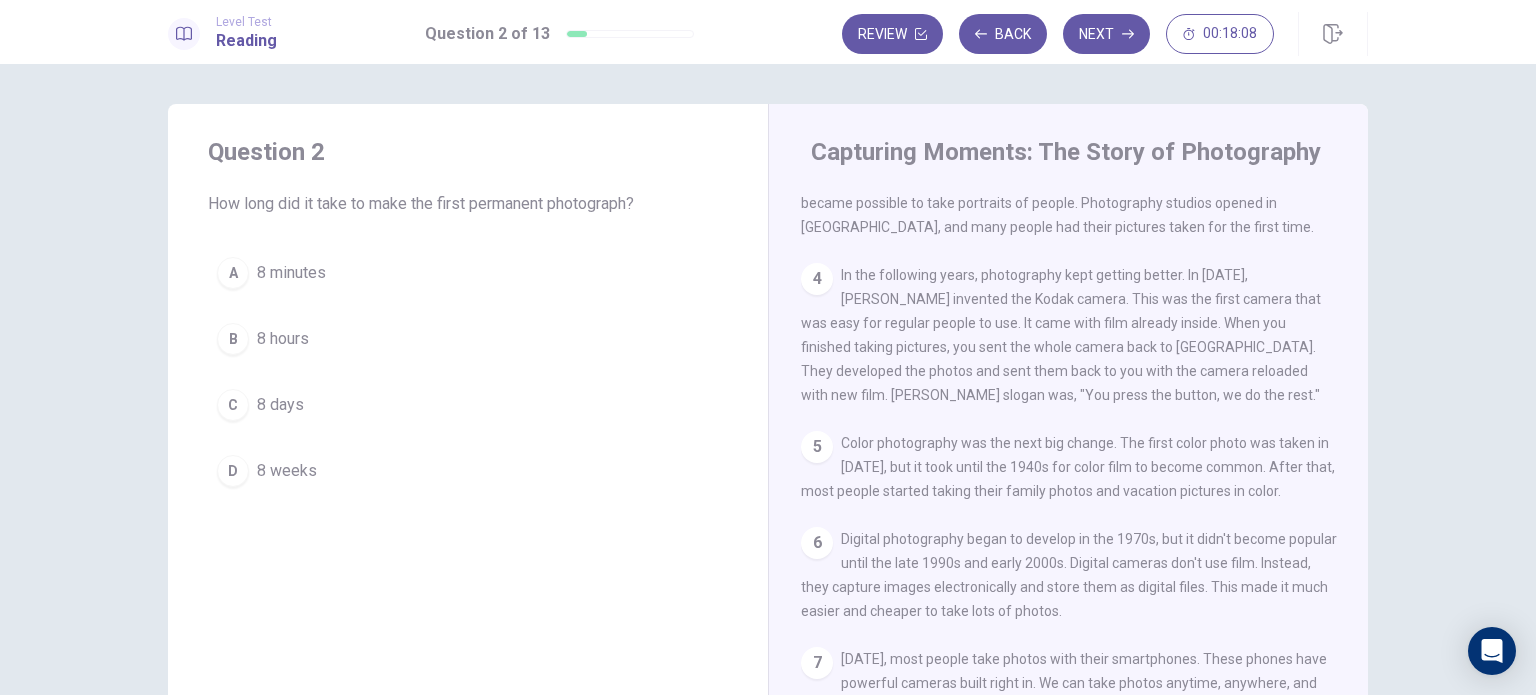 scroll, scrollTop: 312, scrollLeft: 0, axis: vertical 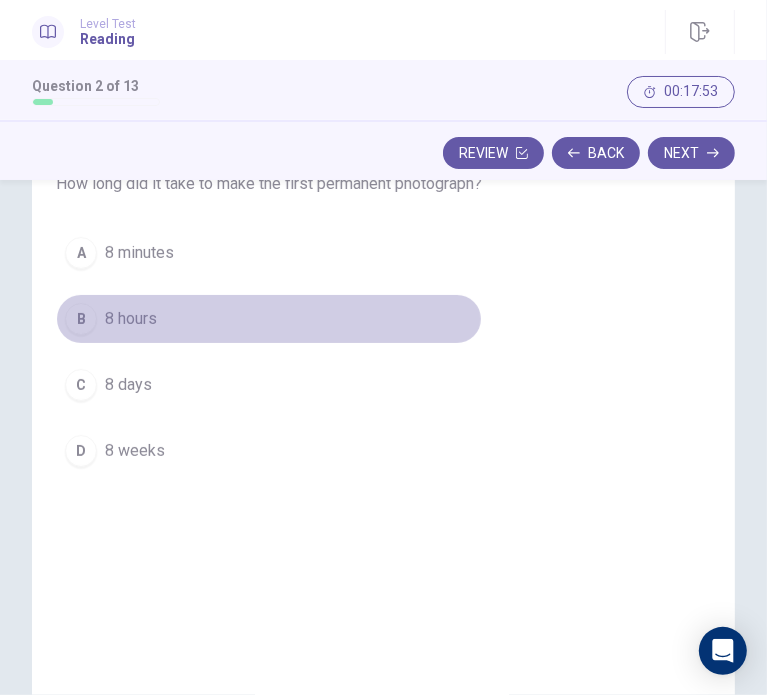 click on "8 hours" at bounding box center (131, 319) 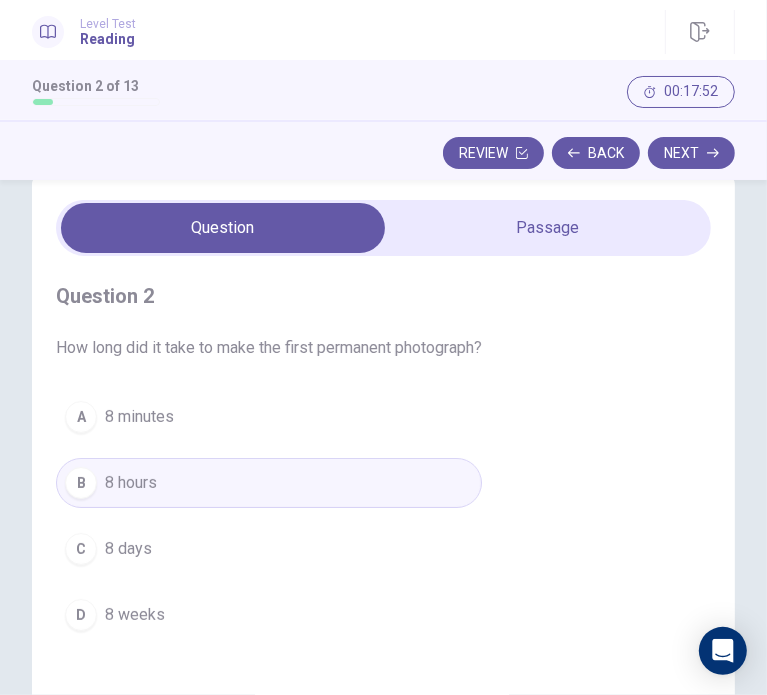 scroll, scrollTop: 44, scrollLeft: 0, axis: vertical 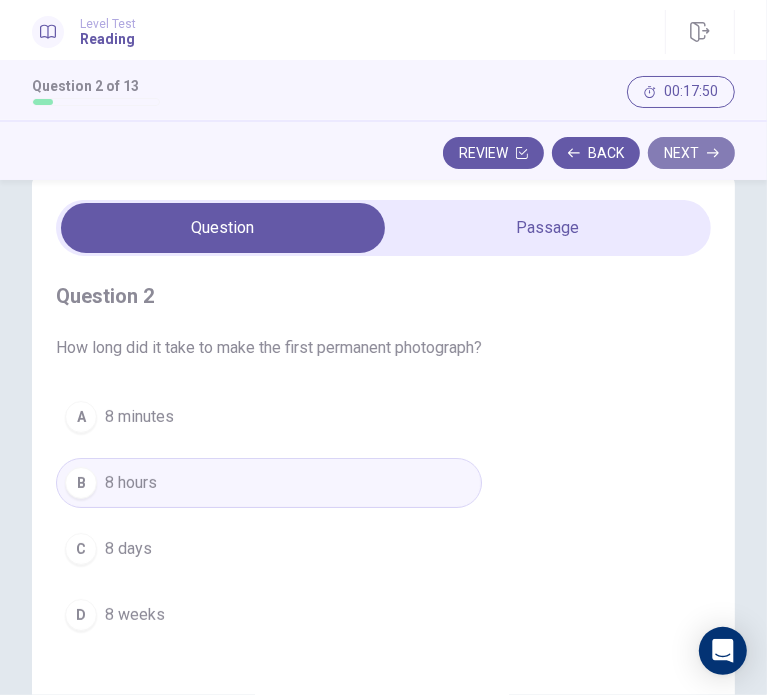 click on "Next" at bounding box center (691, 153) 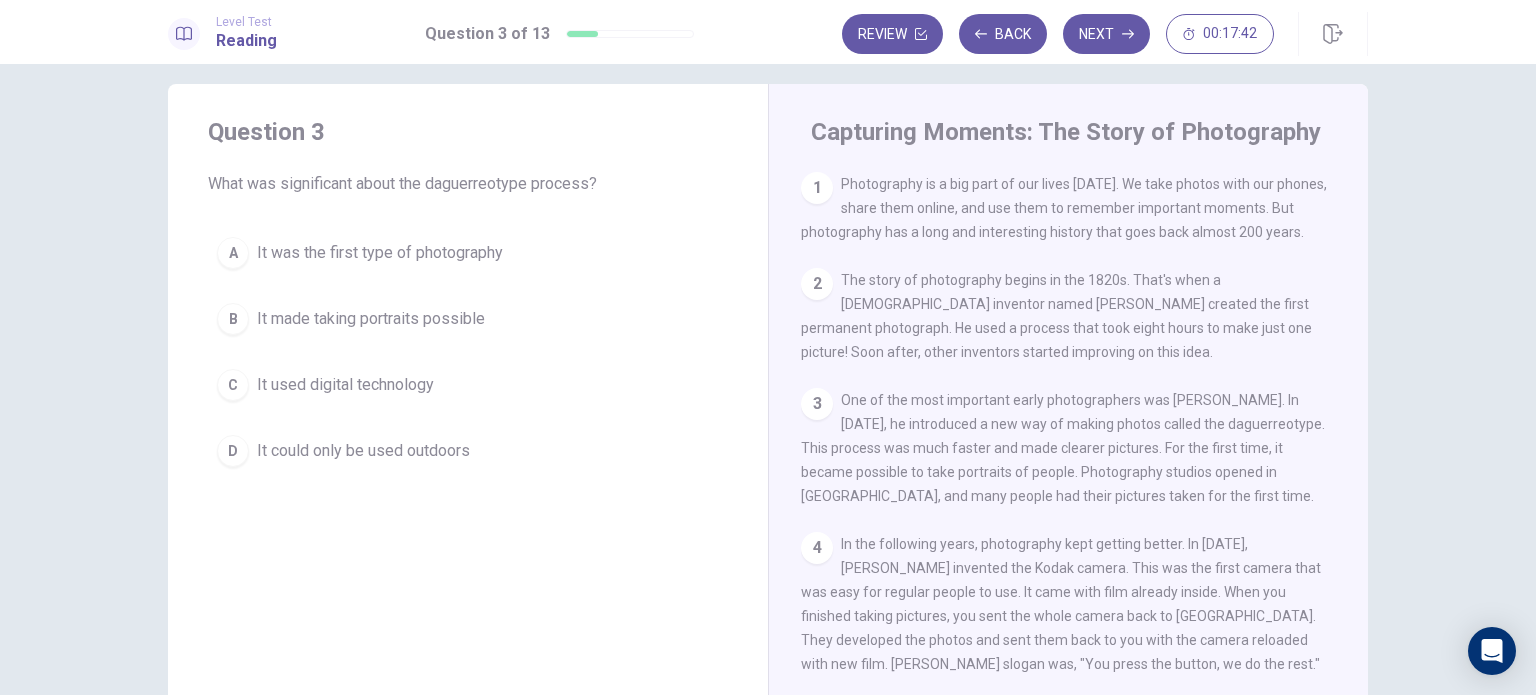 scroll, scrollTop: 24, scrollLeft: 0, axis: vertical 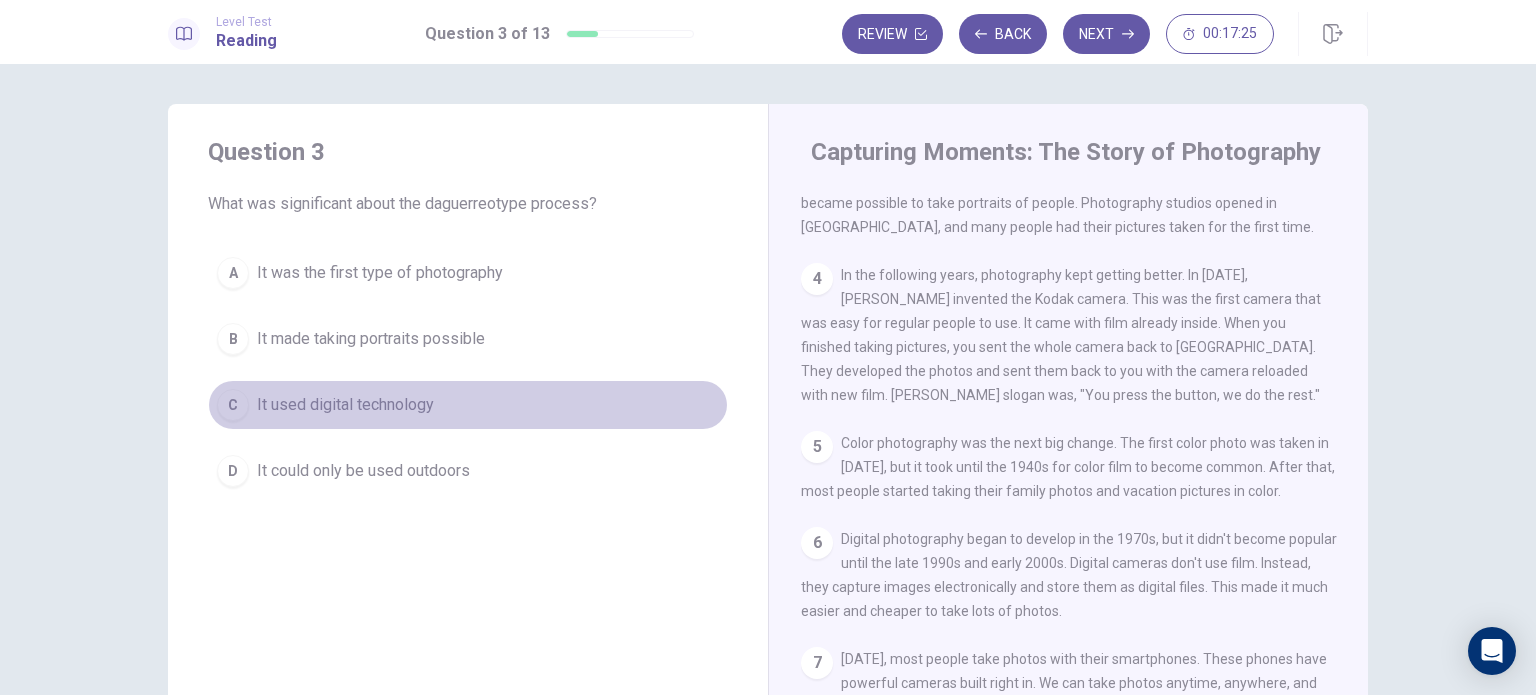 click on "It used digital technology" at bounding box center [345, 405] 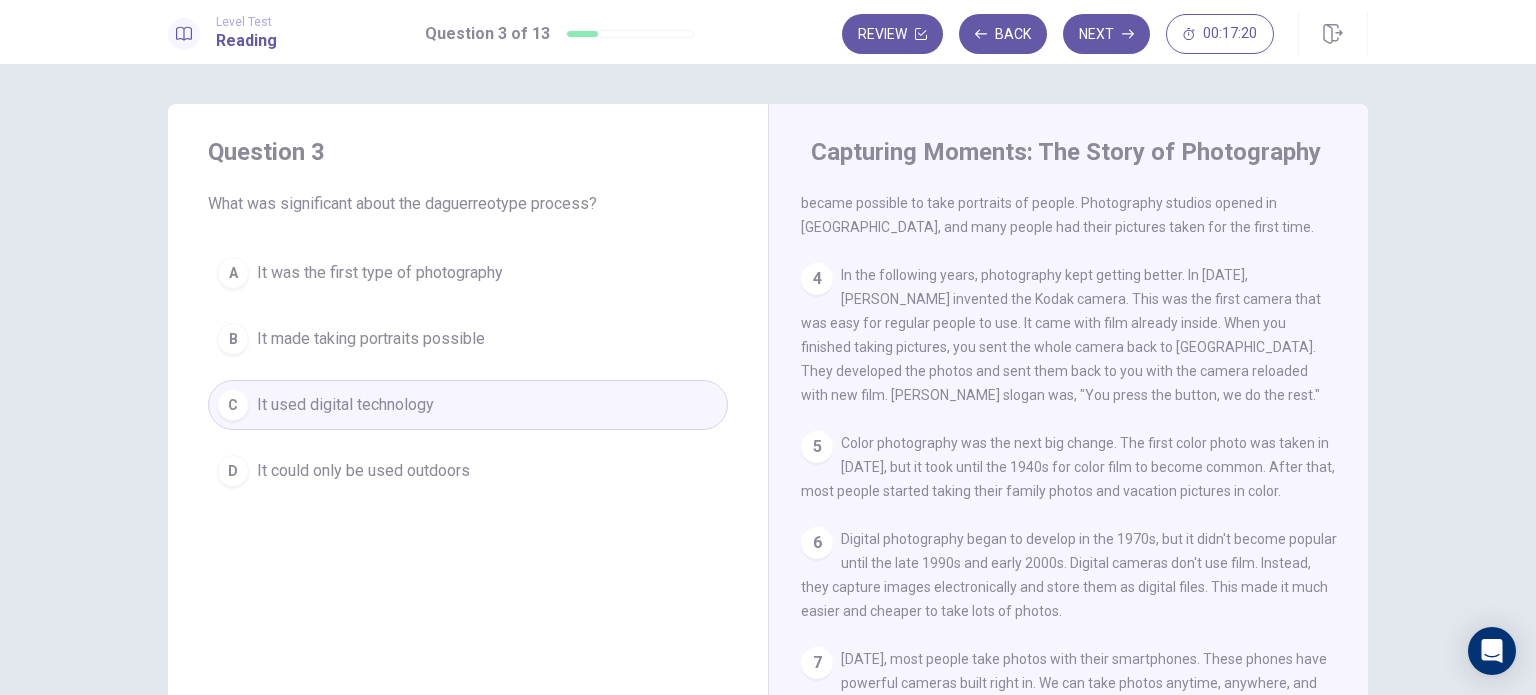 type 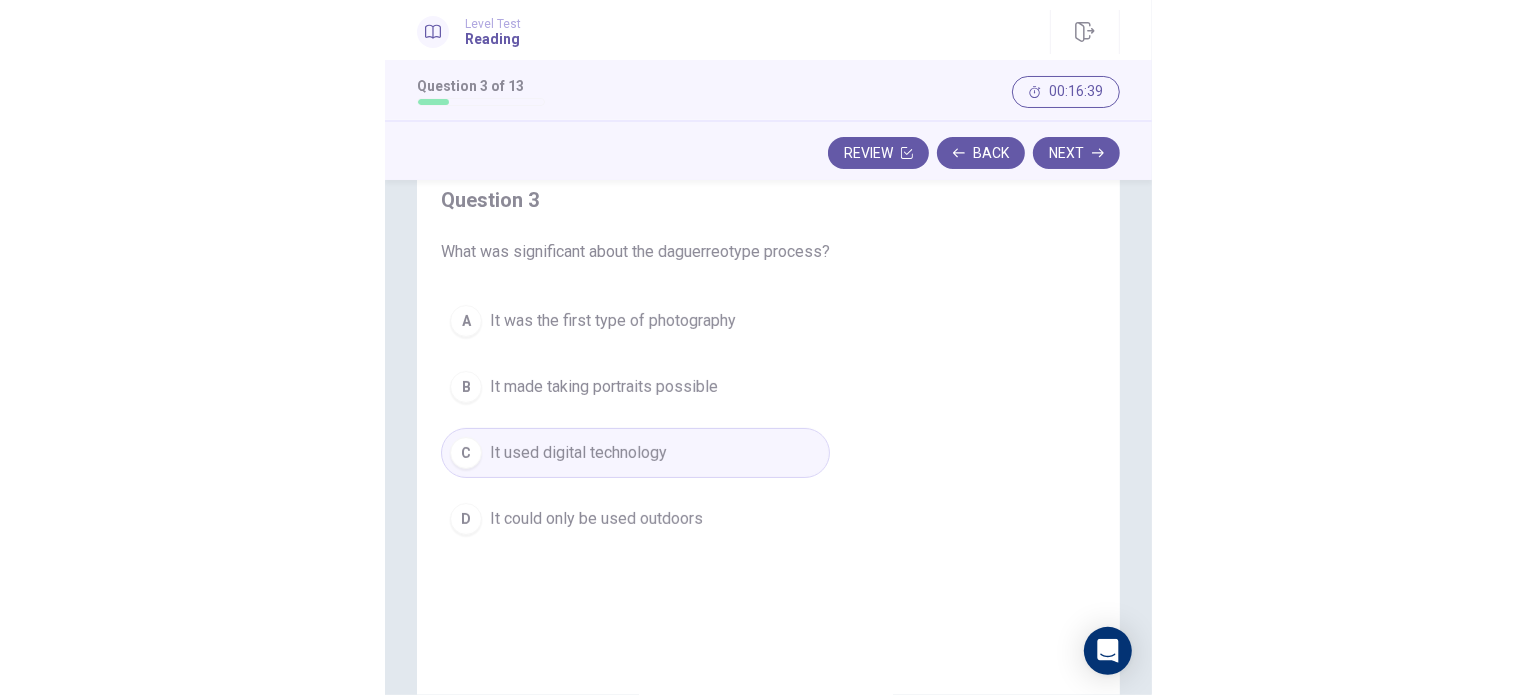 scroll, scrollTop: 142, scrollLeft: 0, axis: vertical 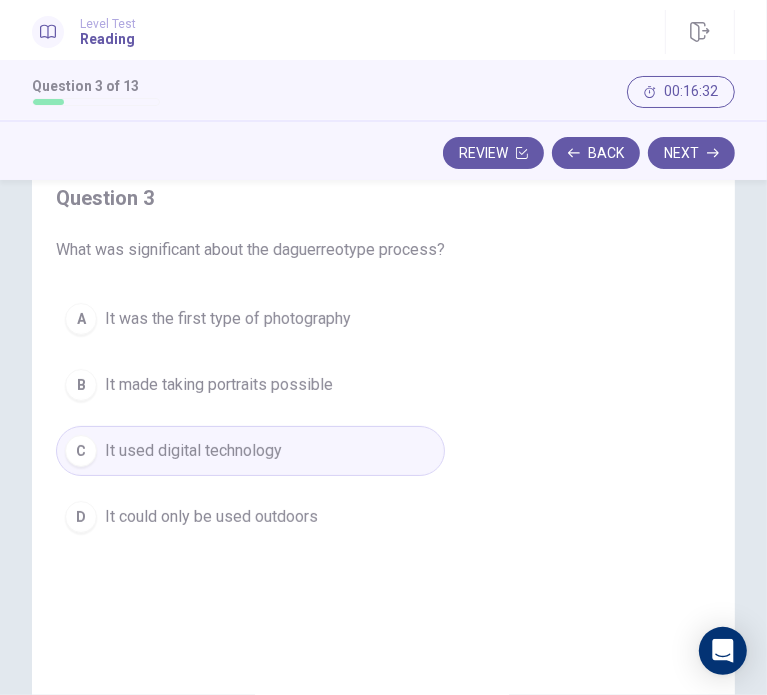click on "It made taking portraits possible" at bounding box center (219, 385) 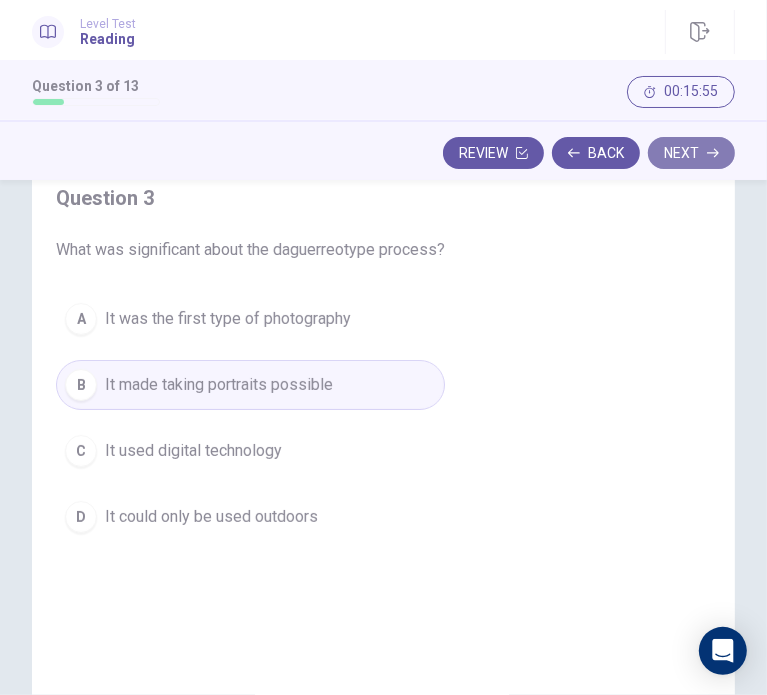click on "Next" at bounding box center (691, 153) 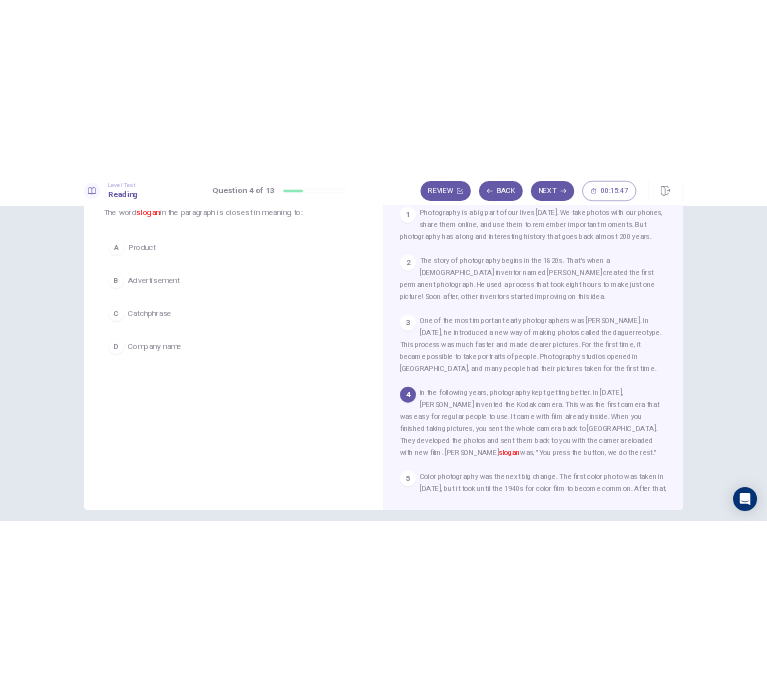 scroll, scrollTop: 115, scrollLeft: 0, axis: vertical 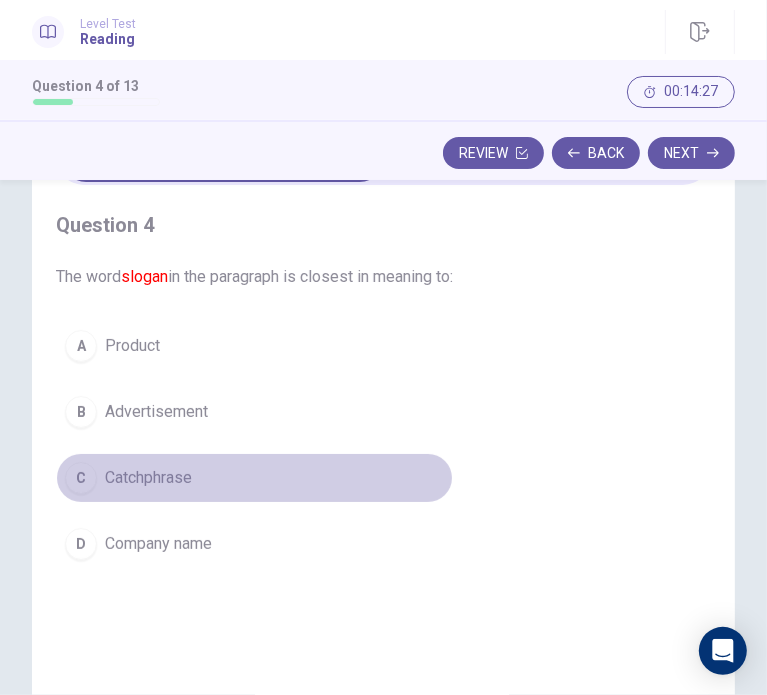 click on "Catchphrase" at bounding box center [148, 478] 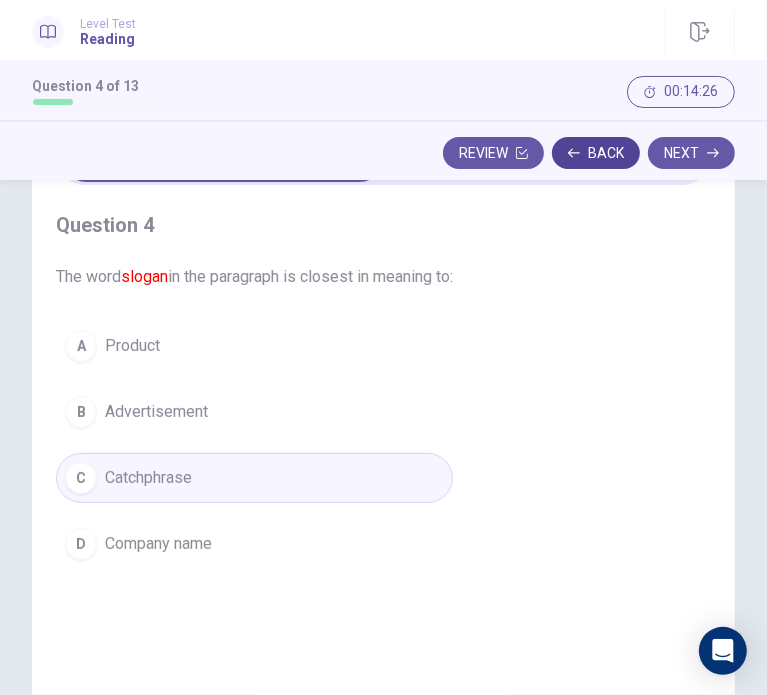 click on "Back" at bounding box center (596, 153) 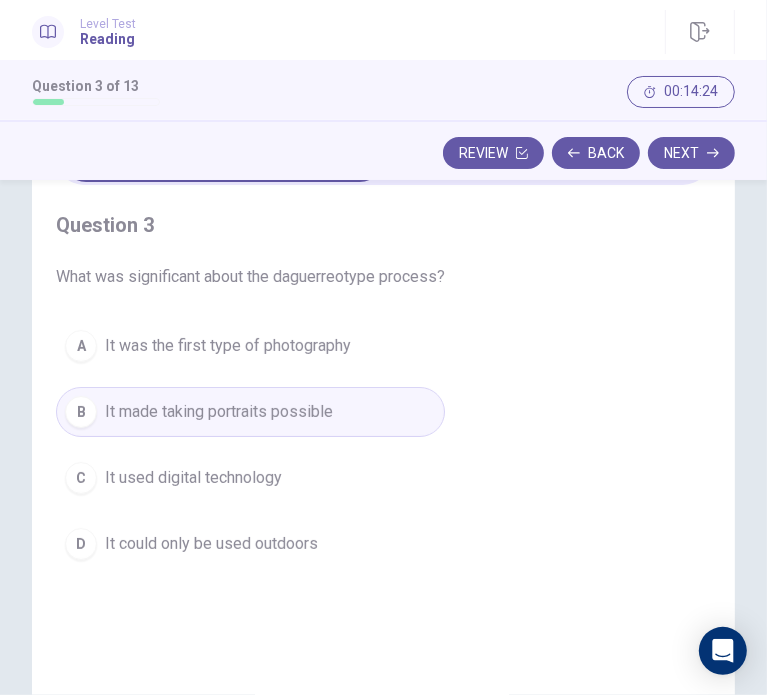 type 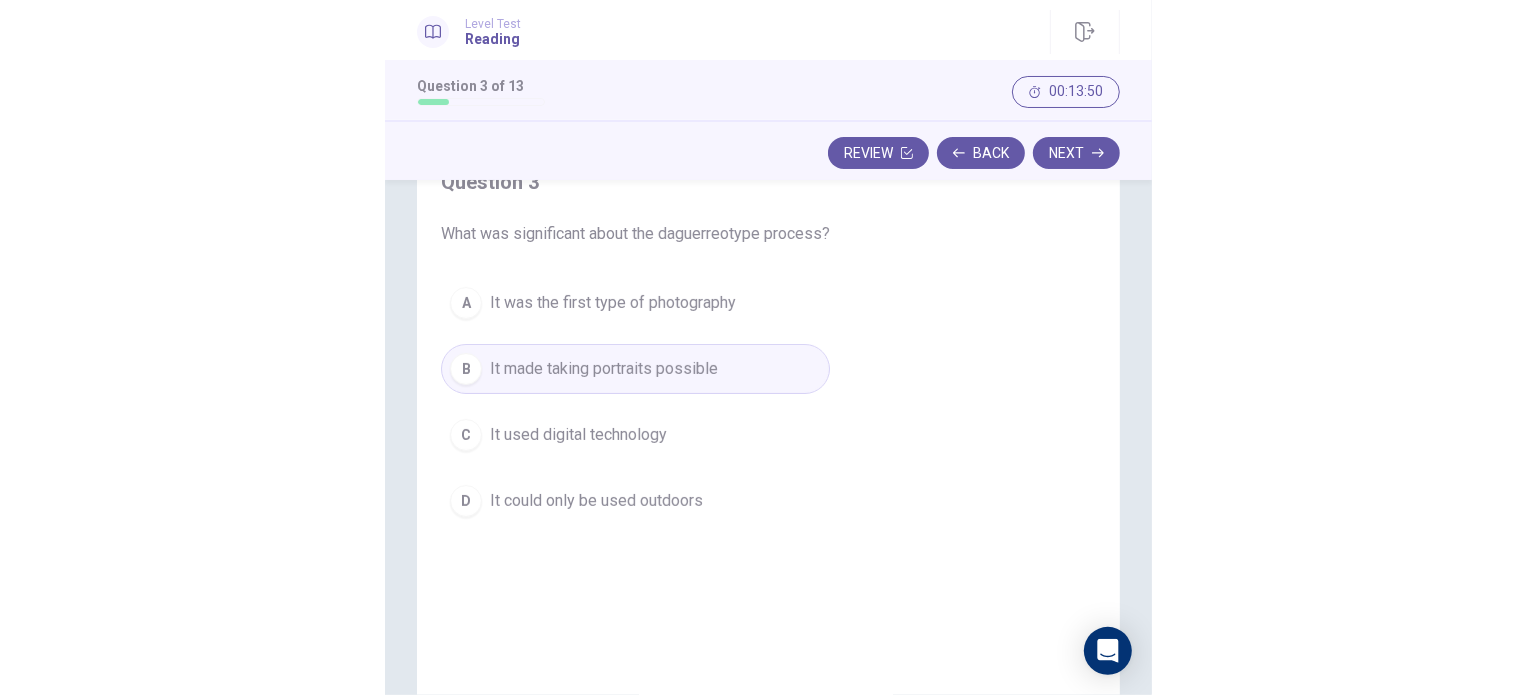 scroll, scrollTop: 159, scrollLeft: 0, axis: vertical 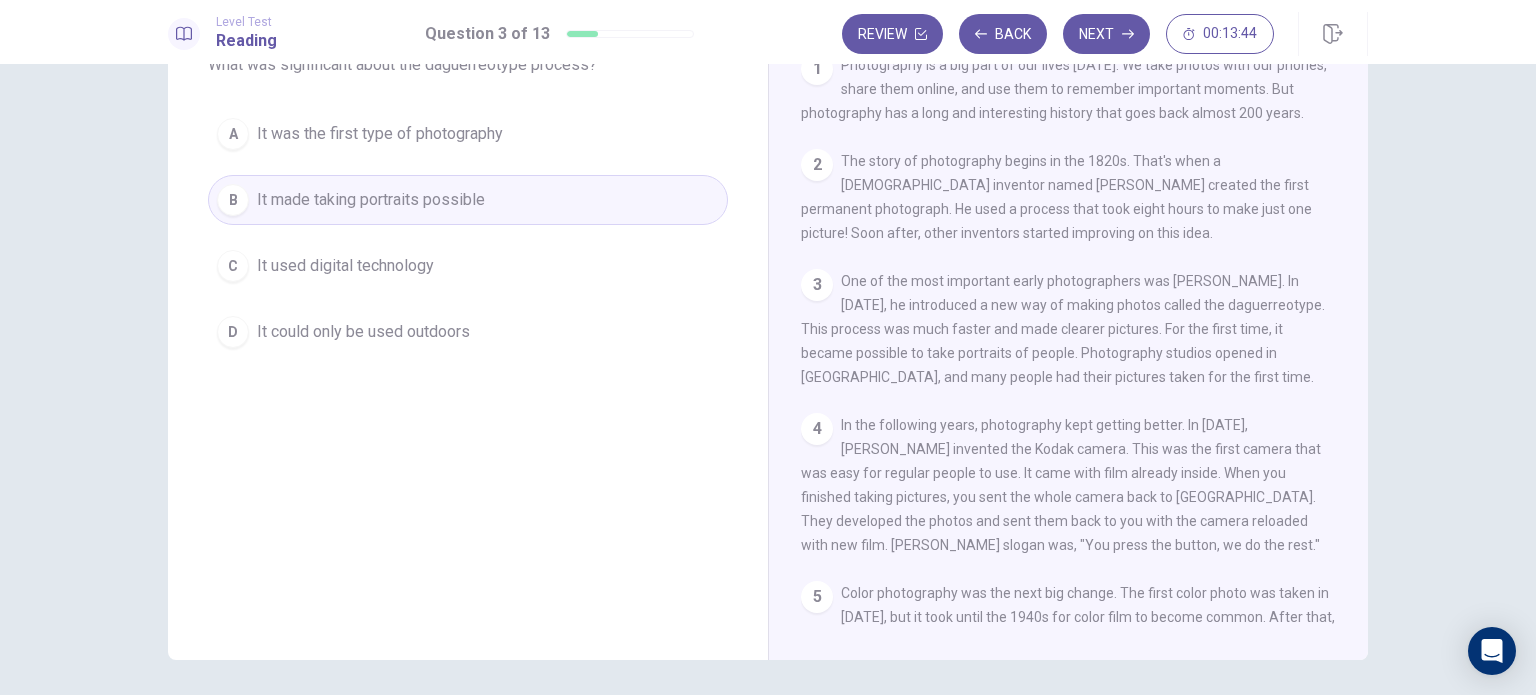 drag, startPoint x: 872, startPoint y: 405, endPoint x: 897, endPoint y: 368, distance: 44.65423 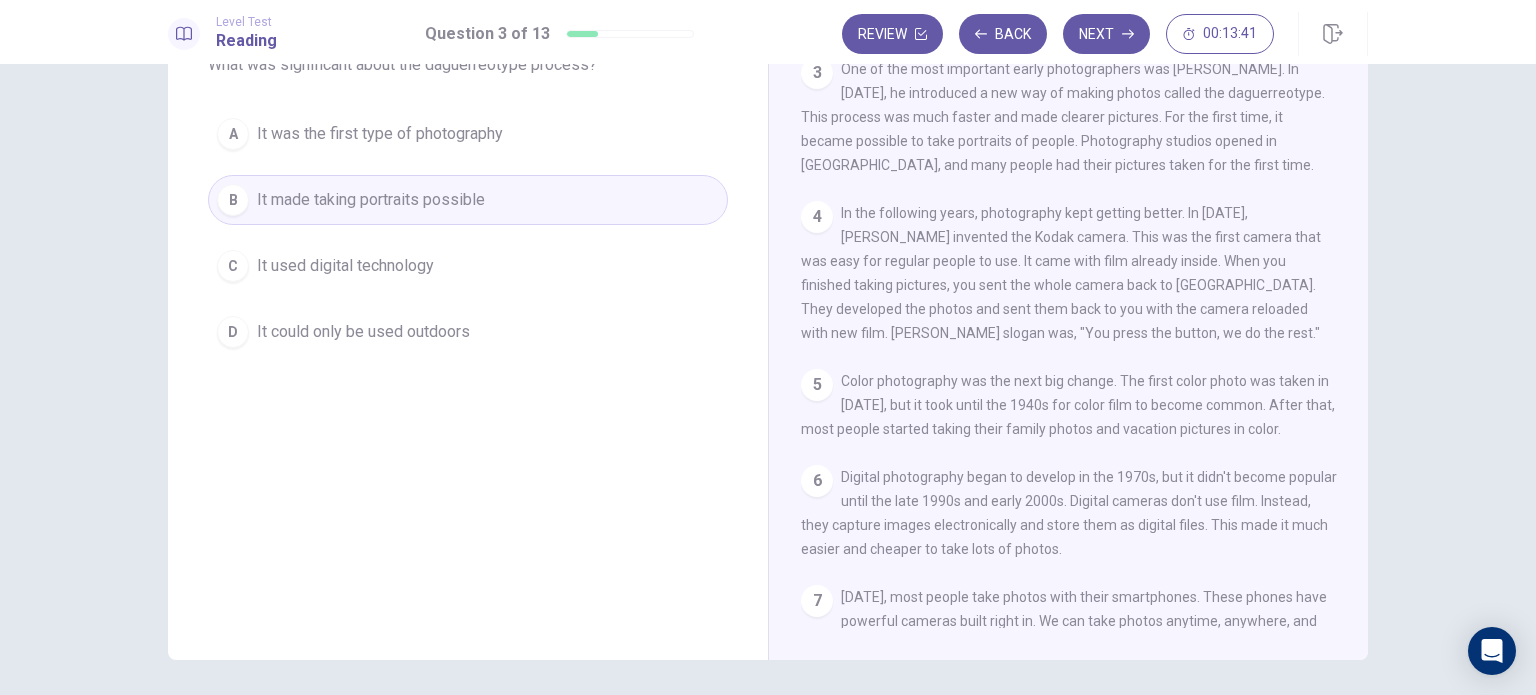 scroll, scrollTop: 312, scrollLeft: 0, axis: vertical 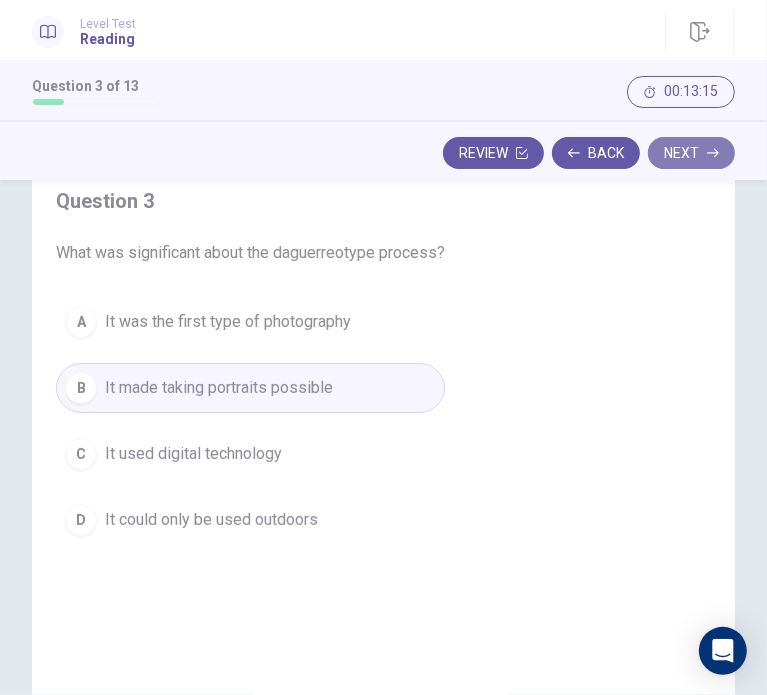 click 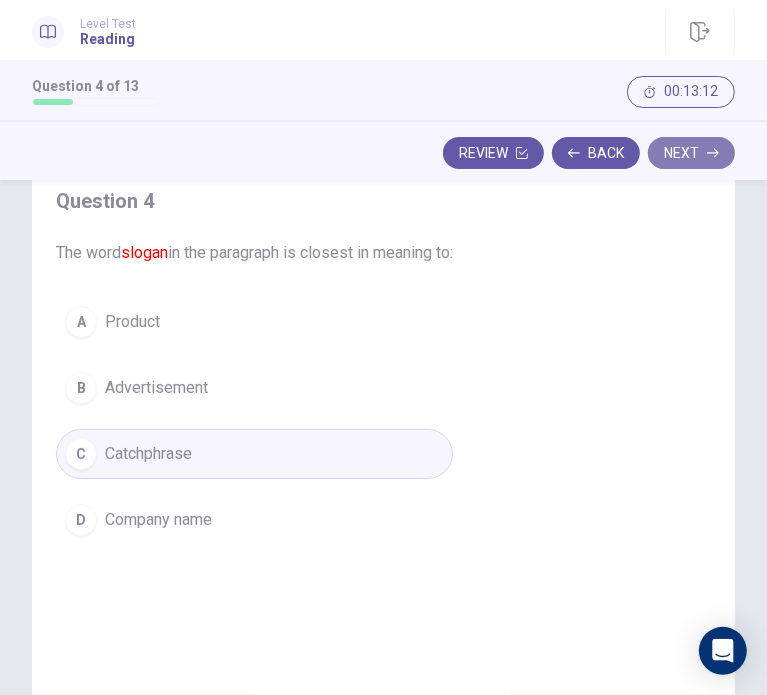 click on "Next" at bounding box center (691, 153) 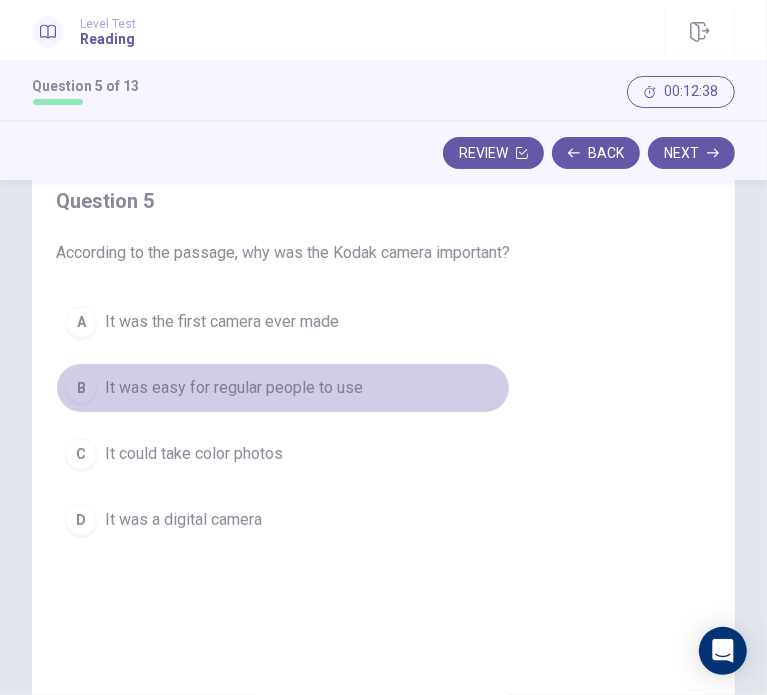 click on "B It was easy for regular people to use" at bounding box center [283, 388] 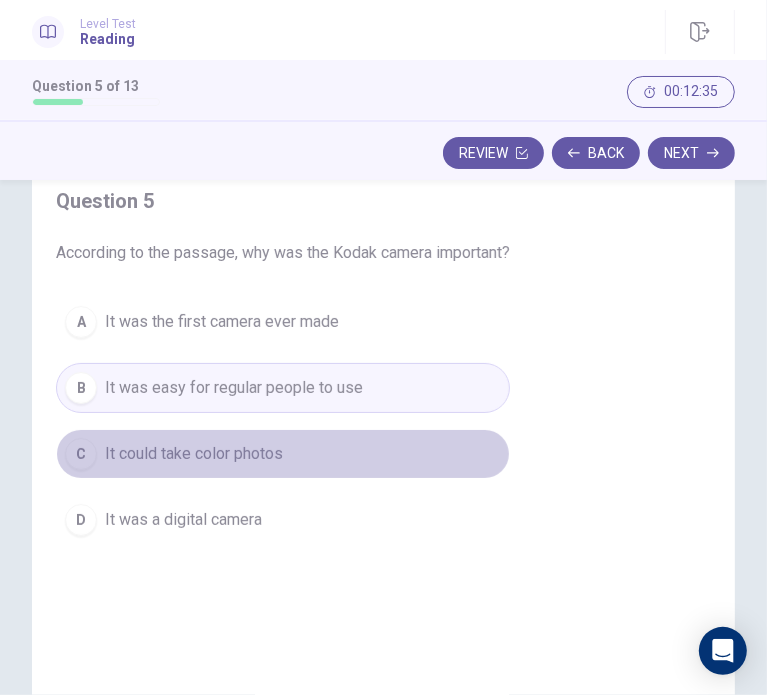 click on "C It could take color photos" at bounding box center [283, 454] 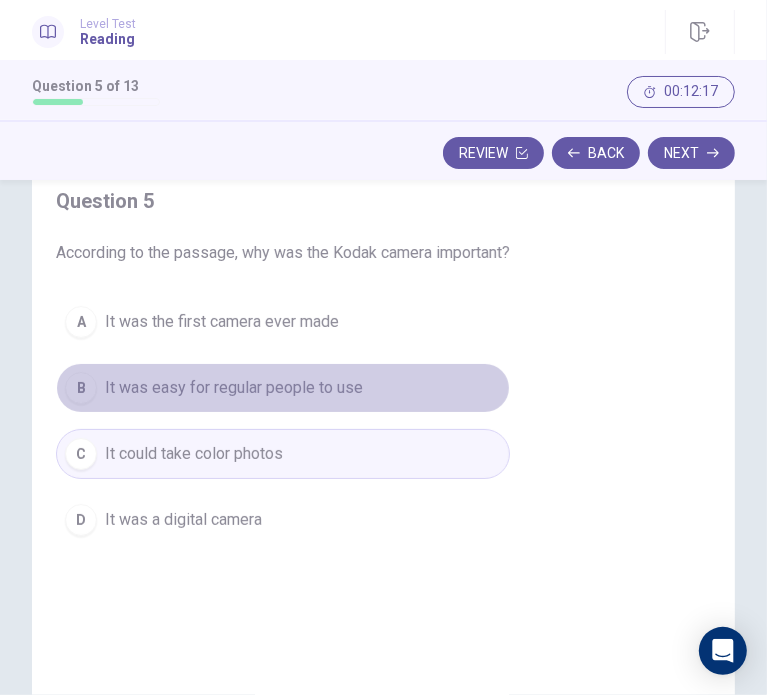 click on "It was easy for regular people to use" at bounding box center [234, 388] 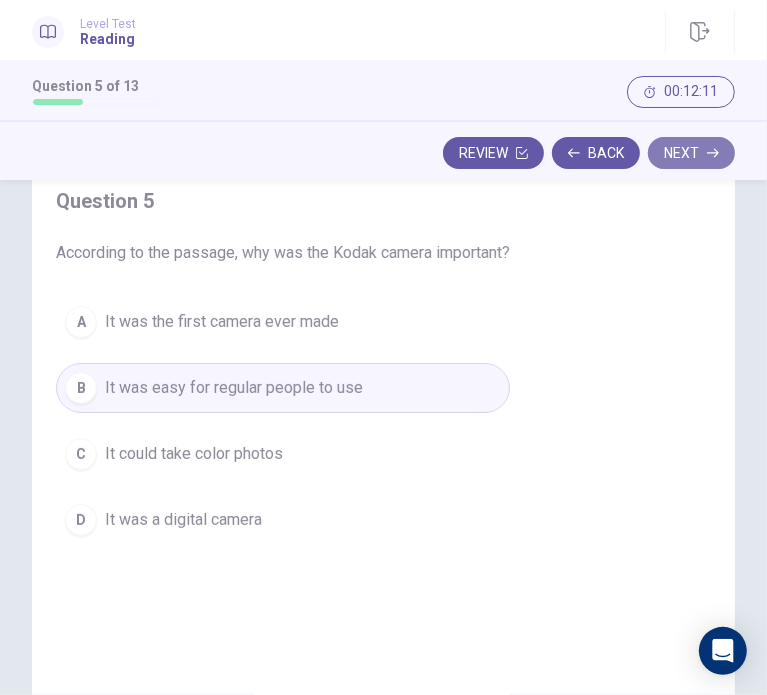 click on "Next" at bounding box center (691, 153) 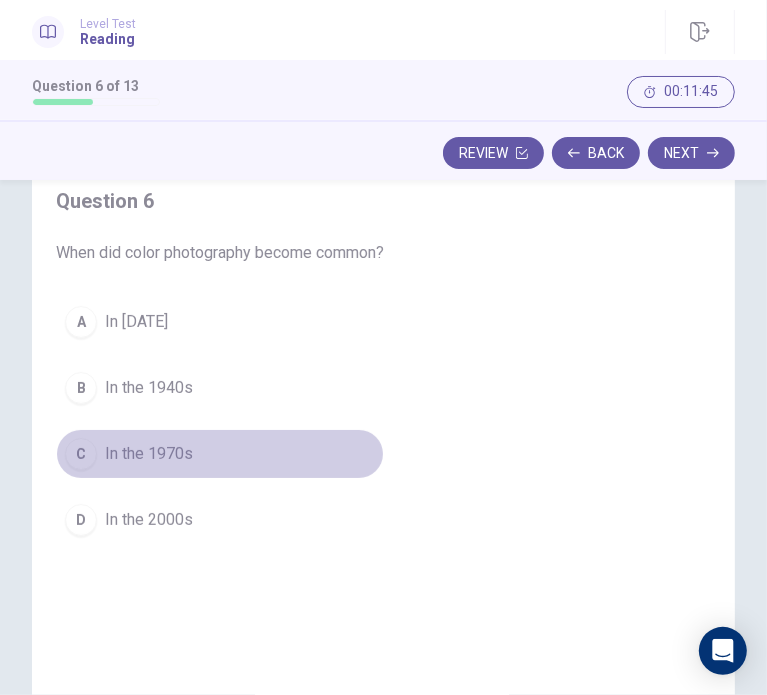 click on "In the 1970s" at bounding box center (149, 454) 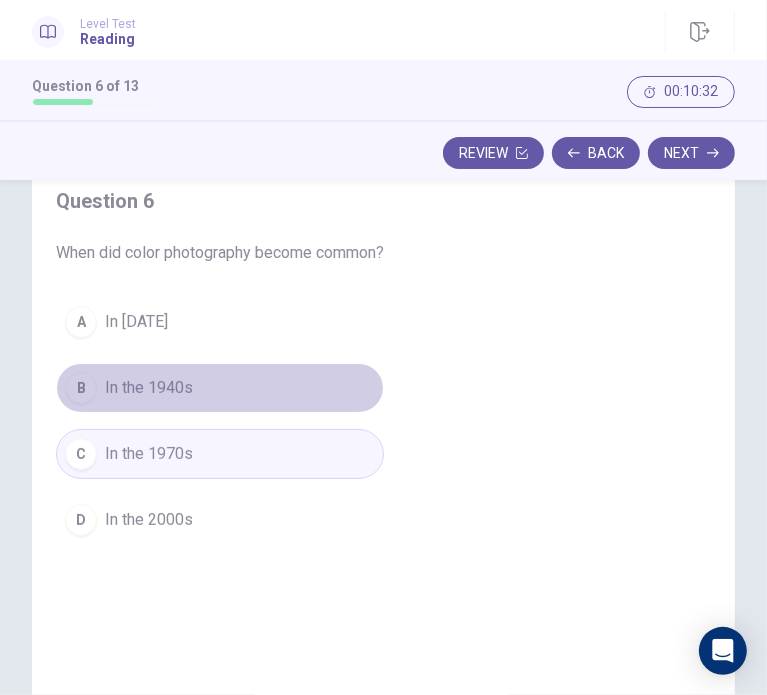 click on "B In the 1940s" at bounding box center (220, 388) 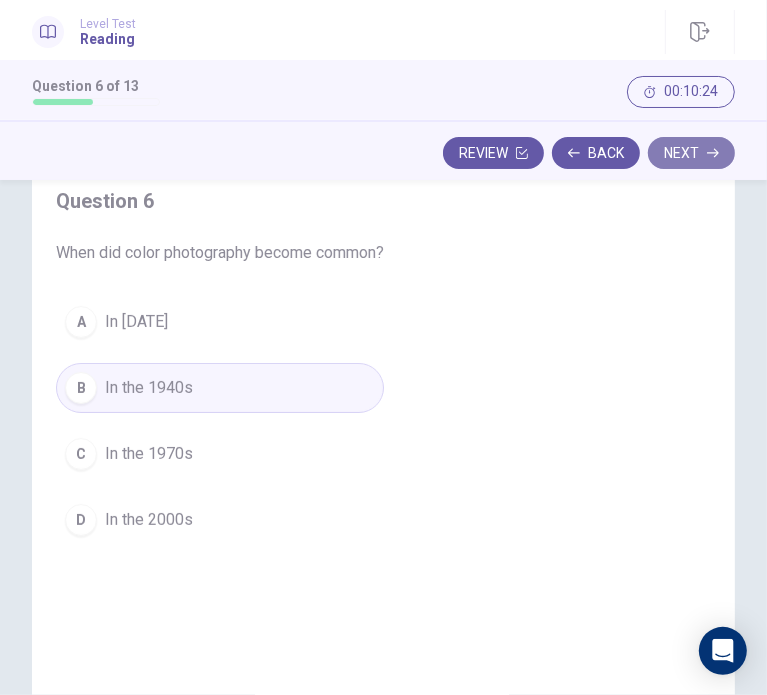 click on "Next" at bounding box center (691, 153) 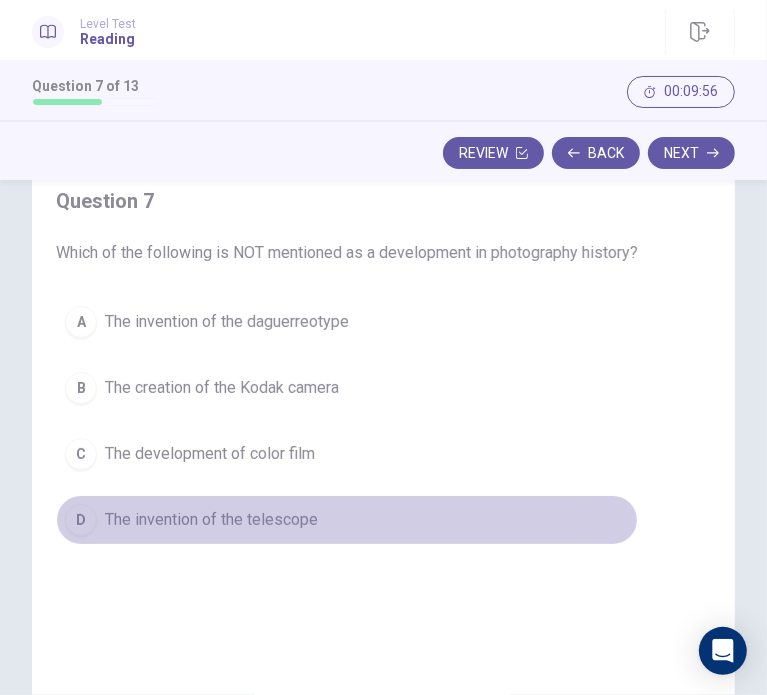 click on "D The invention of the telescope" at bounding box center [347, 520] 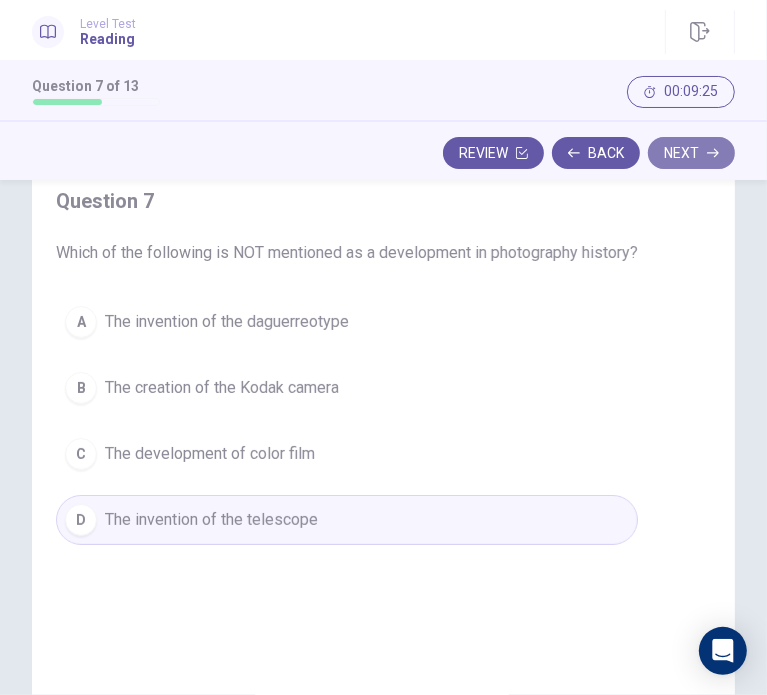 click on "Next" at bounding box center [691, 153] 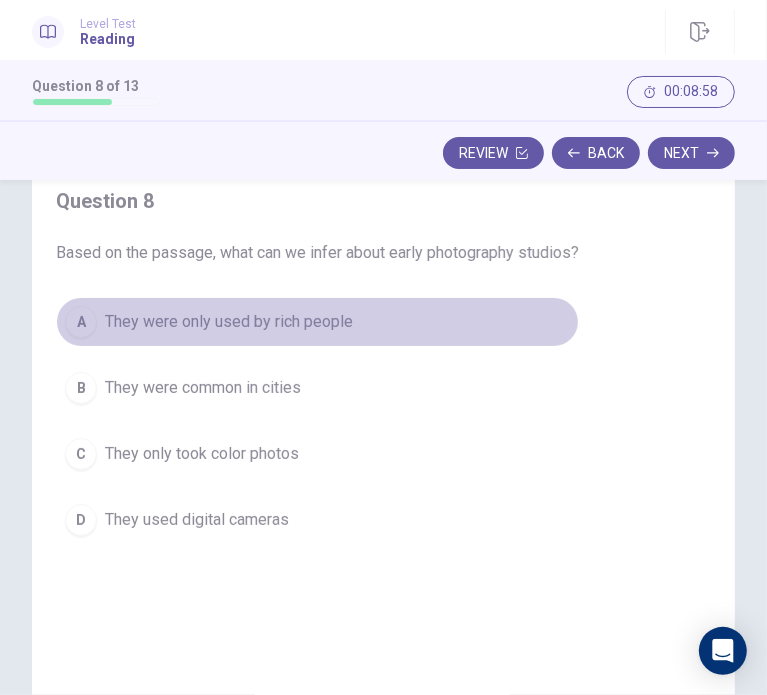 click on "They were only used by rich people" at bounding box center [229, 322] 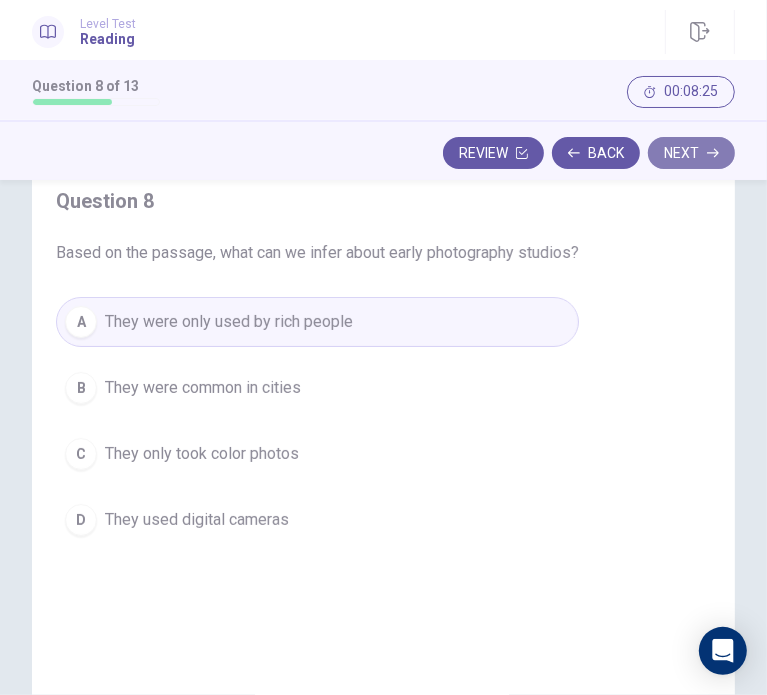 click on "Next" at bounding box center (691, 153) 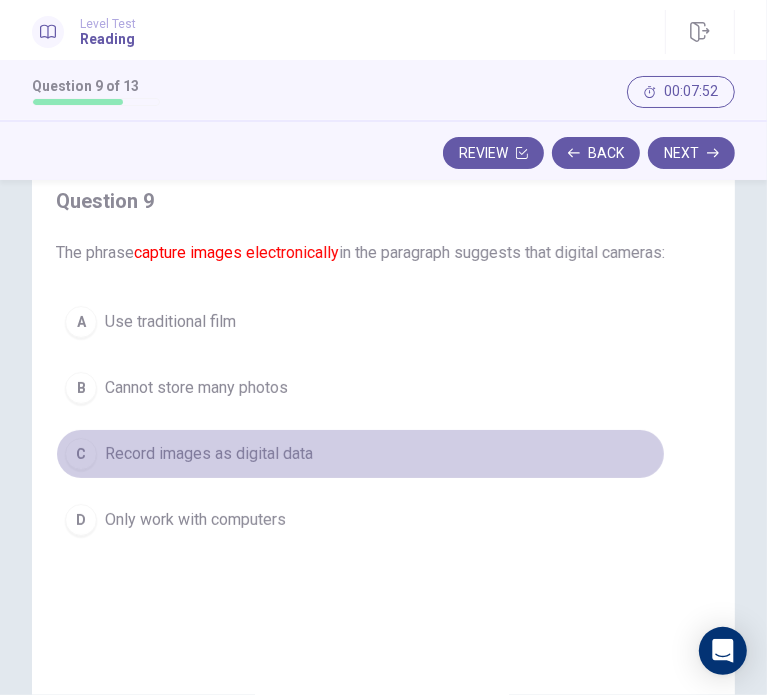 click on "Record images as digital data" at bounding box center [209, 454] 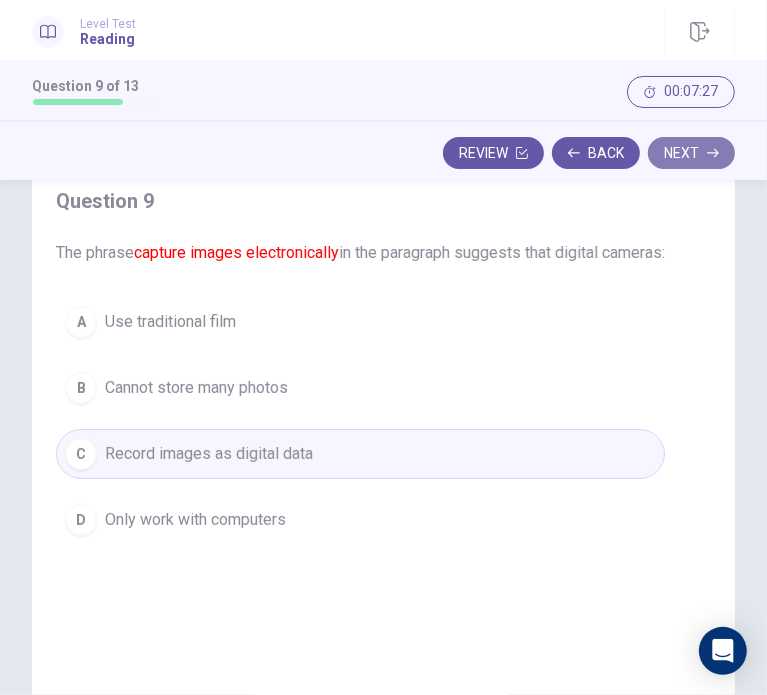 click on "Next" at bounding box center [691, 153] 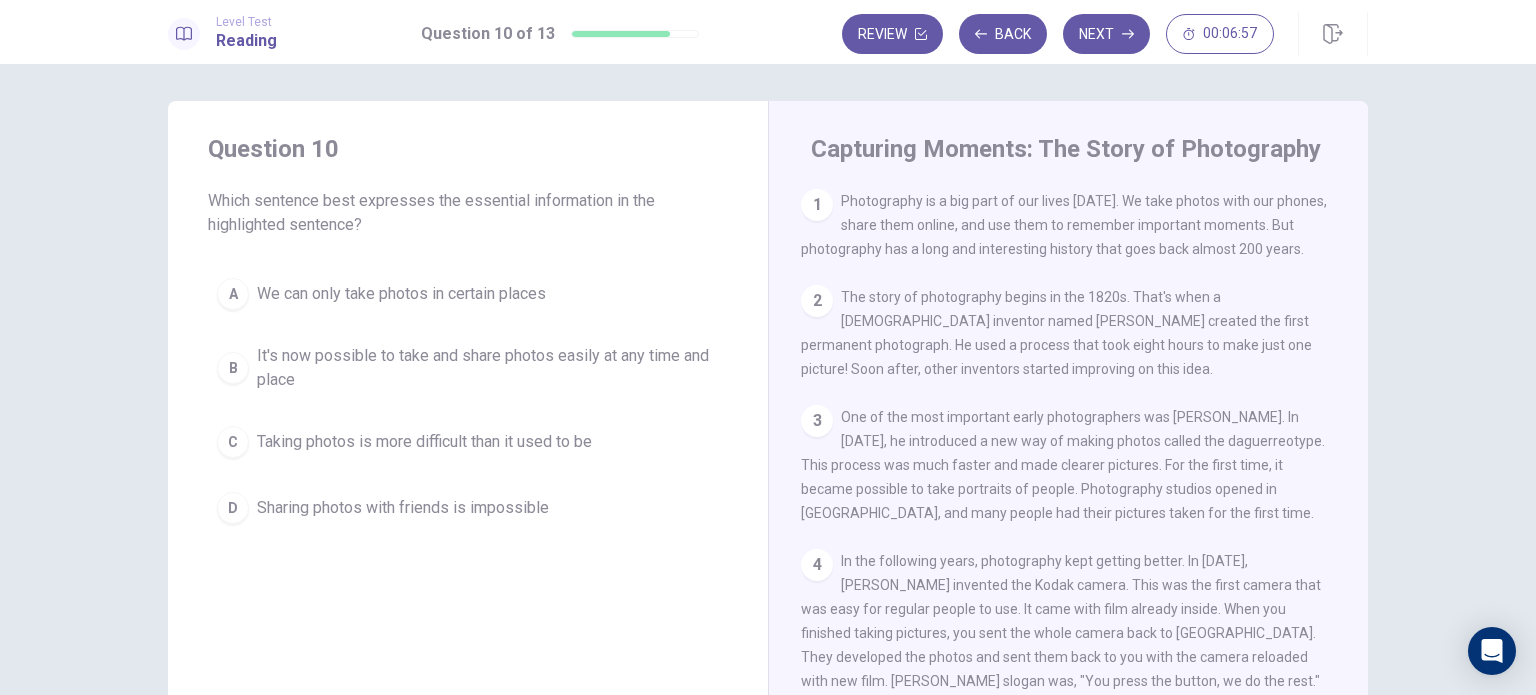 scroll, scrollTop: 0, scrollLeft: 0, axis: both 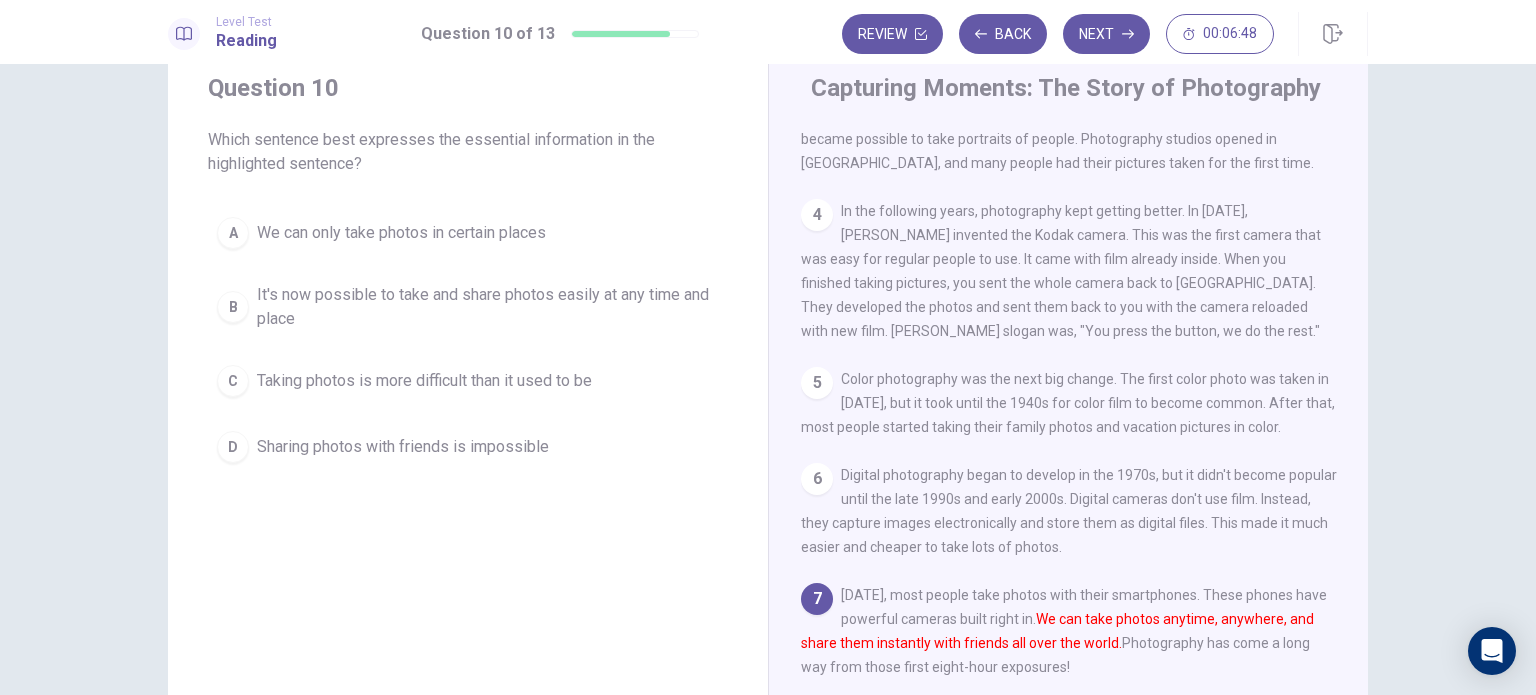 drag, startPoint x: 1115, startPoint y: 647, endPoint x: 1028, endPoint y: 611, distance: 94.15413 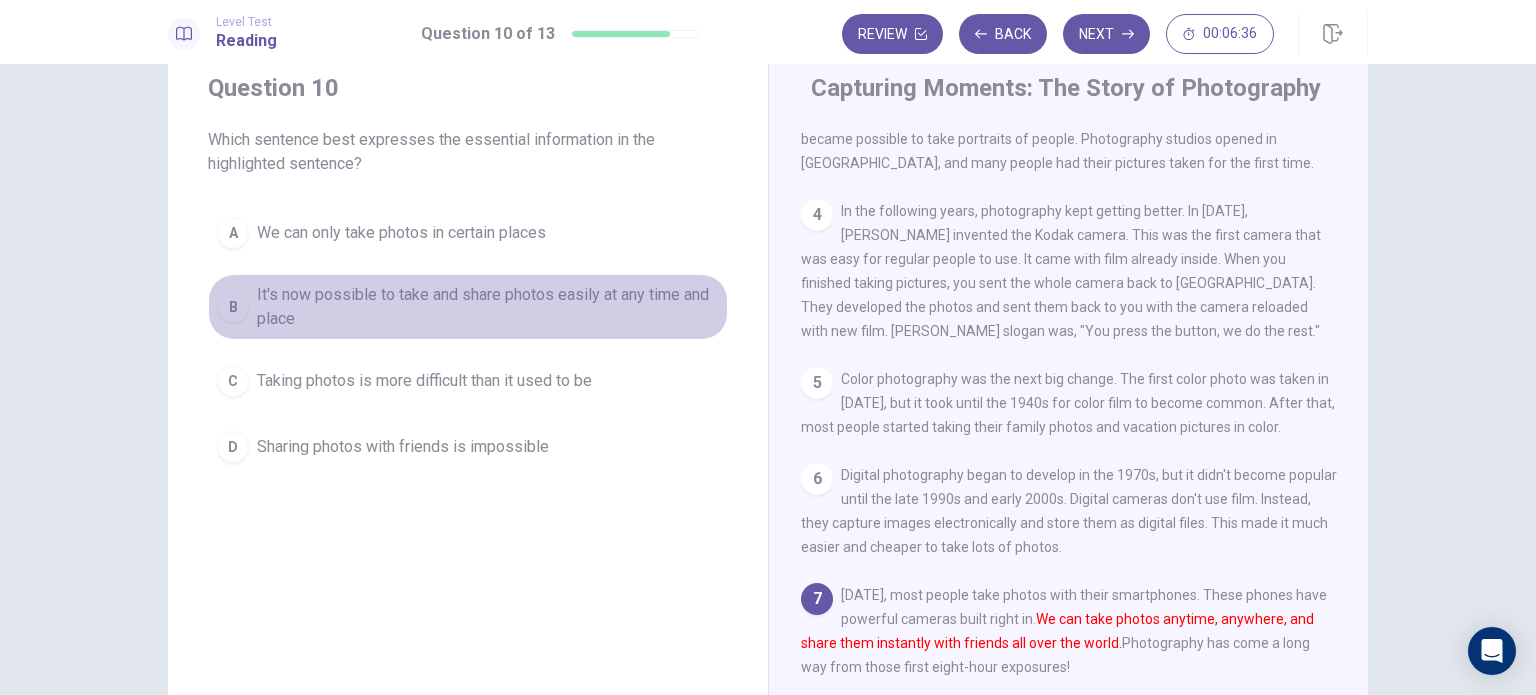 click on "It's now possible to take and share photos easily at any time and place" at bounding box center (488, 307) 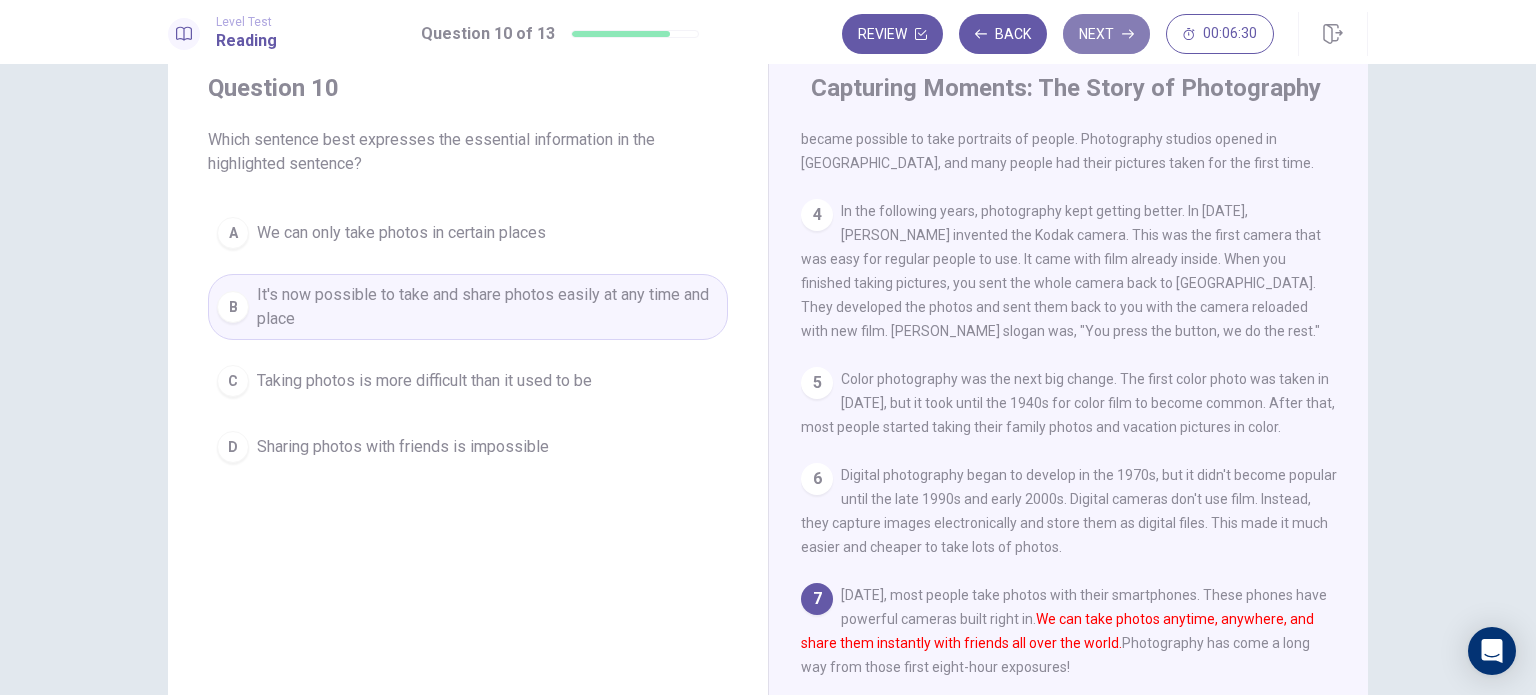 click on "Next" at bounding box center (1106, 34) 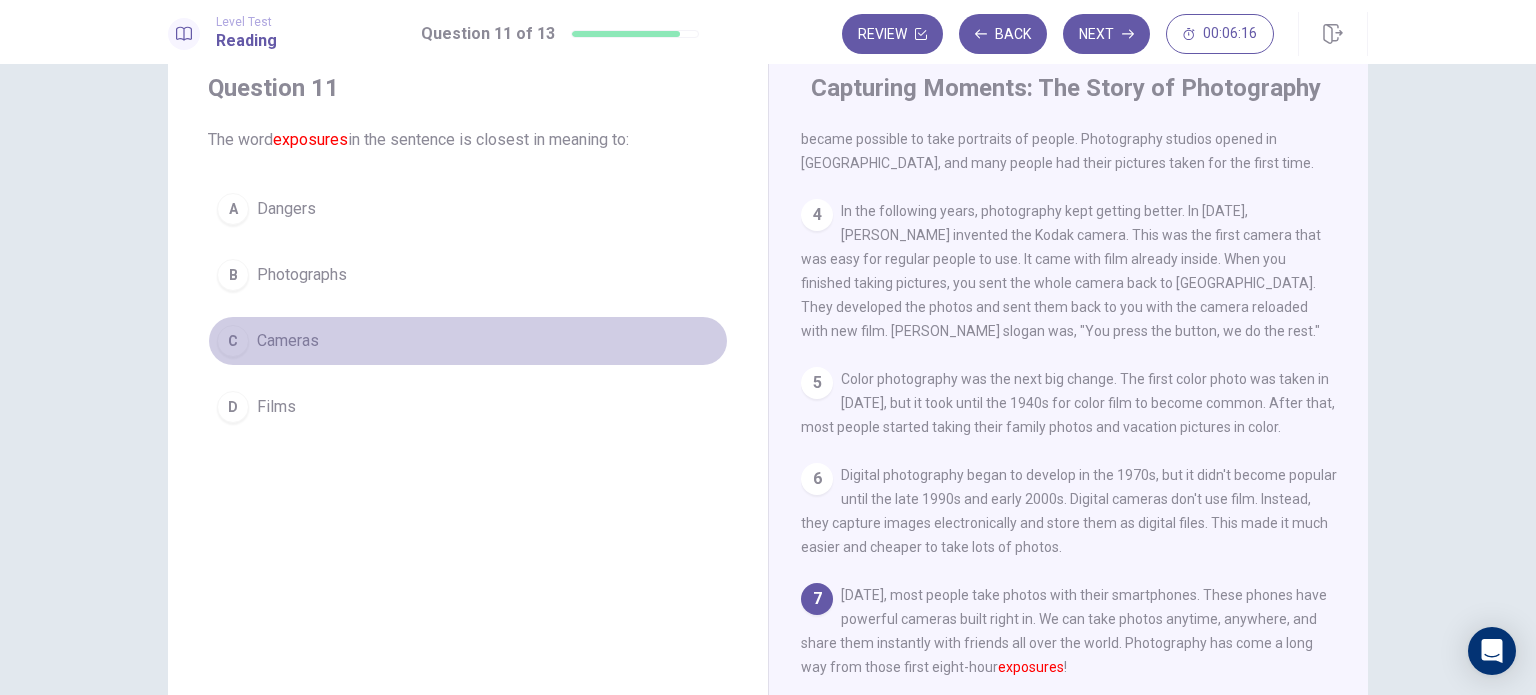 click on "C Cameras" at bounding box center [468, 341] 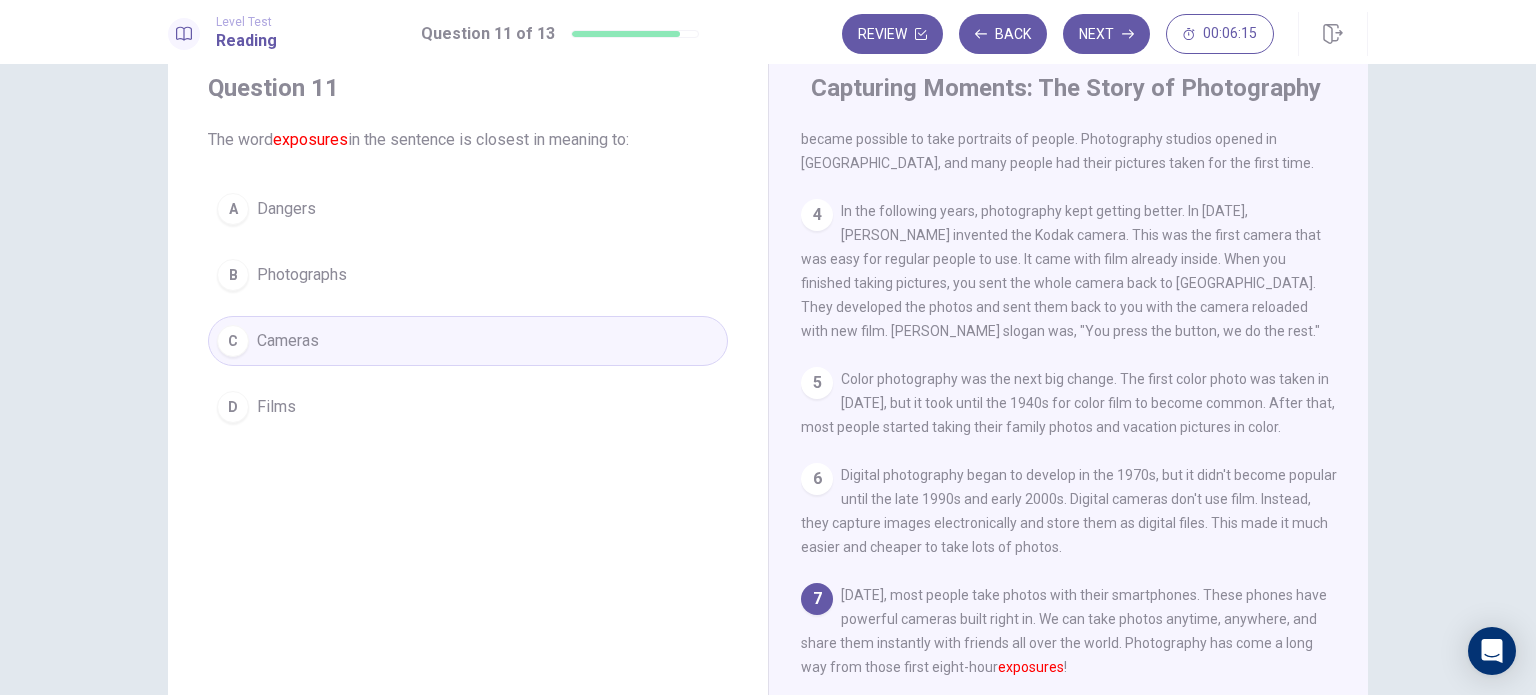 type 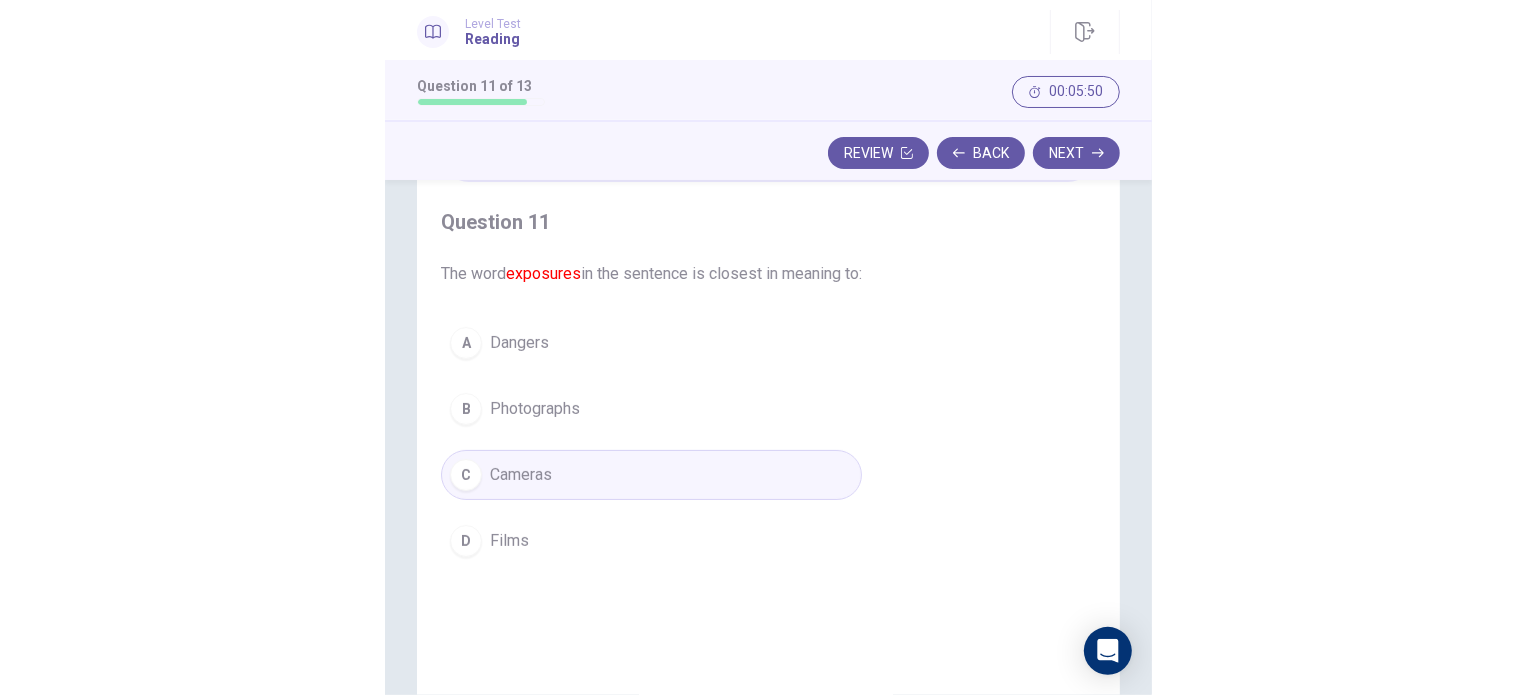 scroll, scrollTop: 115, scrollLeft: 0, axis: vertical 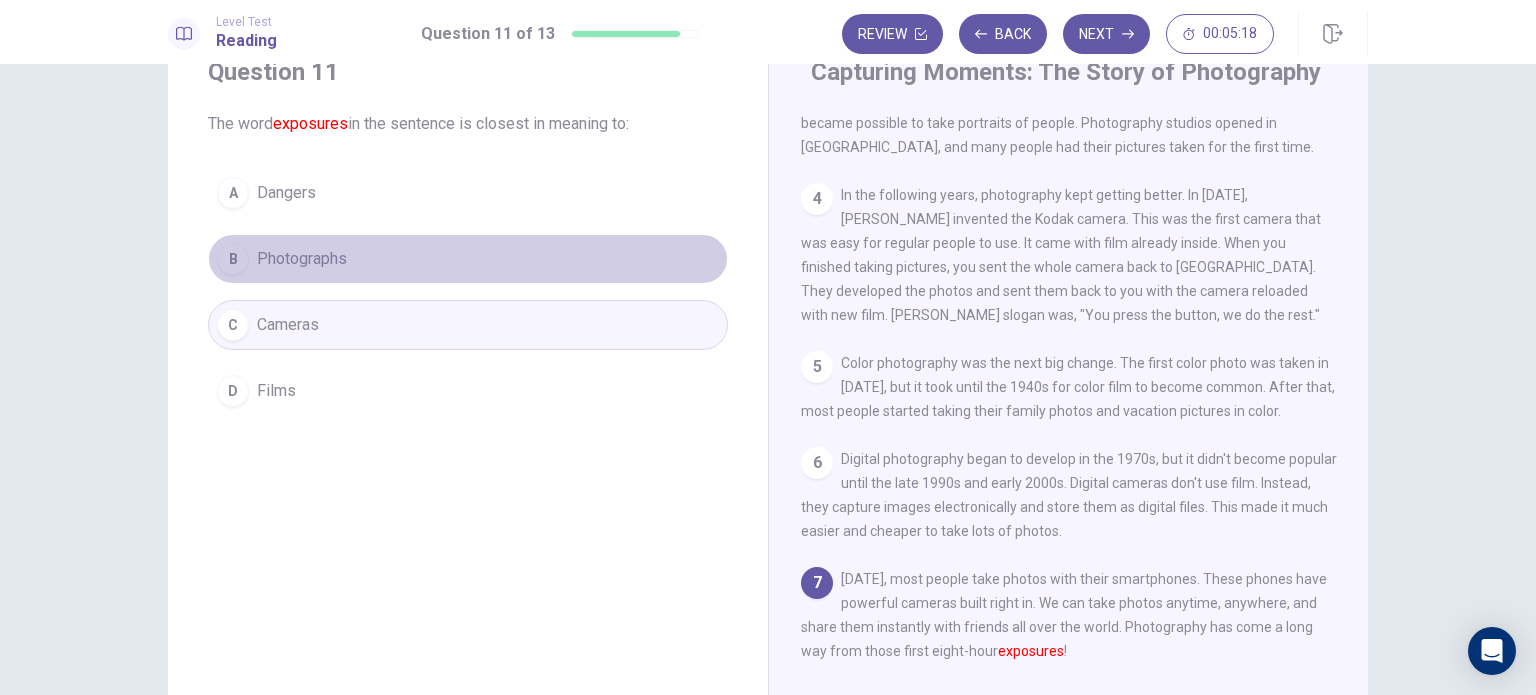 click on "B Photographs" at bounding box center (468, 259) 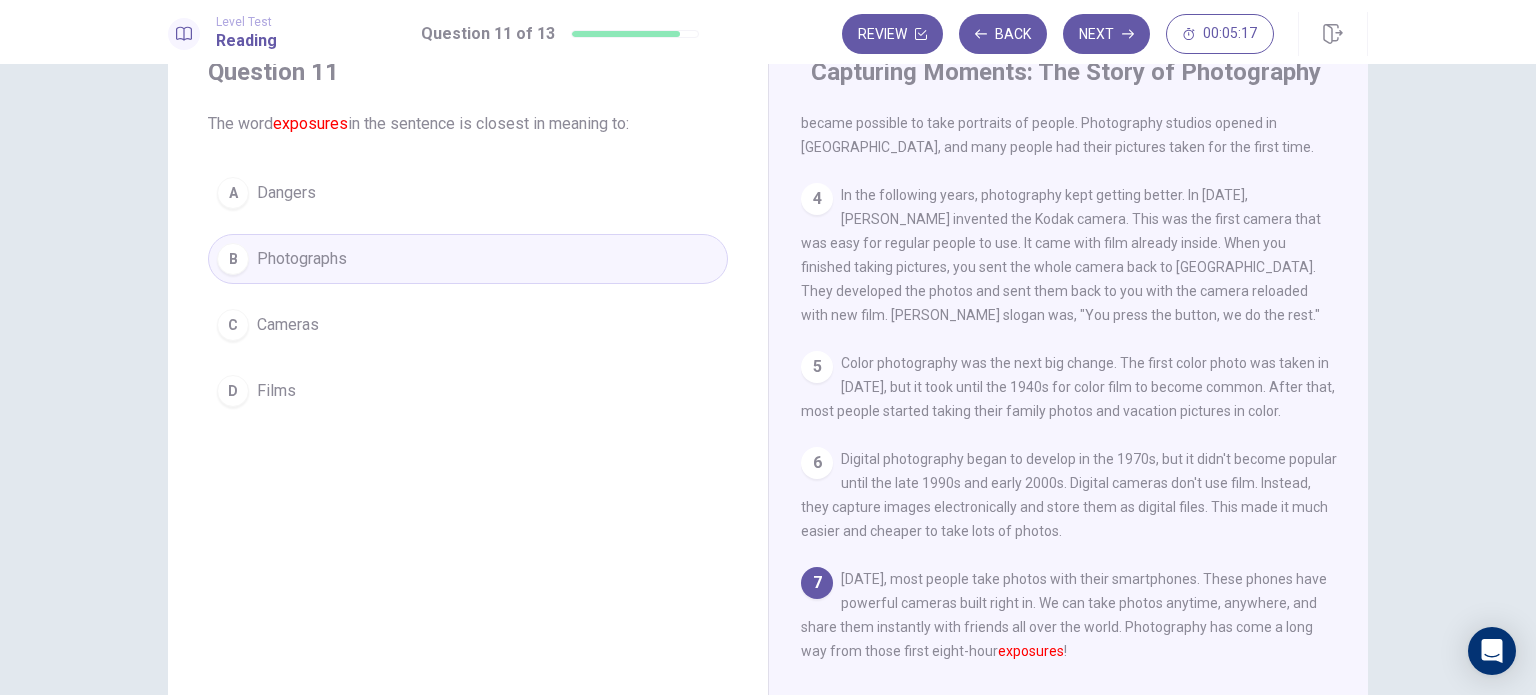 type 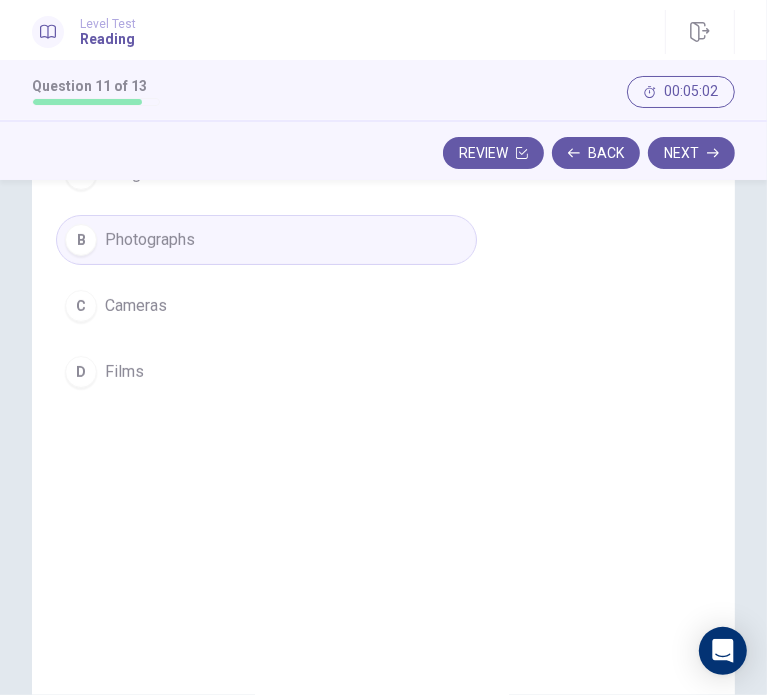 scroll, scrollTop: 0, scrollLeft: 0, axis: both 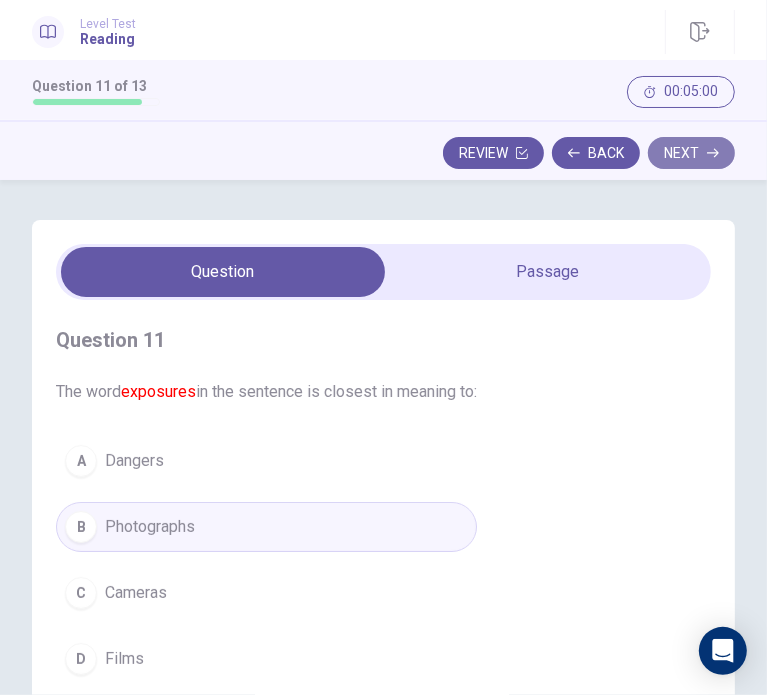 click on "Next" at bounding box center (691, 153) 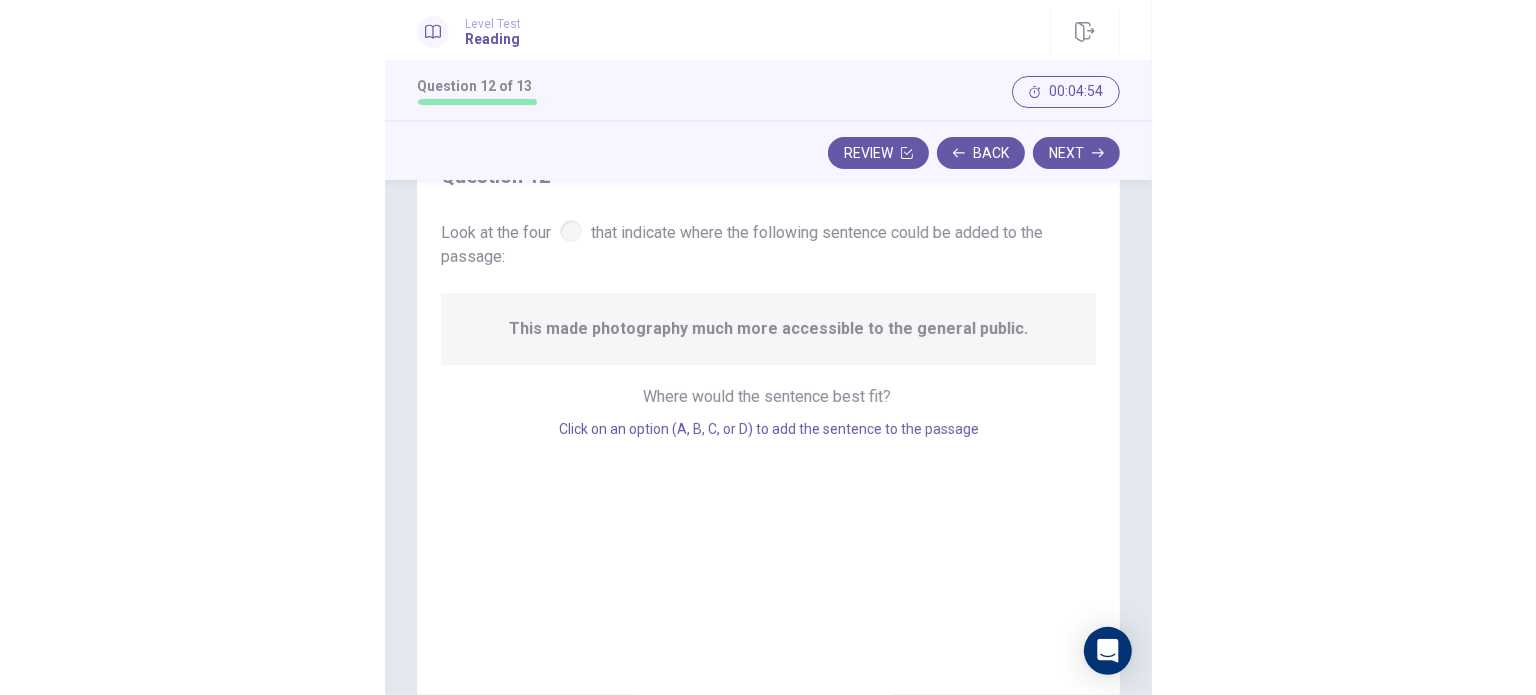 scroll, scrollTop: 164, scrollLeft: 0, axis: vertical 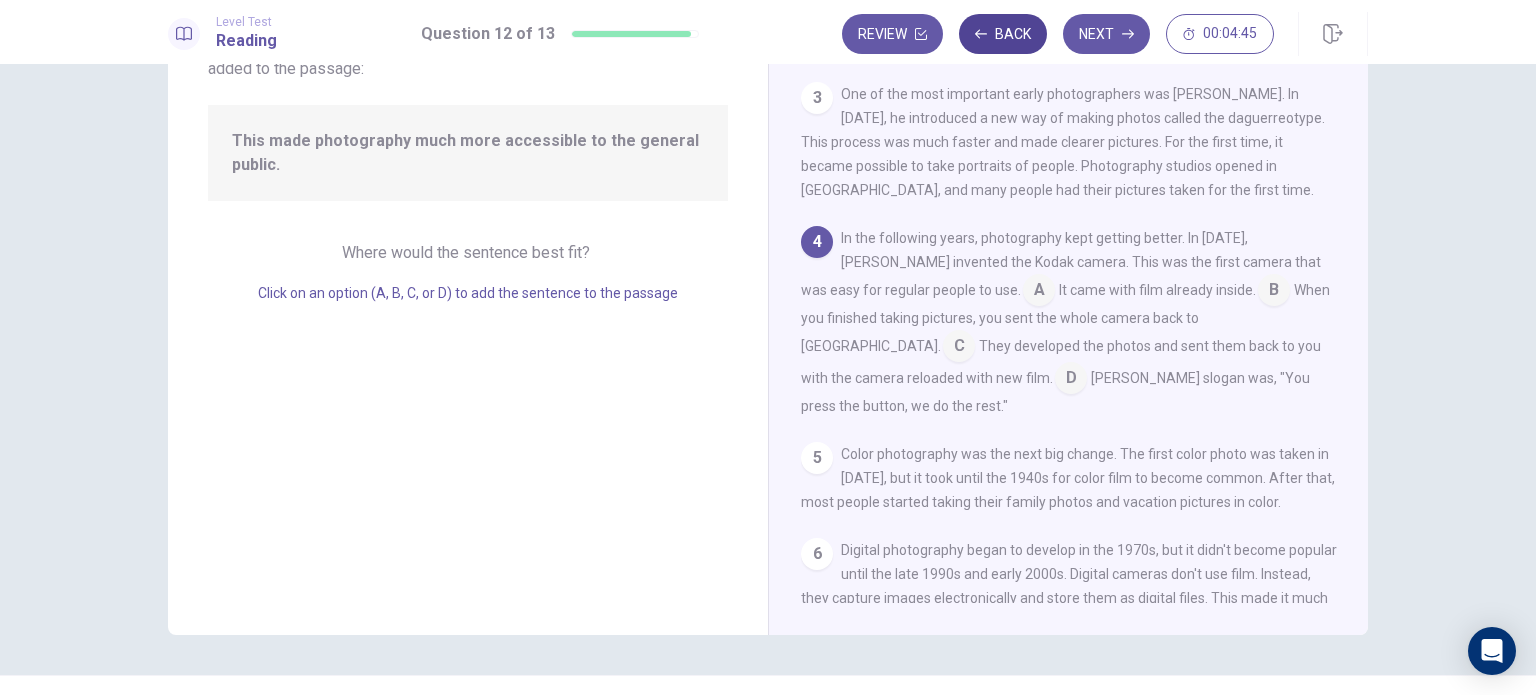click on "Back" at bounding box center (1003, 34) 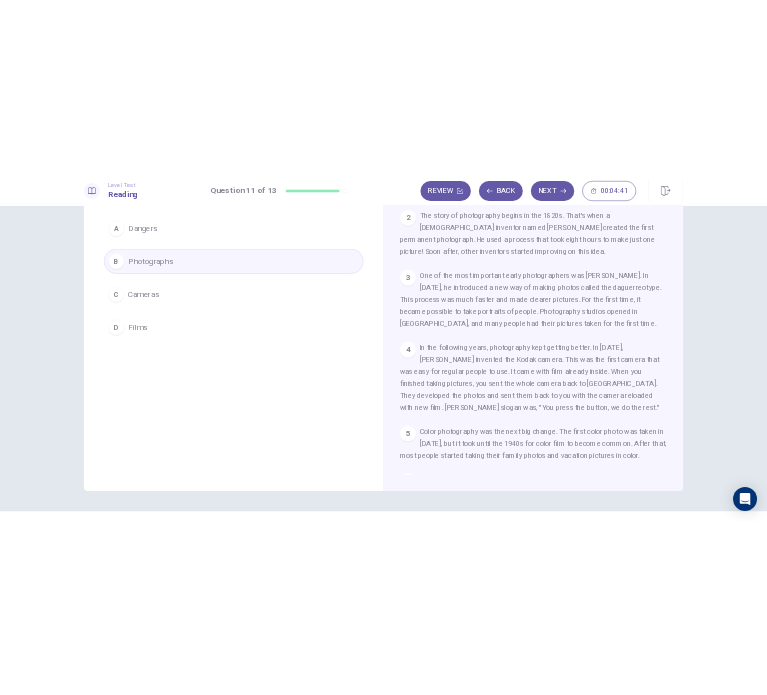 scroll, scrollTop: 54, scrollLeft: 0, axis: vertical 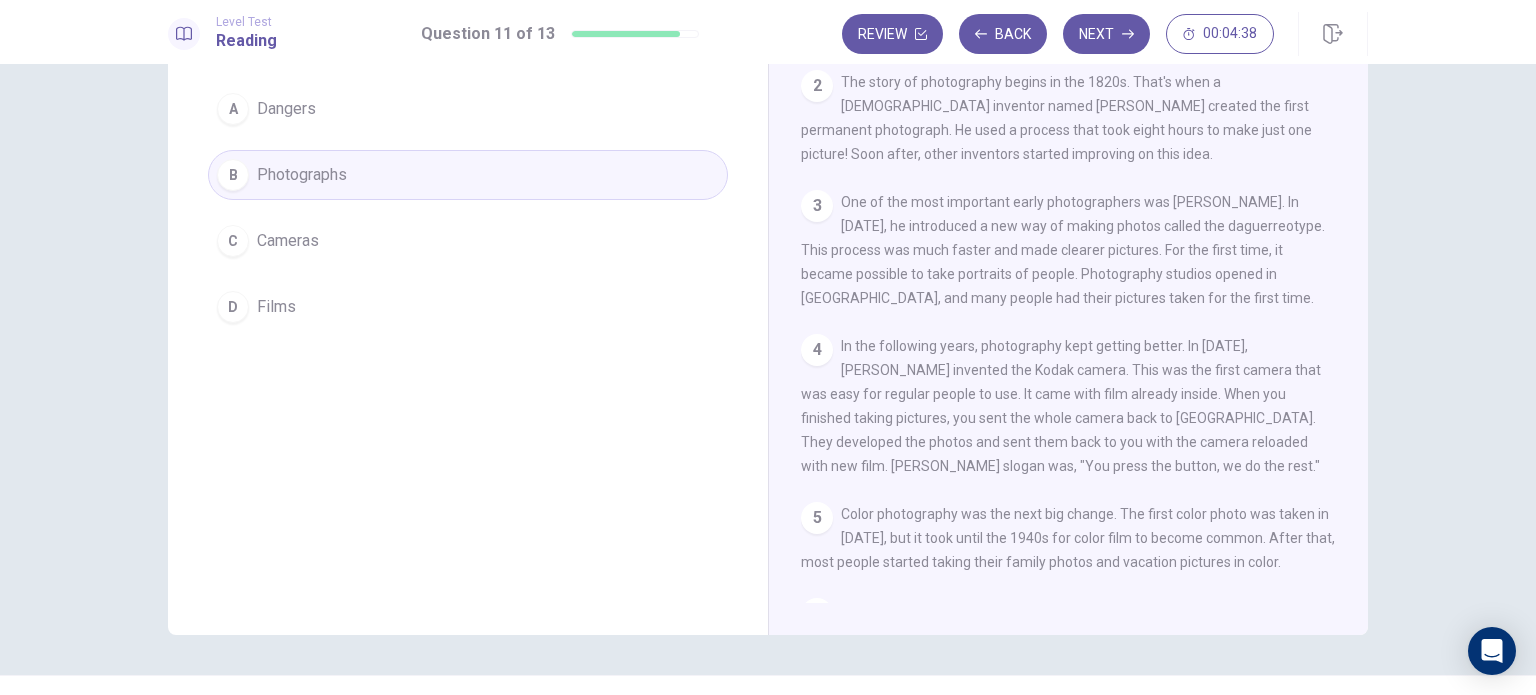 type 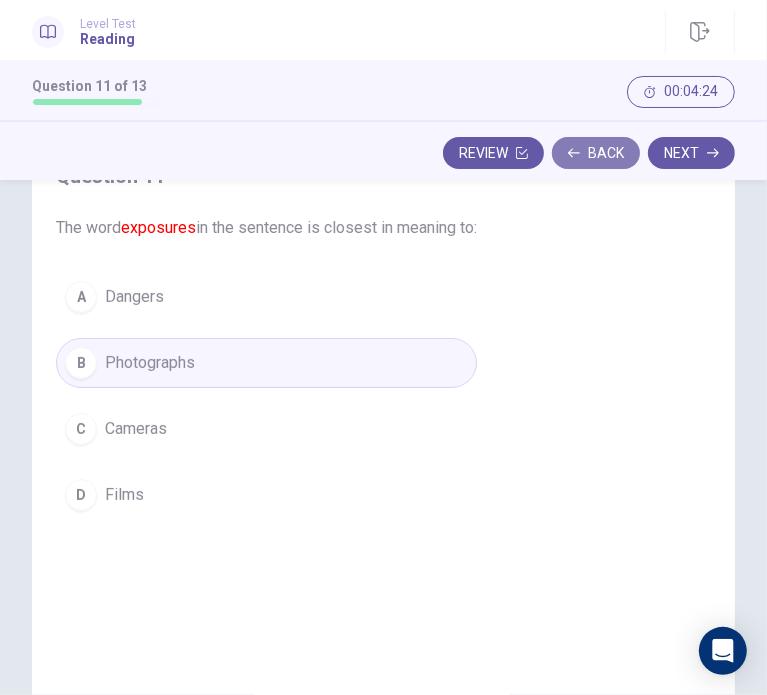 click on "Back" at bounding box center [596, 153] 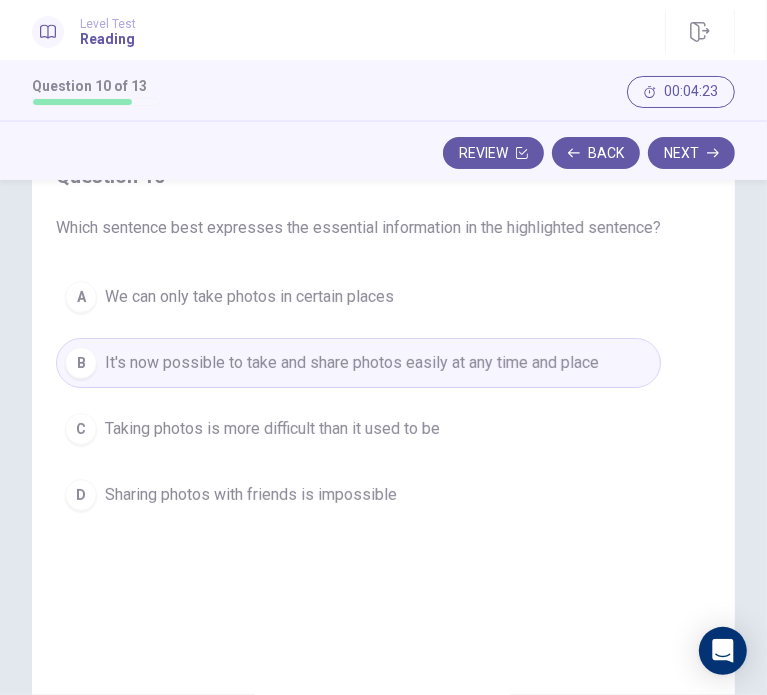 scroll, scrollTop: 0, scrollLeft: 0, axis: both 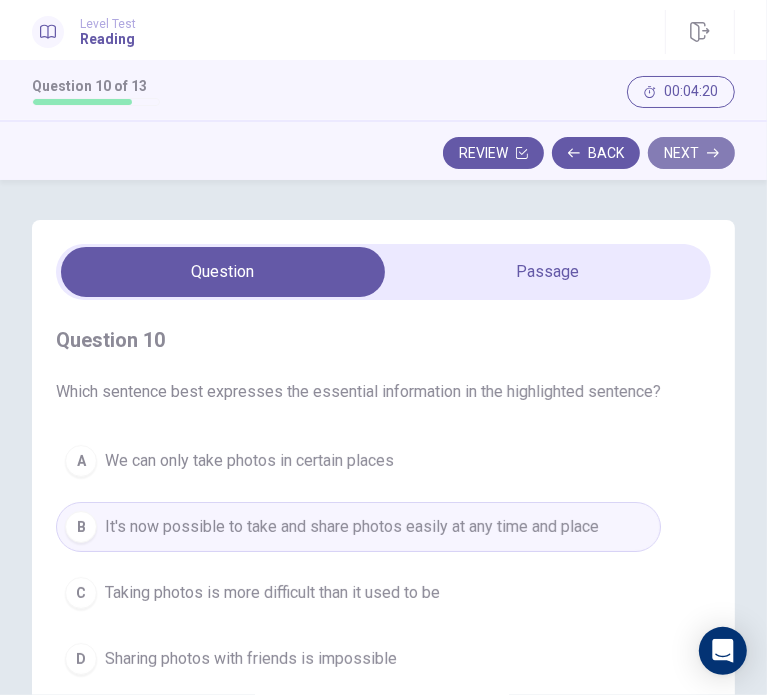 click on "Next" at bounding box center (691, 153) 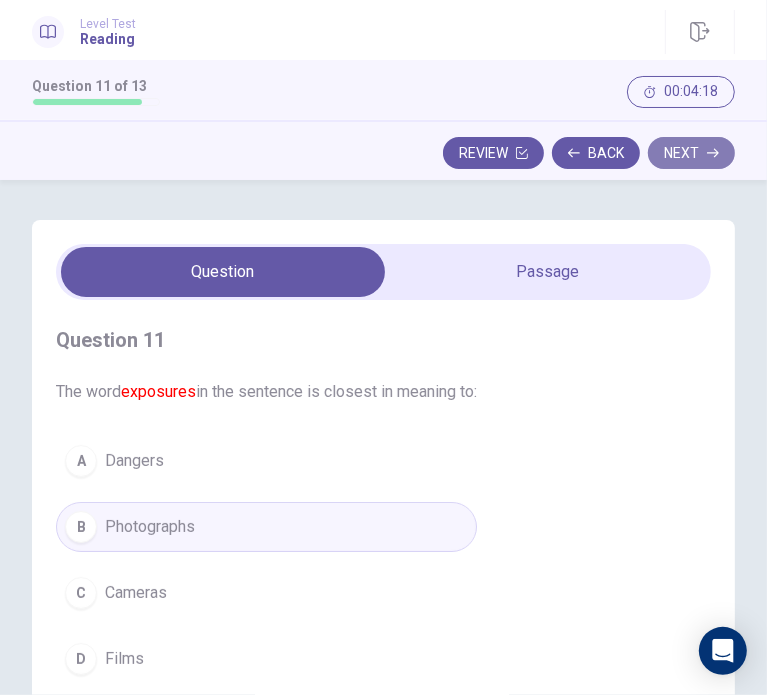 click on "Next" at bounding box center [691, 153] 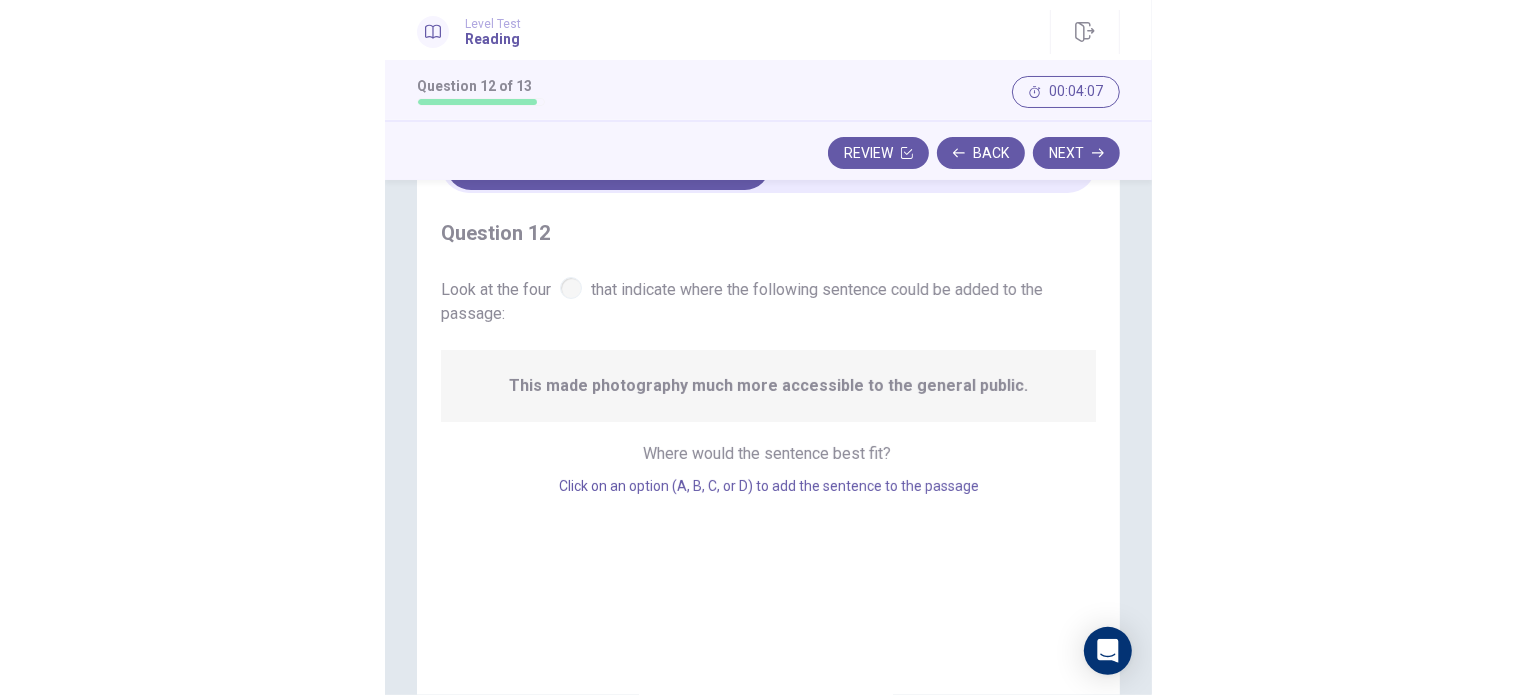 scroll, scrollTop: 108, scrollLeft: 0, axis: vertical 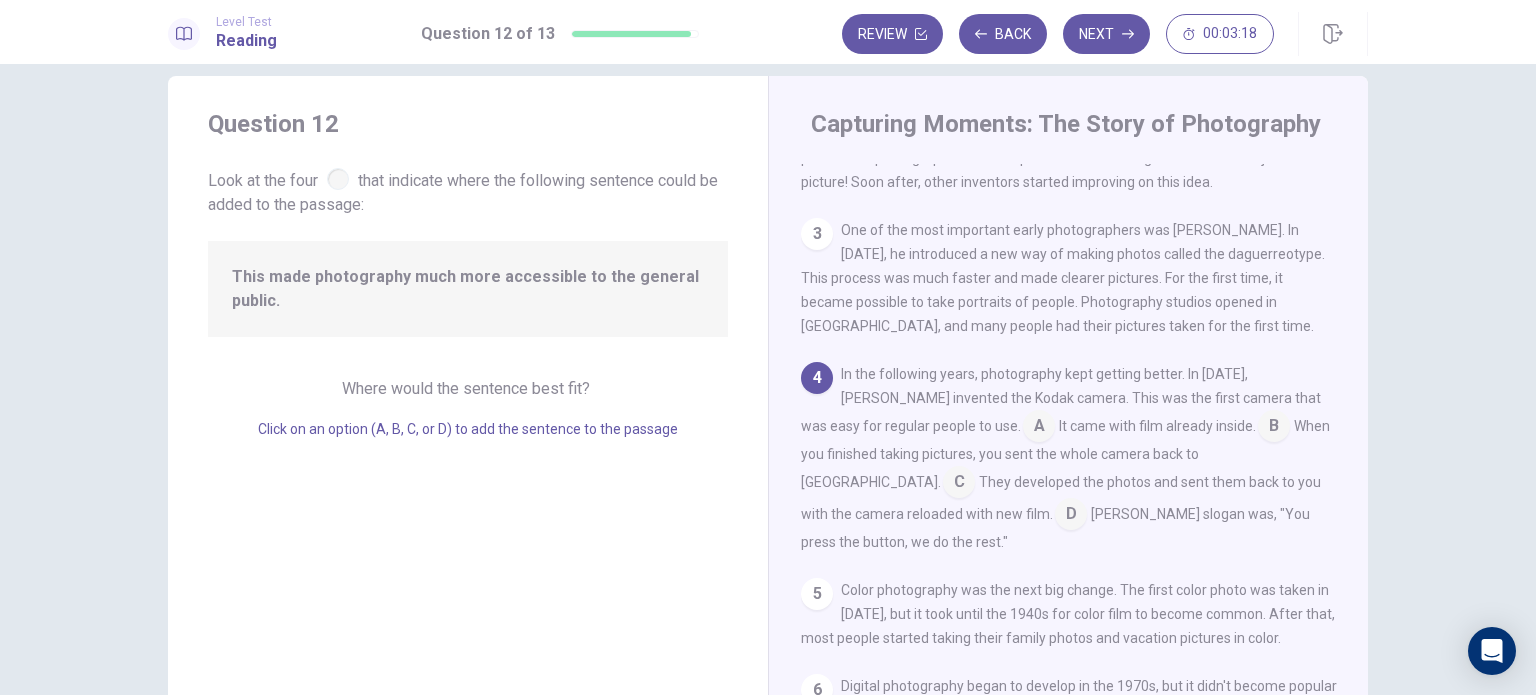 click on "This made photography much more accessible to the general public." at bounding box center (468, 289) 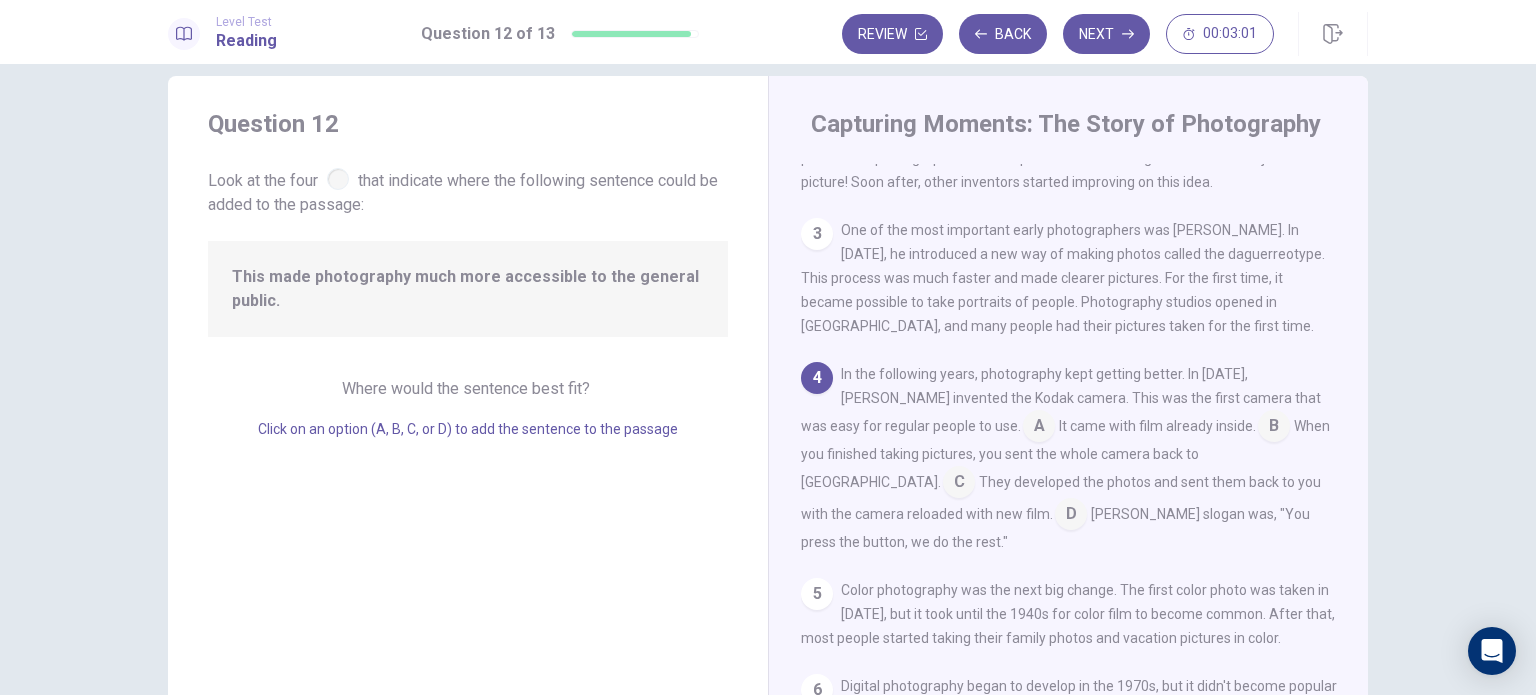 click on "Click on an option (A, B, C, or D) to add the sentence to the passage" at bounding box center (468, 429) 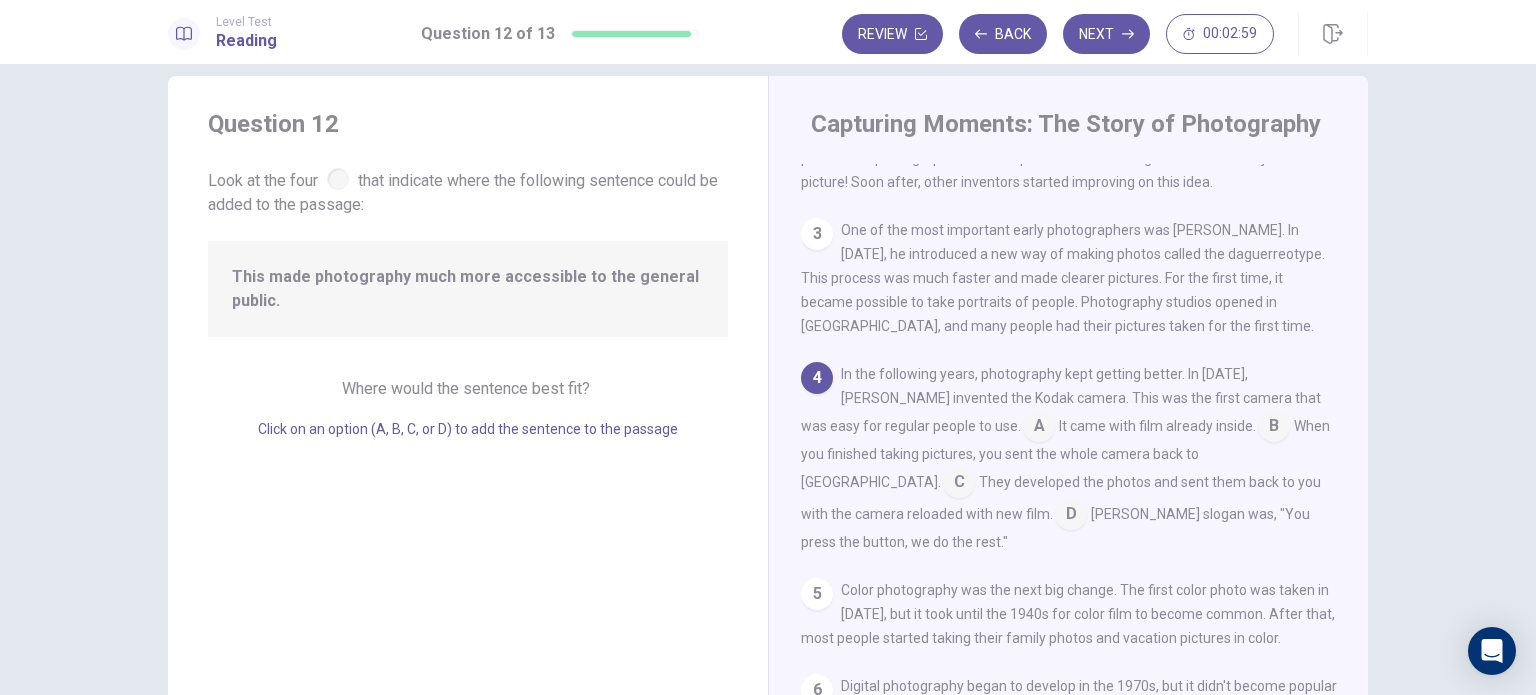 click at bounding box center (1039, 428) 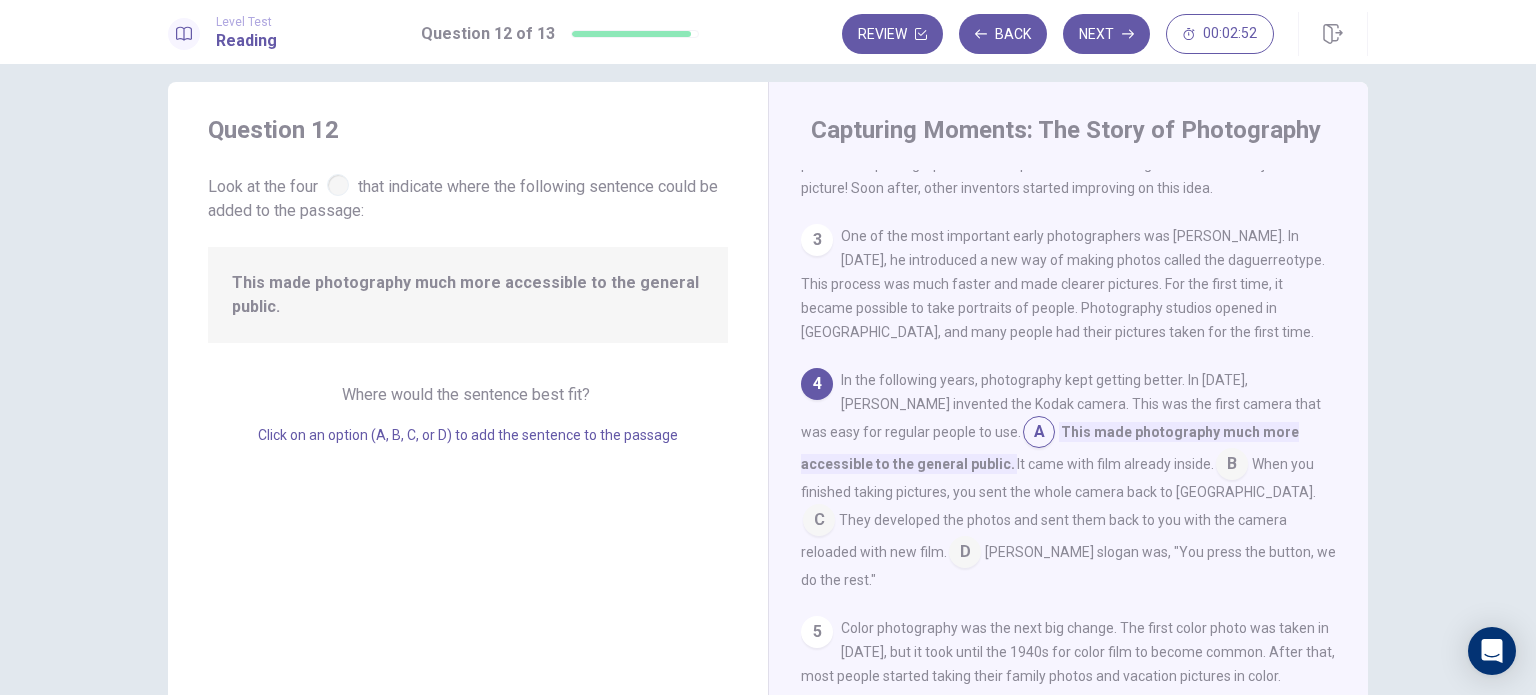 scroll, scrollTop: 0, scrollLeft: 0, axis: both 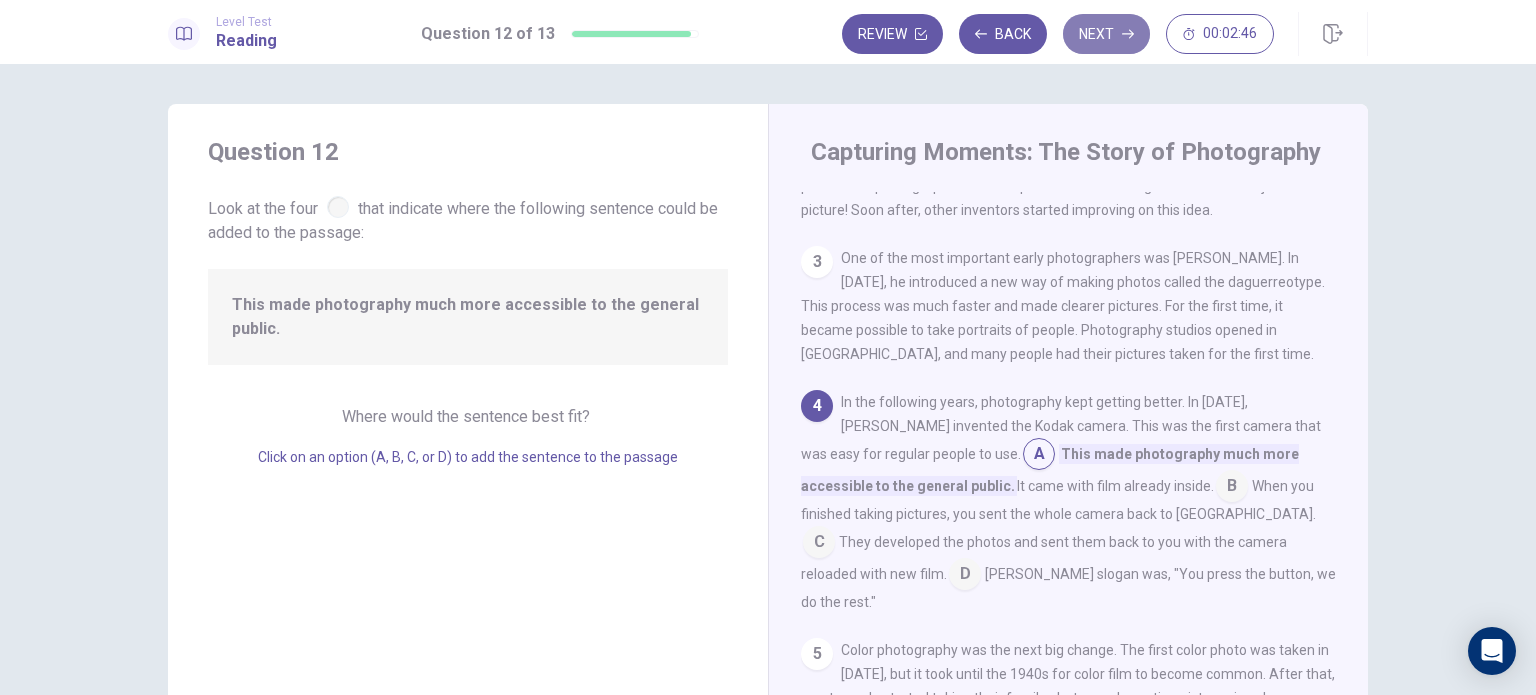 click 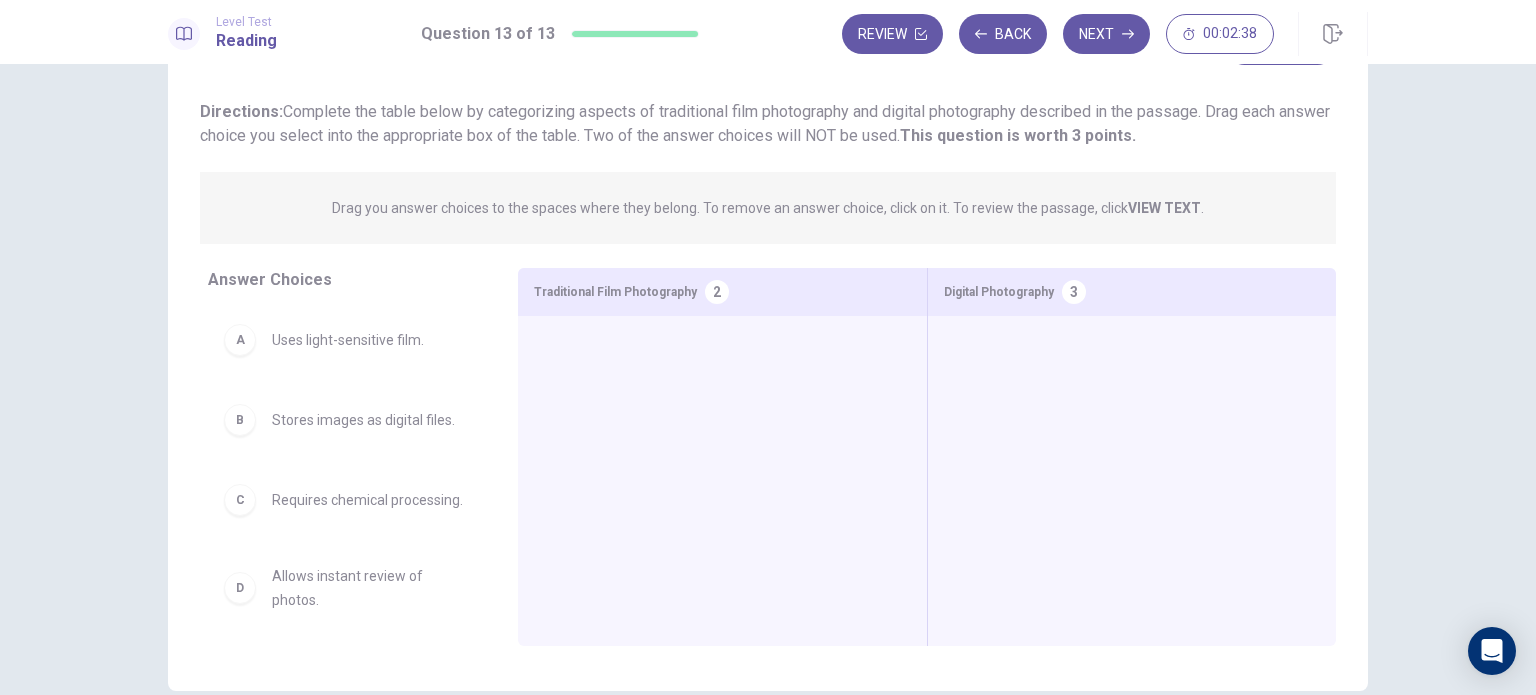 scroll, scrollTop: 108, scrollLeft: 0, axis: vertical 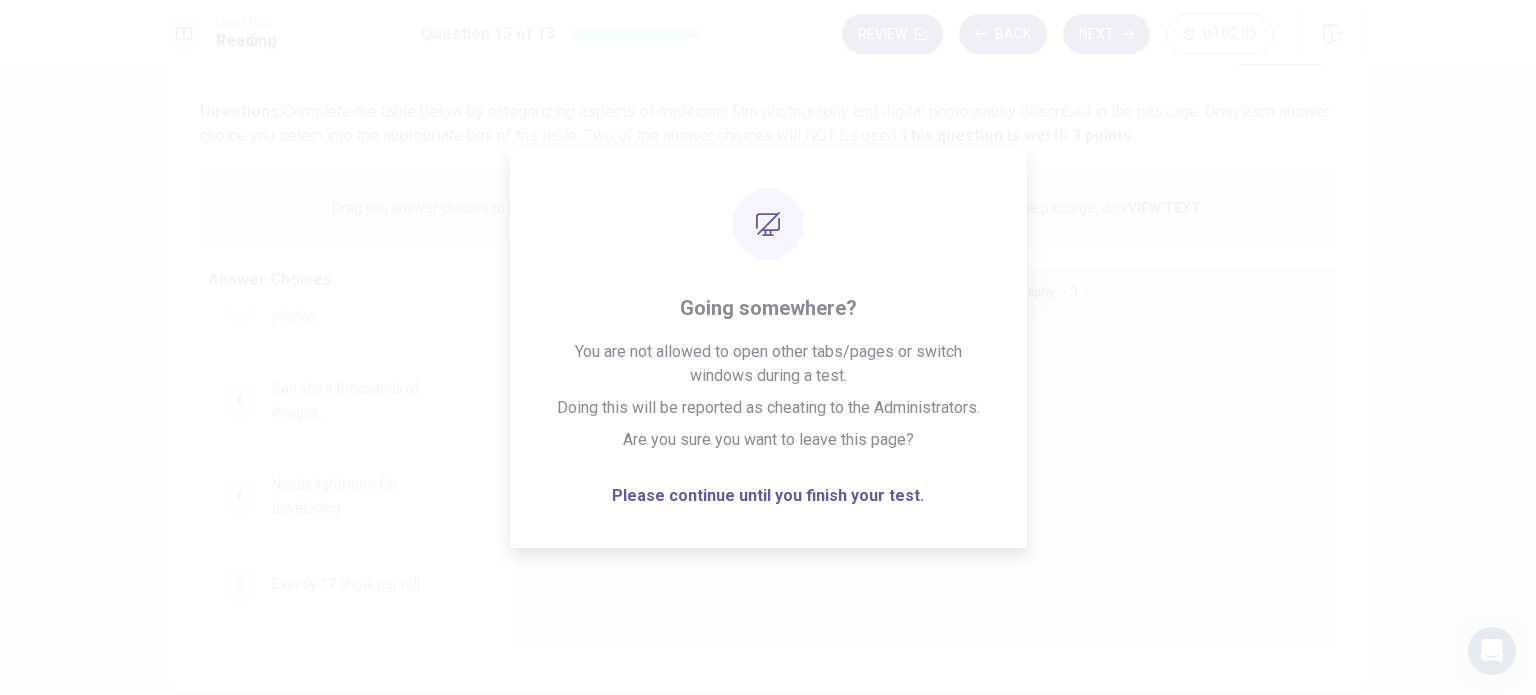 click on "F Needs lightroom for developing." at bounding box center (347, 496) 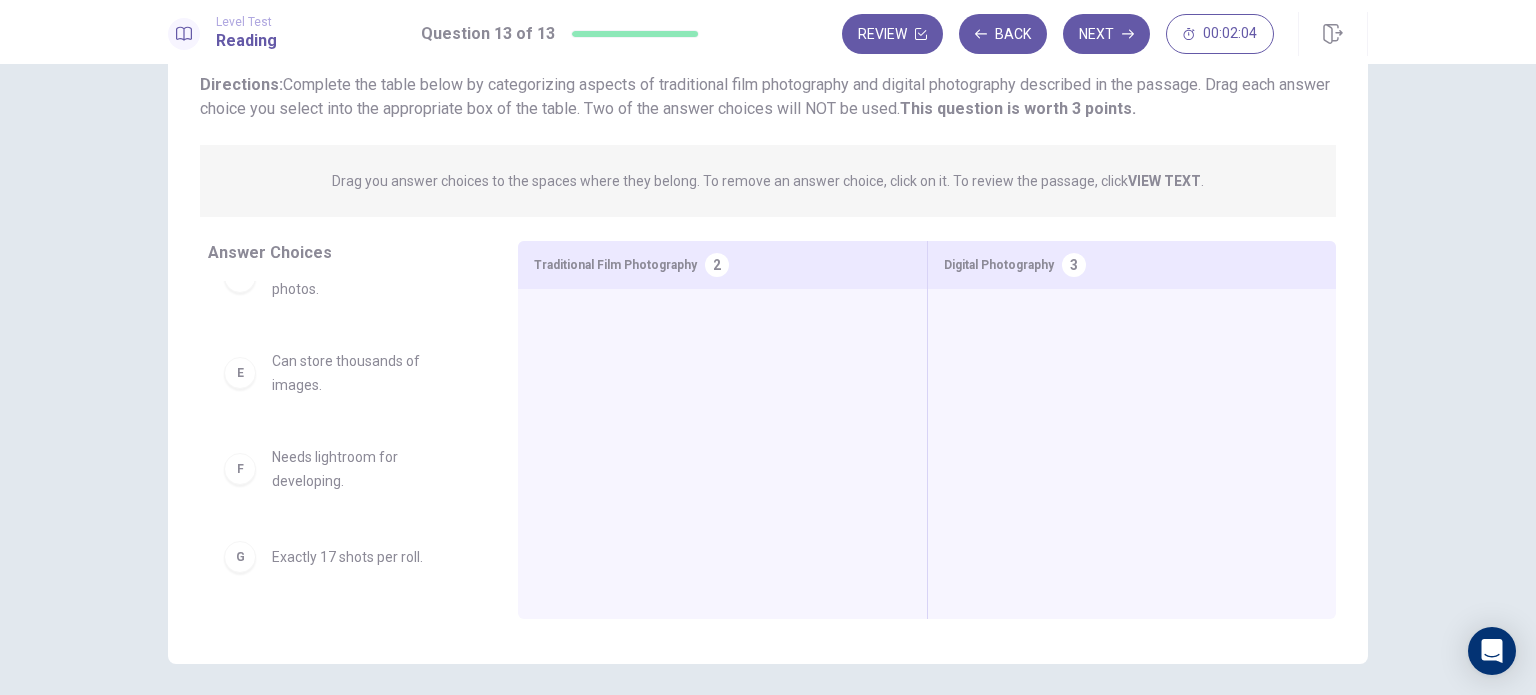 scroll, scrollTop: 136, scrollLeft: 0, axis: vertical 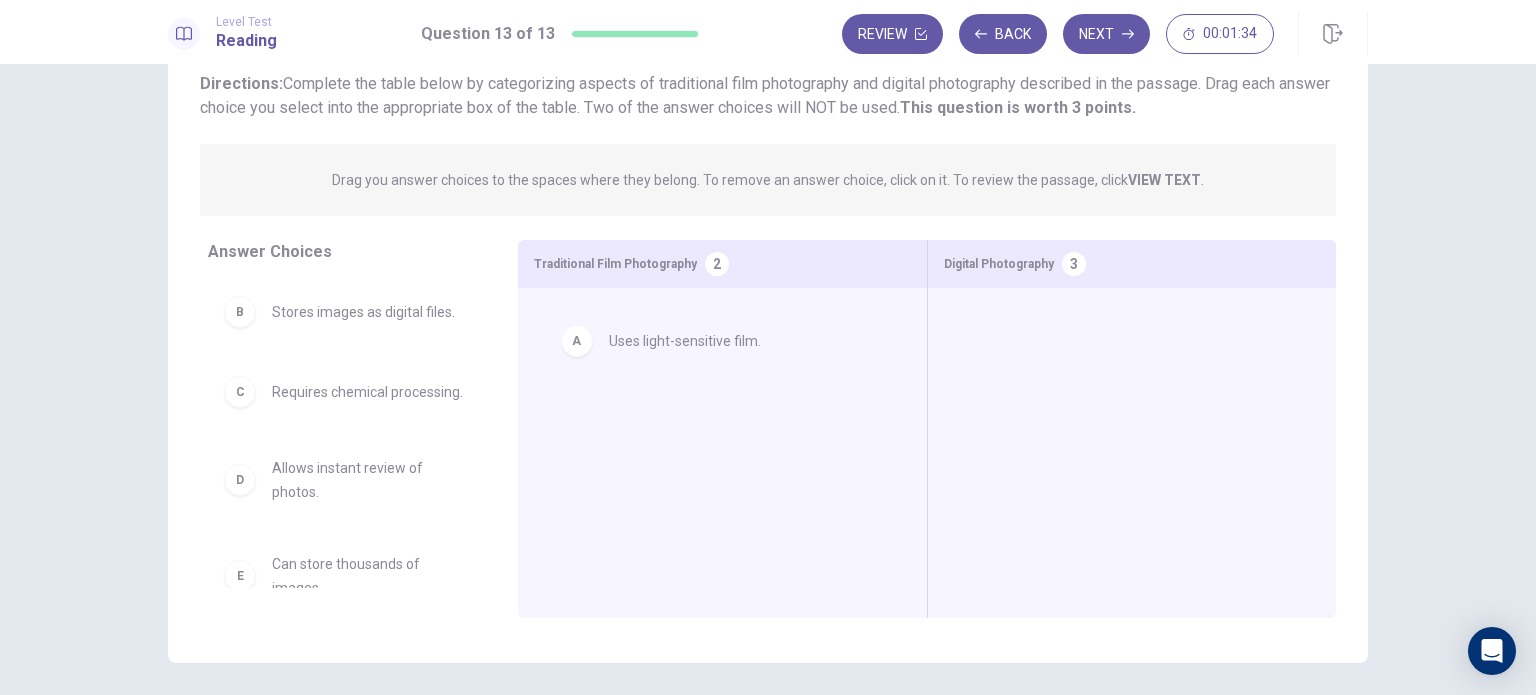 drag, startPoint x: 293, startPoint y: 314, endPoint x: 642, endPoint y: 343, distance: 350.2028 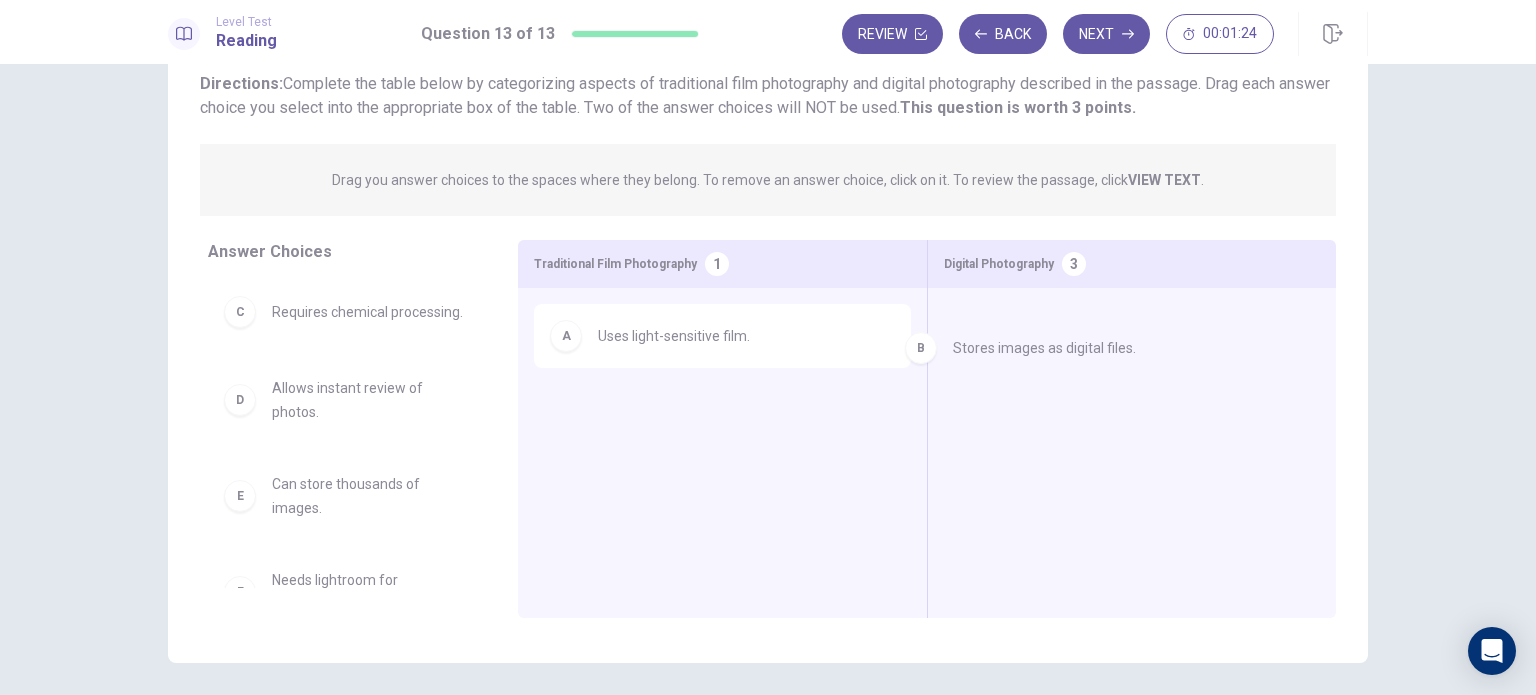 drag, startPoint x: 279, startPoint y: 314, endPoint x: 972, endPoint y: 349, distance: 693.8833 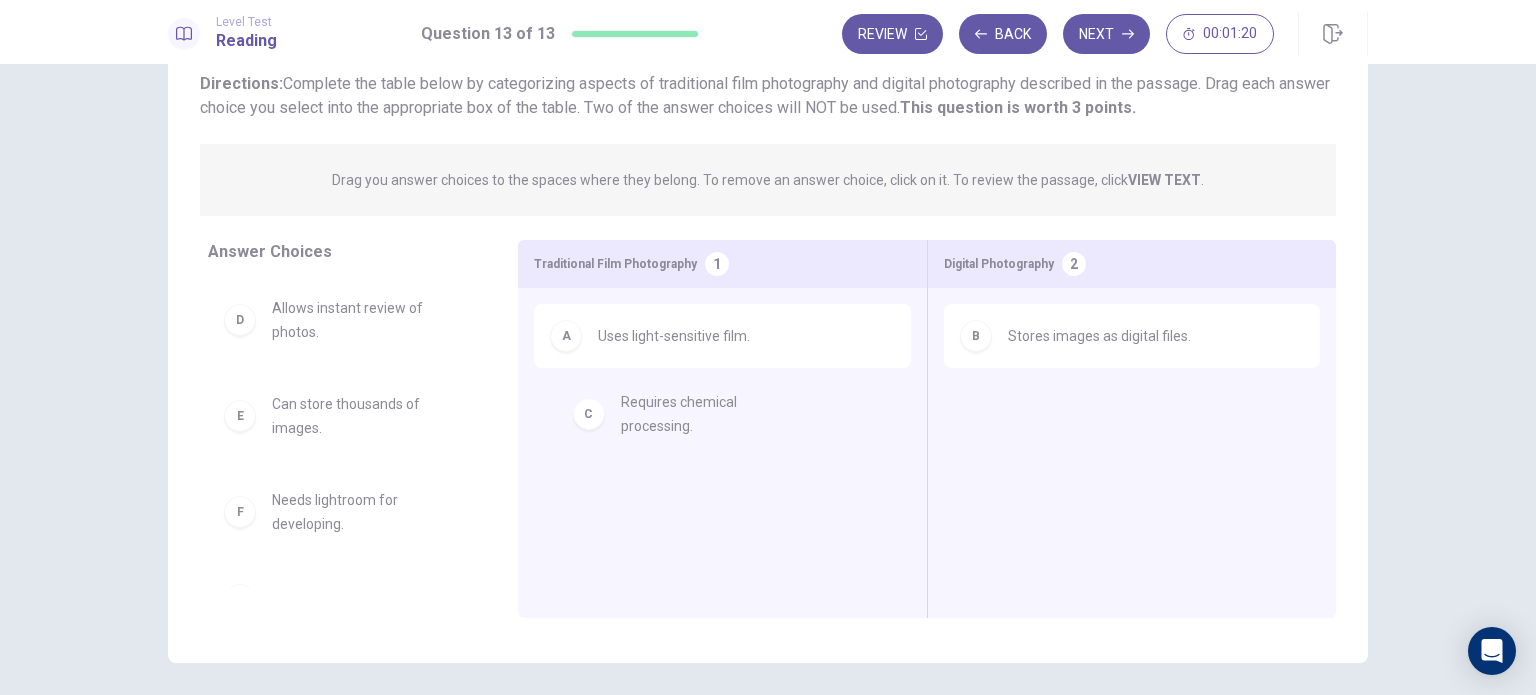 drag, startPoint x: 313, startPoint y: 314, endPoint x: 672, endPoint y: 409, distance: 371.35696 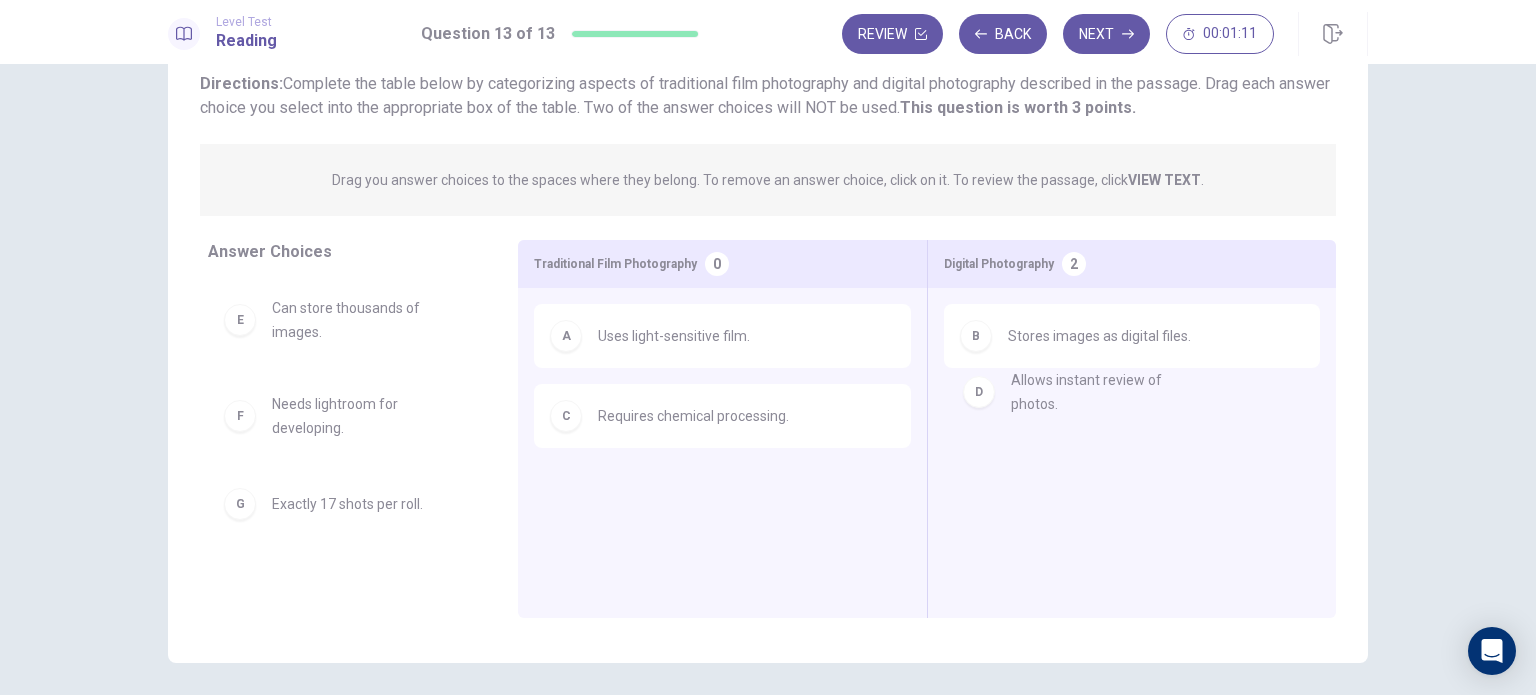 drag, startPoint x: 333, startPoint y: 317, endPoint x: 1084, endPoint y: 391, distance: 754.637 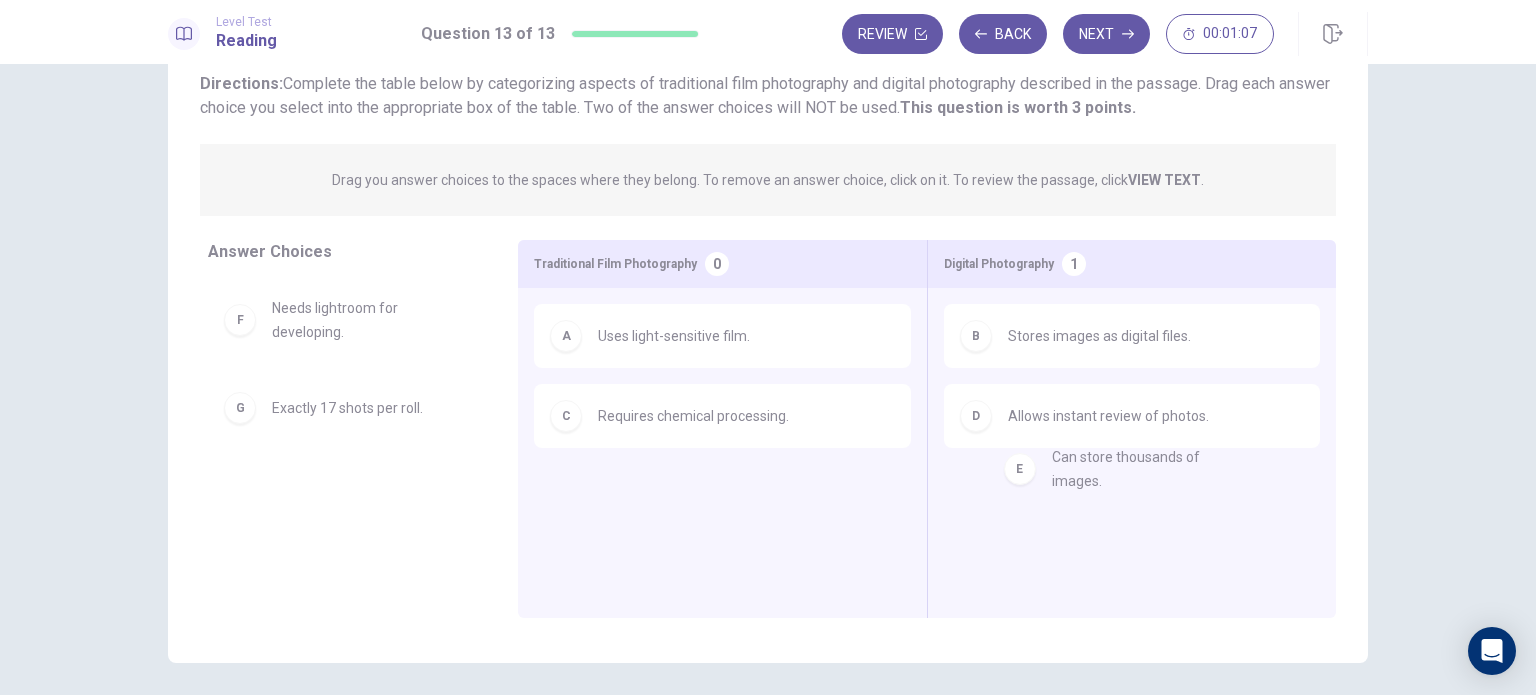 drag, startPoint x: 347, startPoint y: 315, endPoint x: 1140, endPoint y: 464, distance: 806.8767 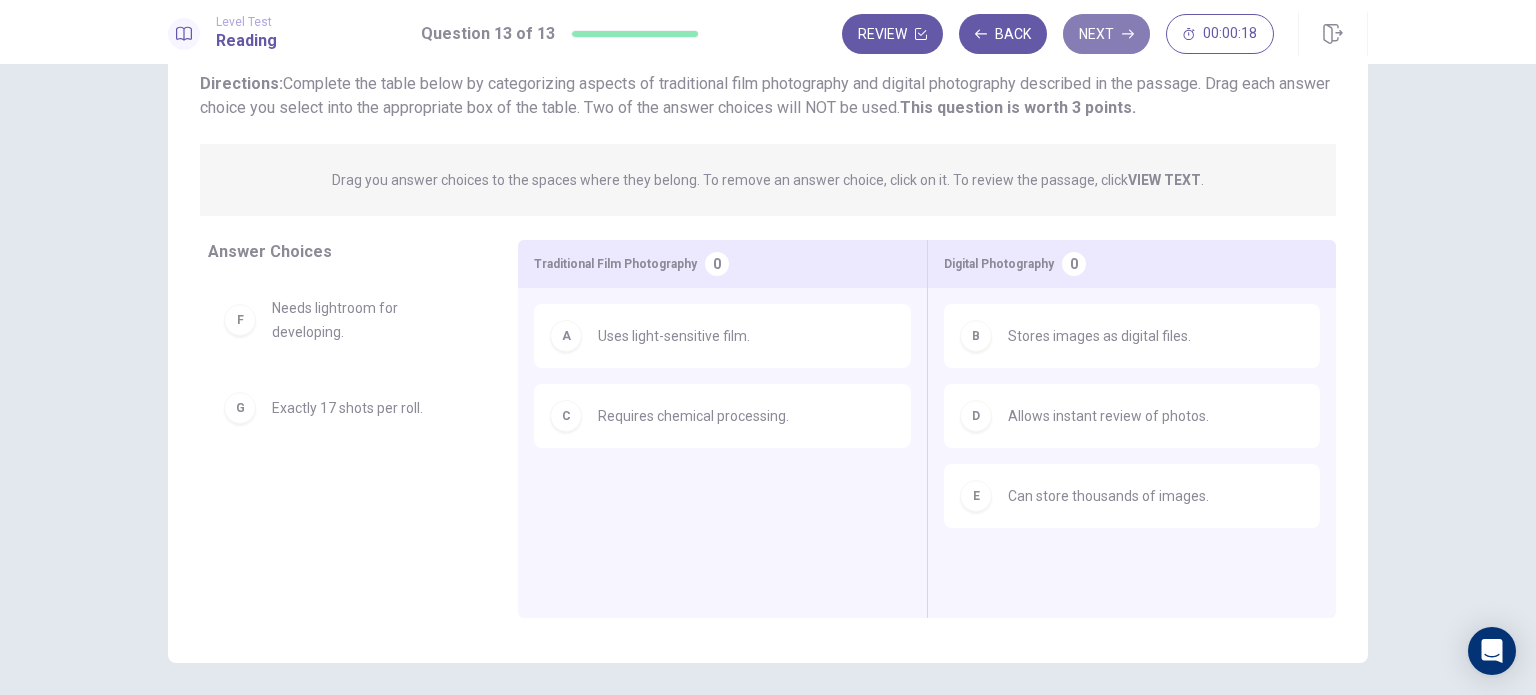 click on "Next" at bounding box center [1106, 34] 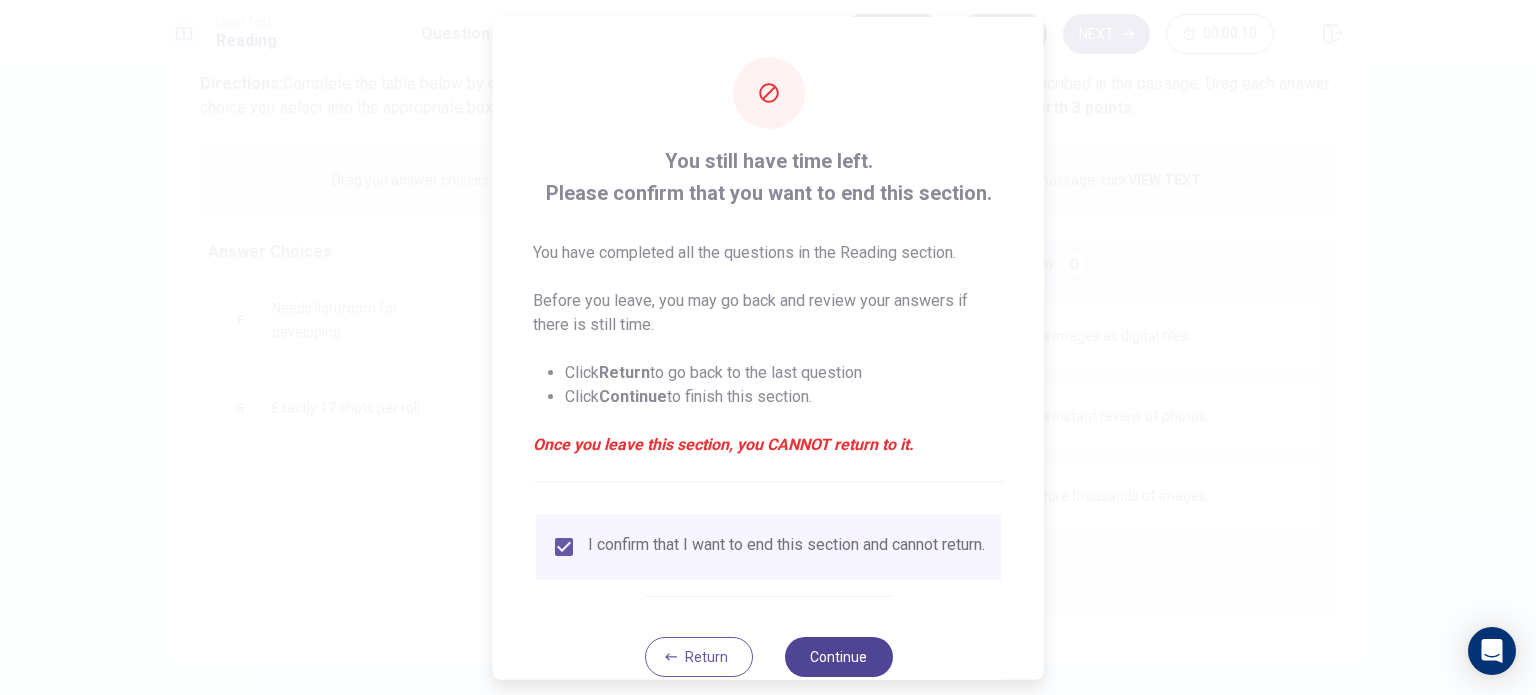 click on "Continue" at bounding box center [838, 656] 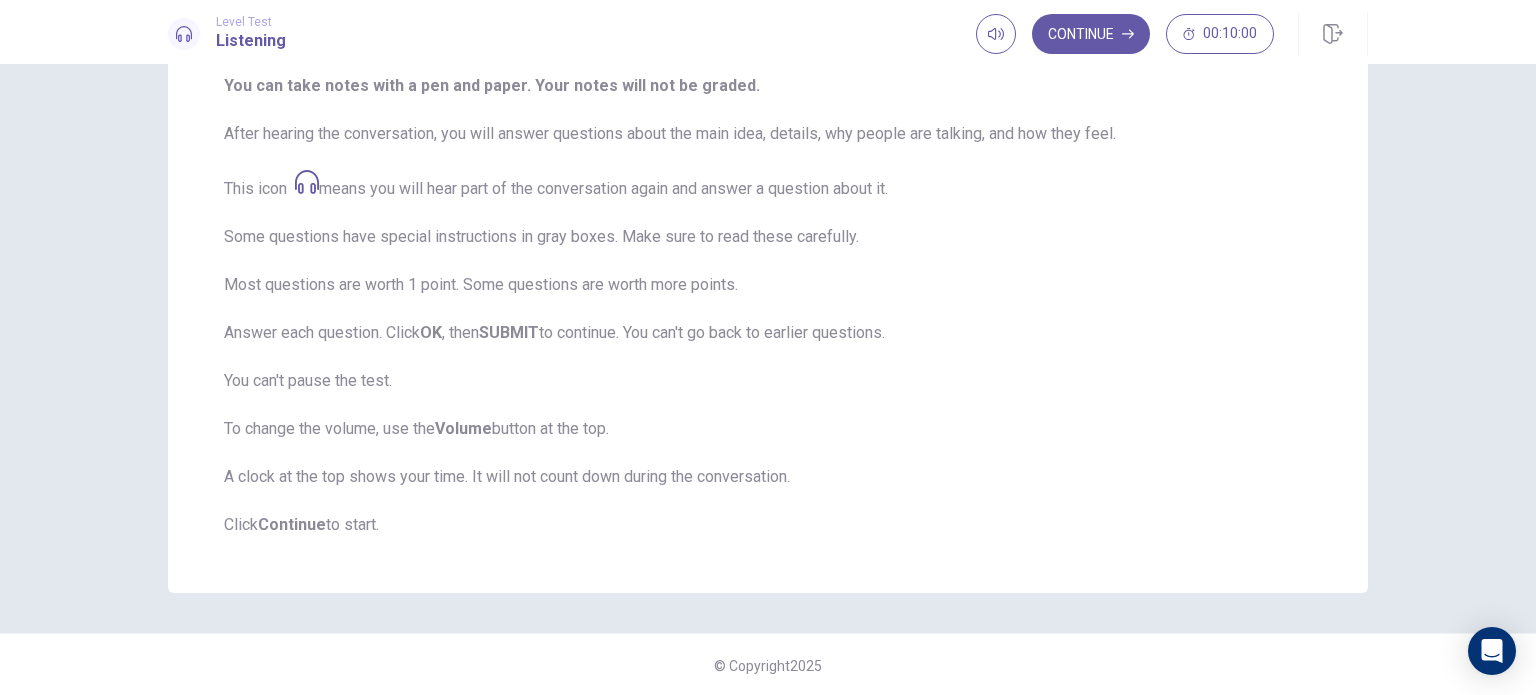 scroll, scrollTop: 263, scrollLeft: 0, axis: vertical 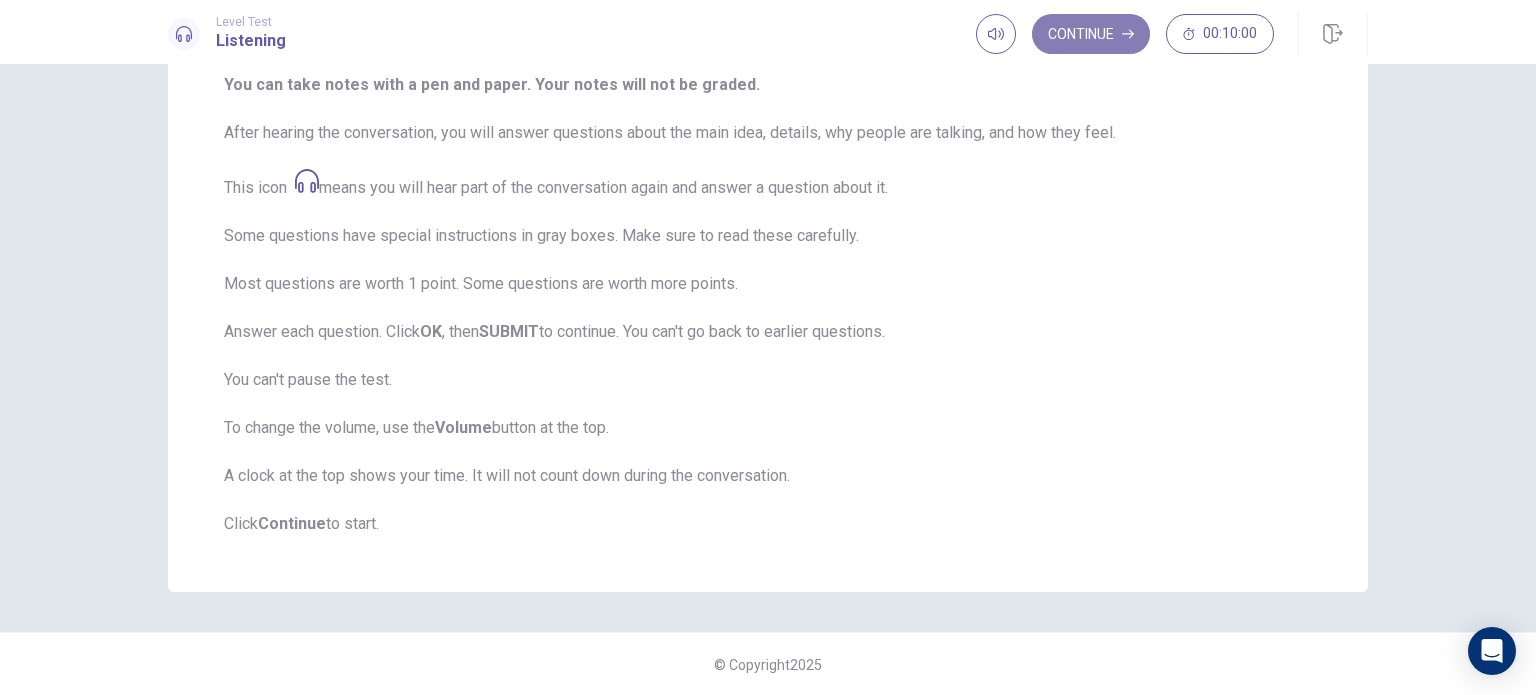 click on "Continue" at bounding box center [1091, 34] 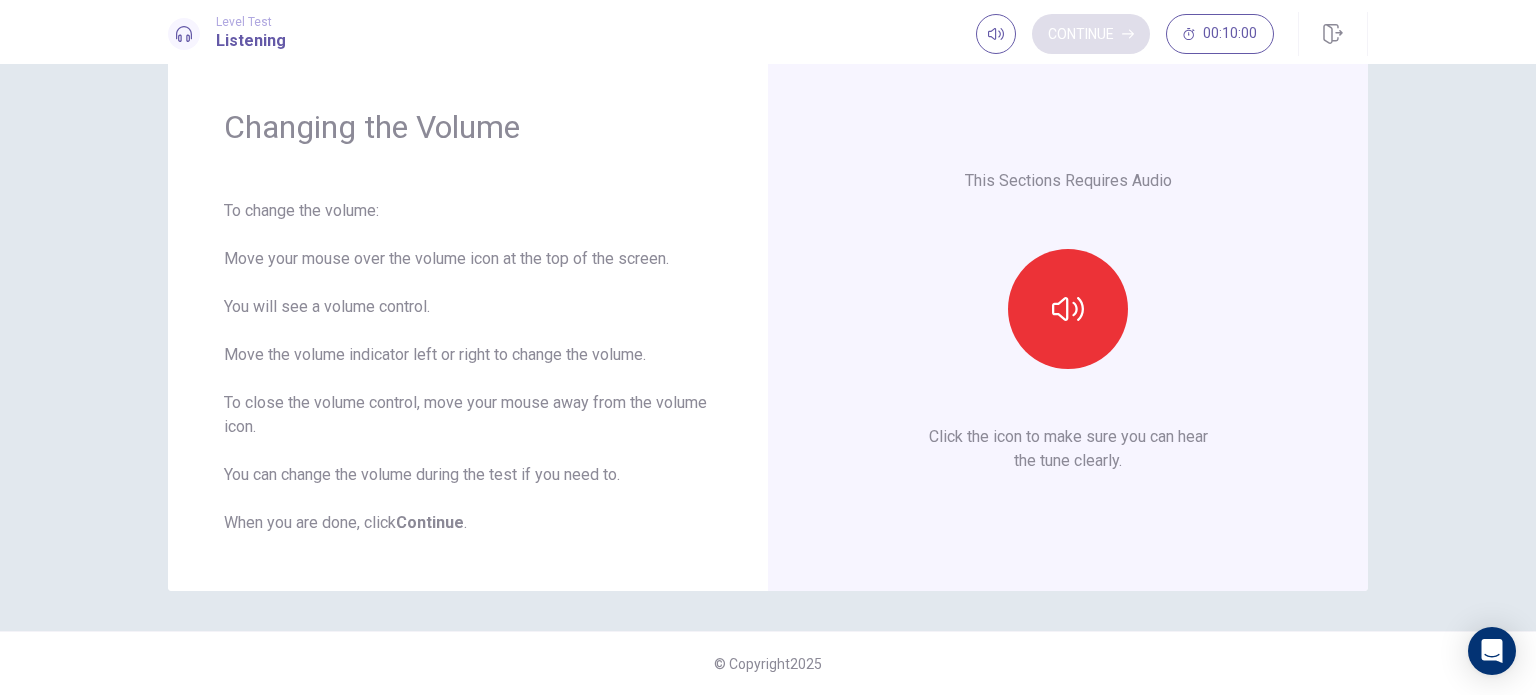 scroll, scrollTop: 52, scrollLeft: 0, axis: vertical 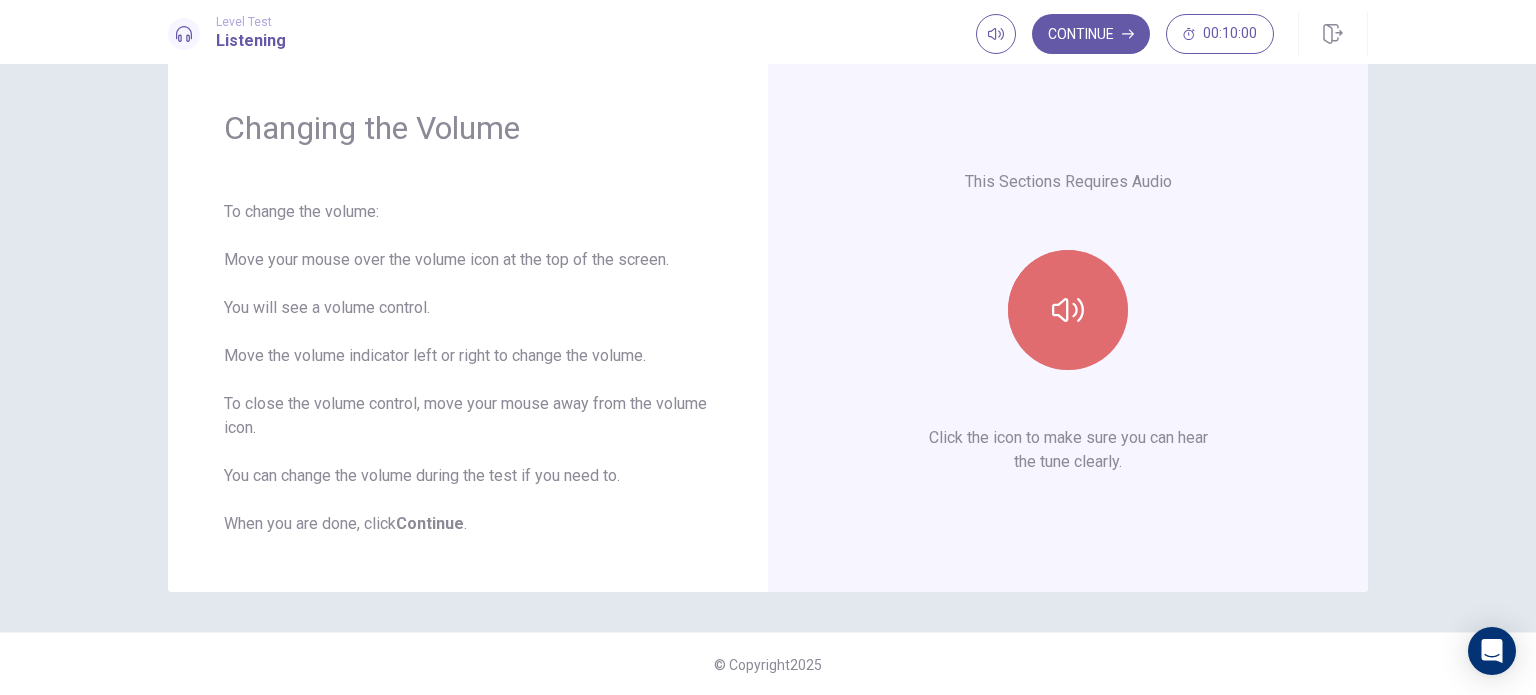 click at bounding box center (1068, 310) 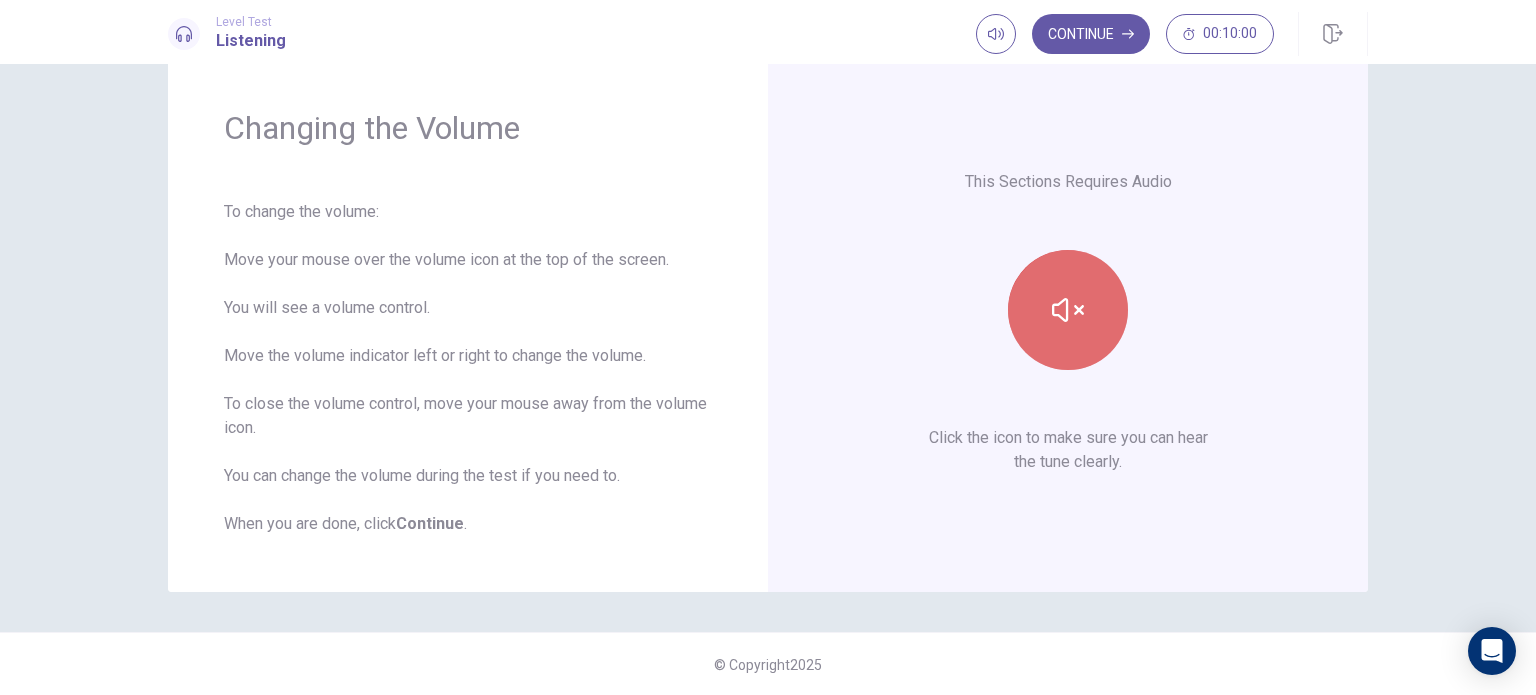 click 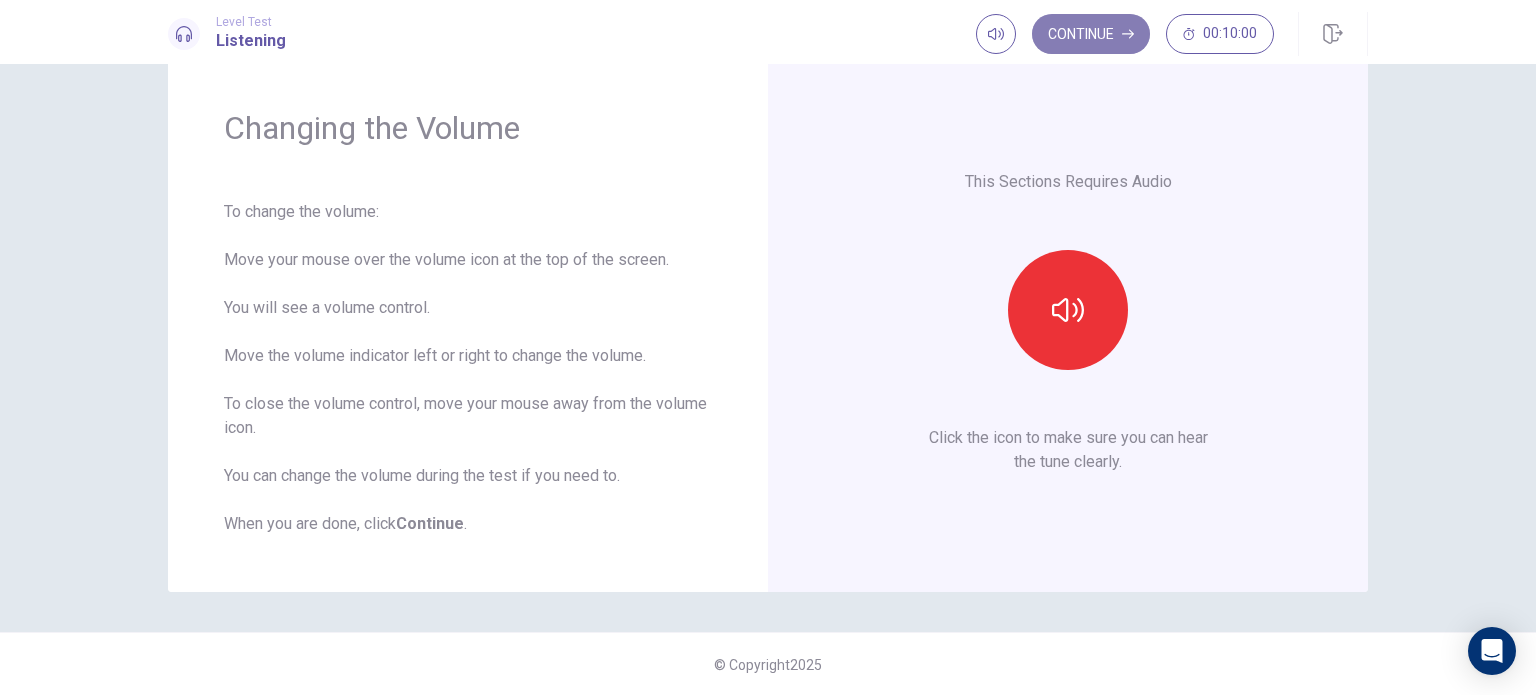 click on "Continue" at bounding box center (1091, 34) 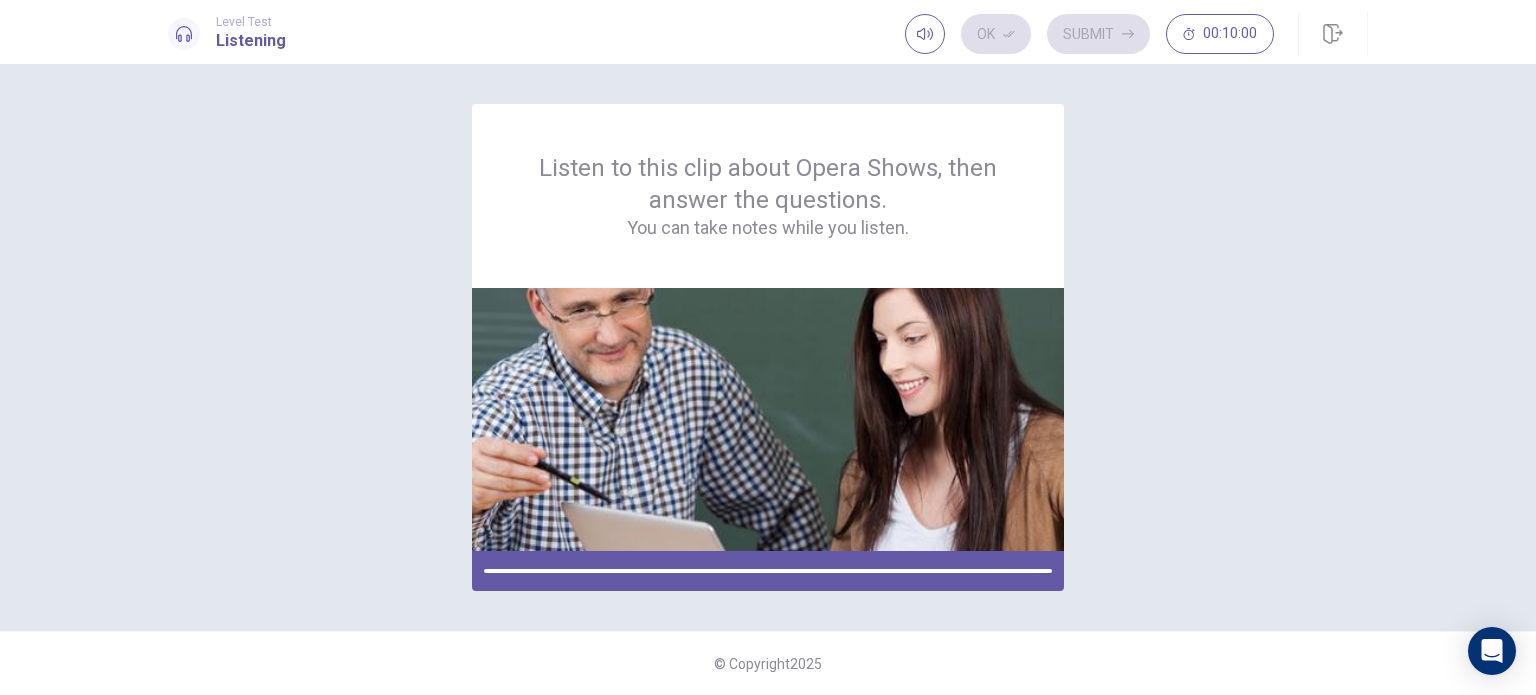 scroll, scrollTop: 0, scrollLeft: 0, axis: both 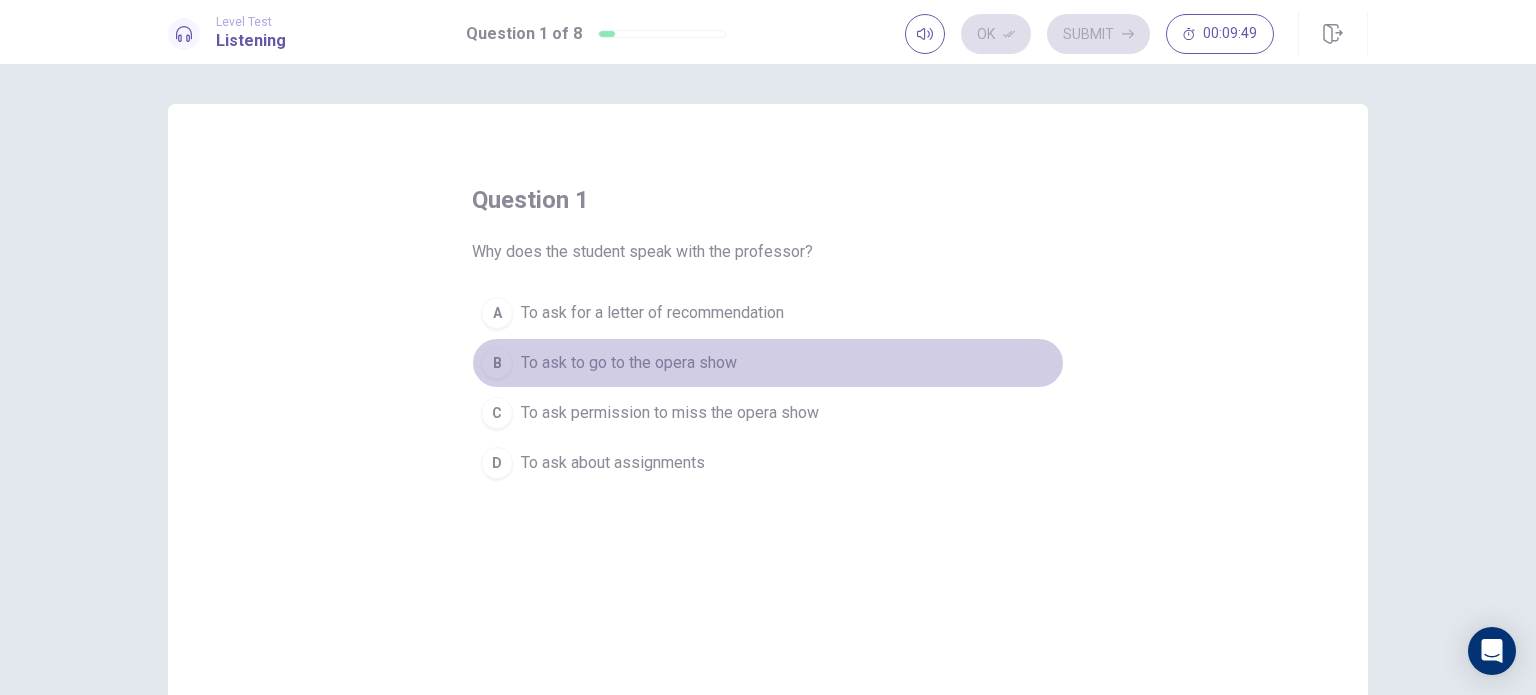 click on "To ask to go to the opera show" at bounding box center [629, 363] 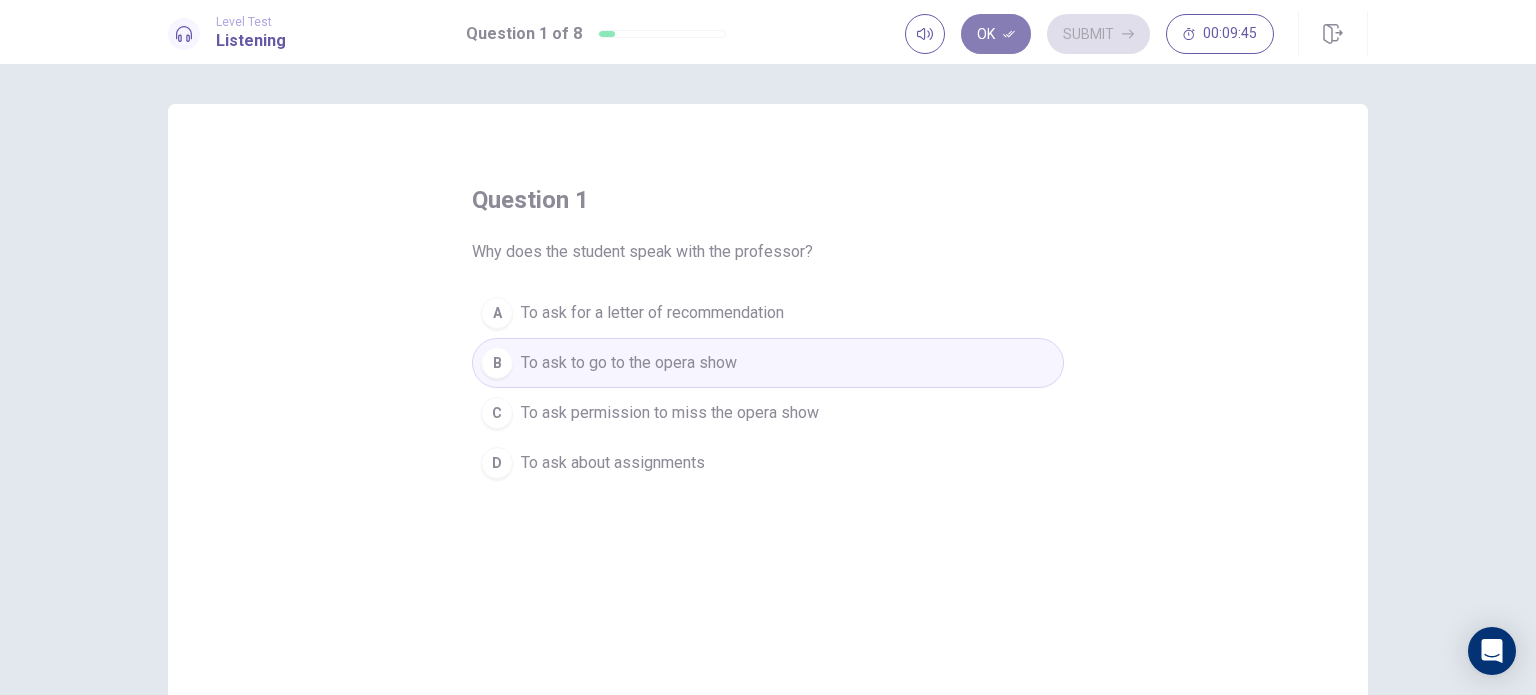 click on "Ok" at bounding box center (996, 34) 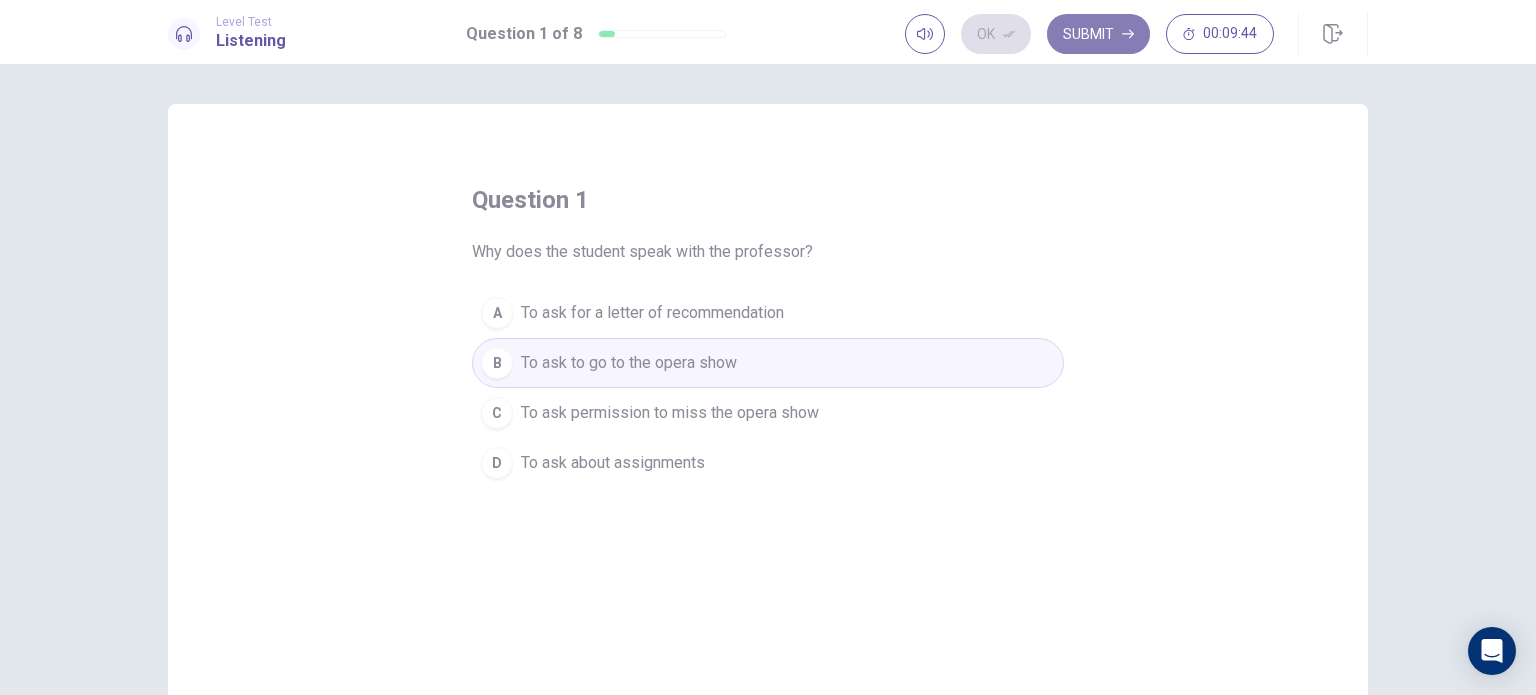click on "Submit" at bounding box center (1098, 34) 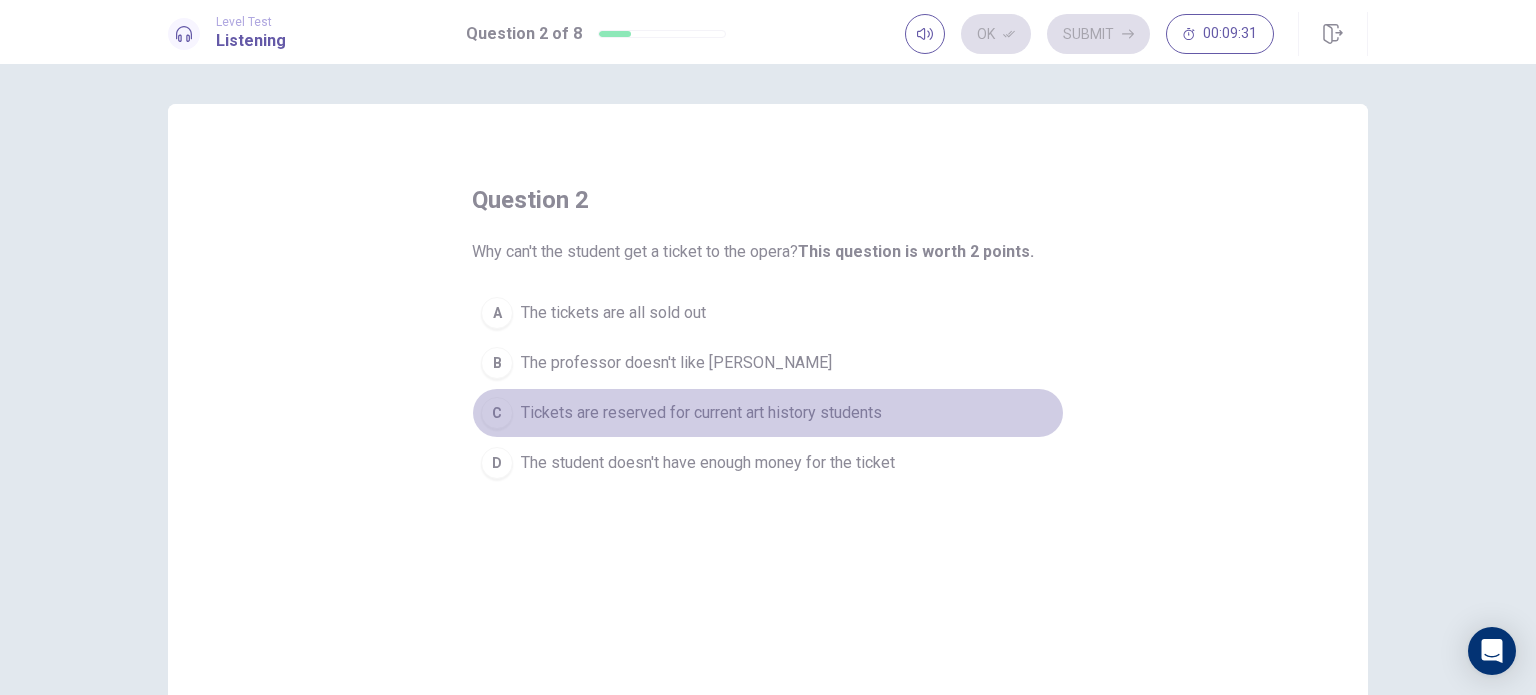 click on "Tickets are reserved for current art history students" at bounding box center (701, 413) 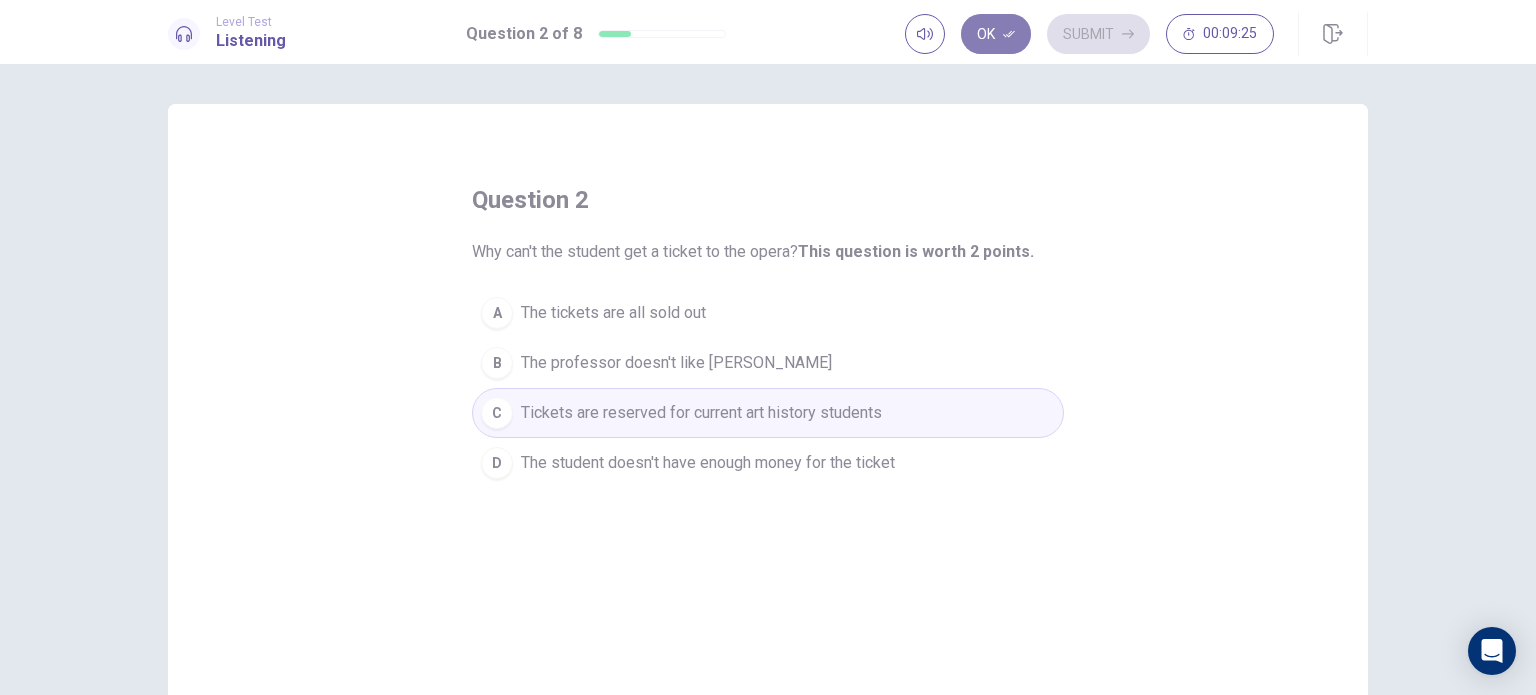 click on "Ok" at bounding box center [996, 34] 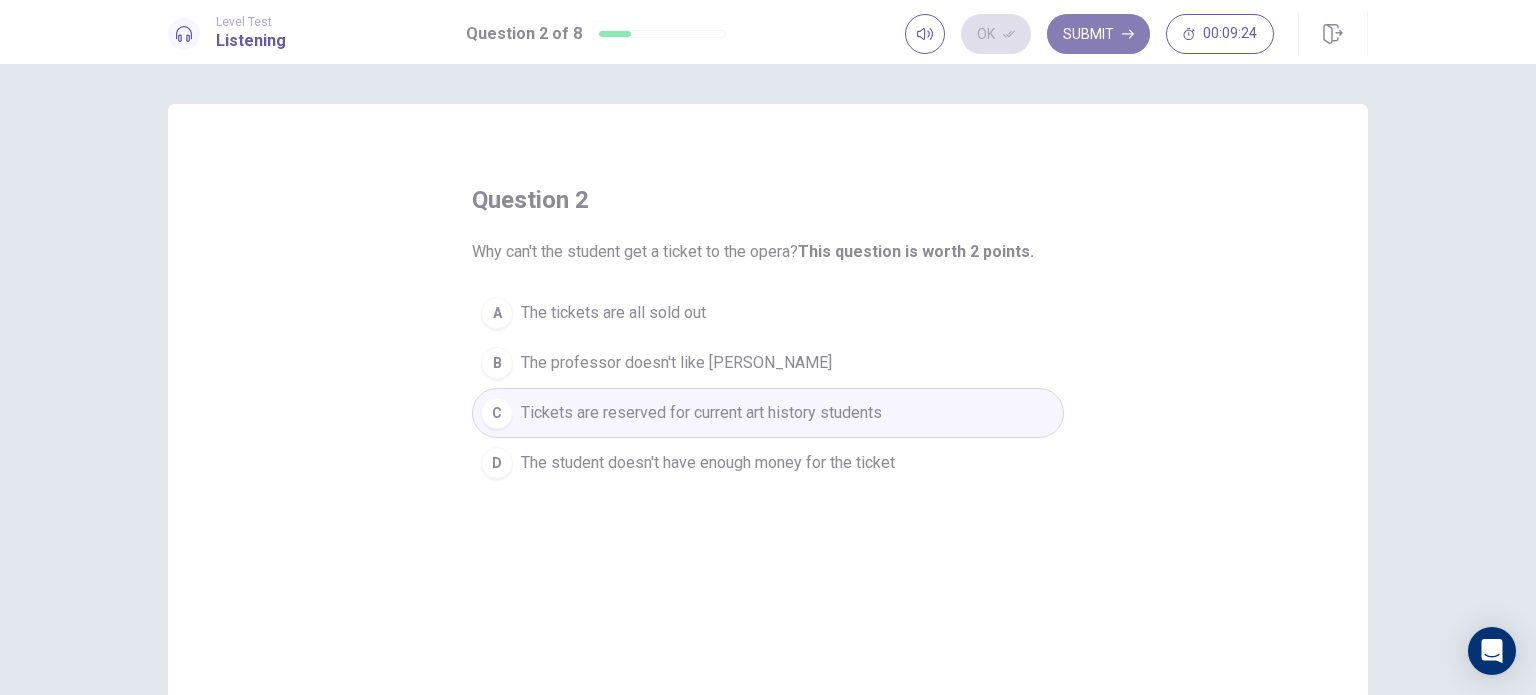 click on "Submit" at bounding box center (1098, 34) 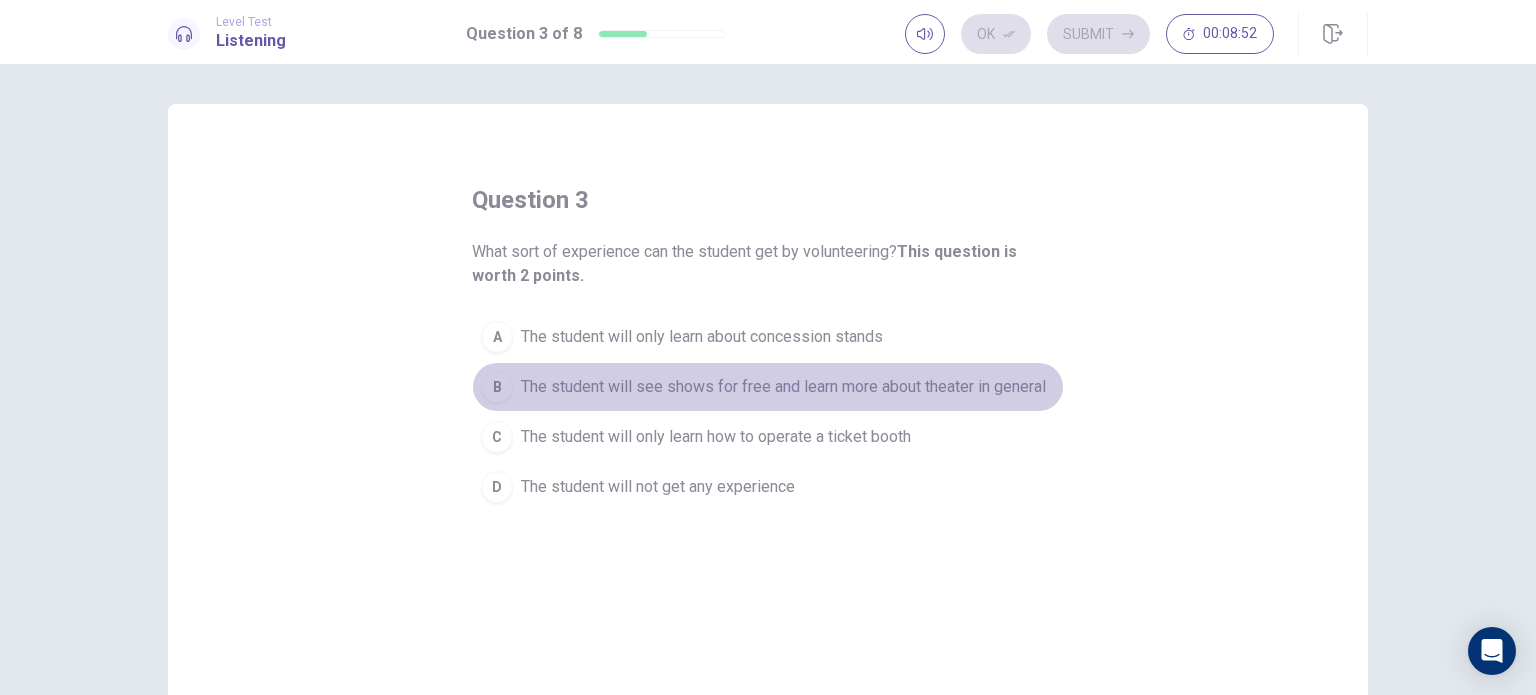 click on "The student will see shows for free and learn more about theater in general" at bounding box center (783, 387) 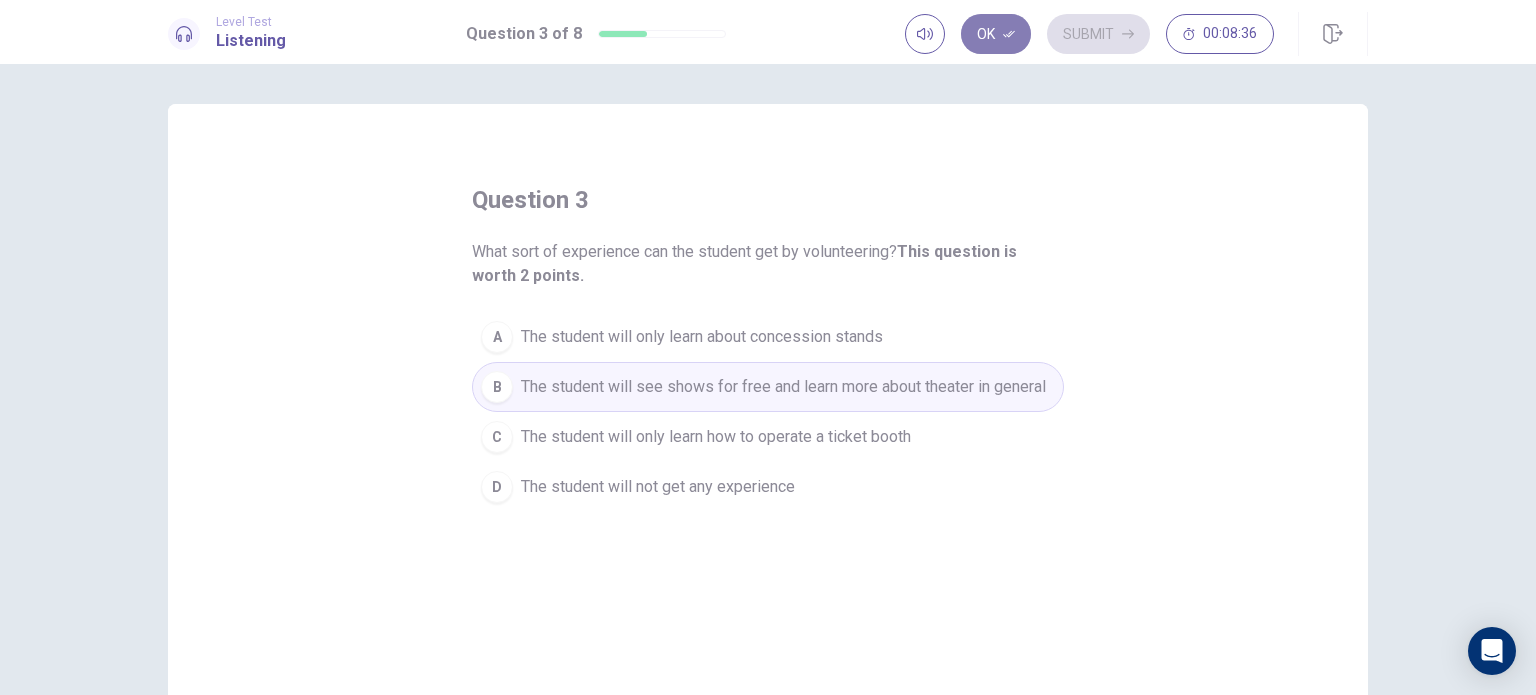click on "Ok" at bounding box center (996, 34) 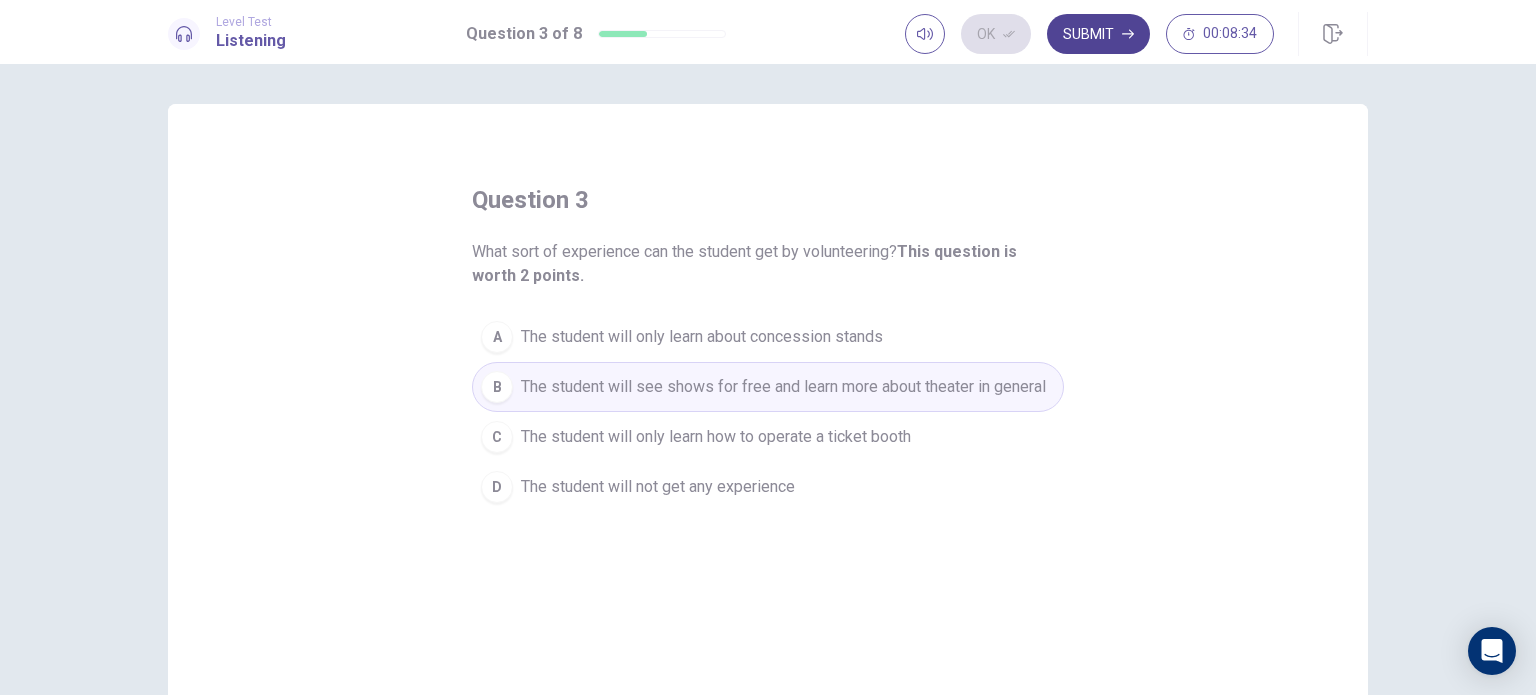 click on "Submit" at bounding box center [1098, 34] 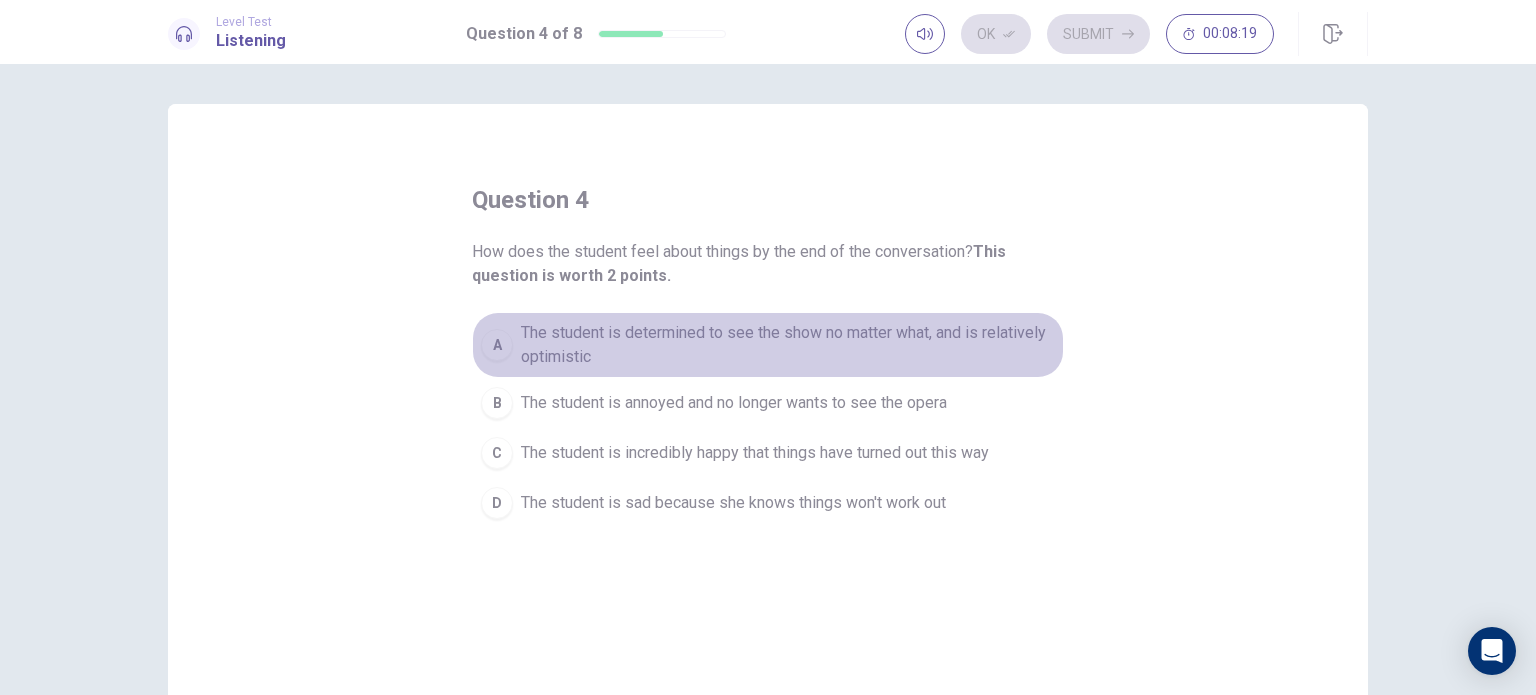 click on "The student is determined to see the show no matter what, and is relatively optimistic" at bounding box center (788, 345) 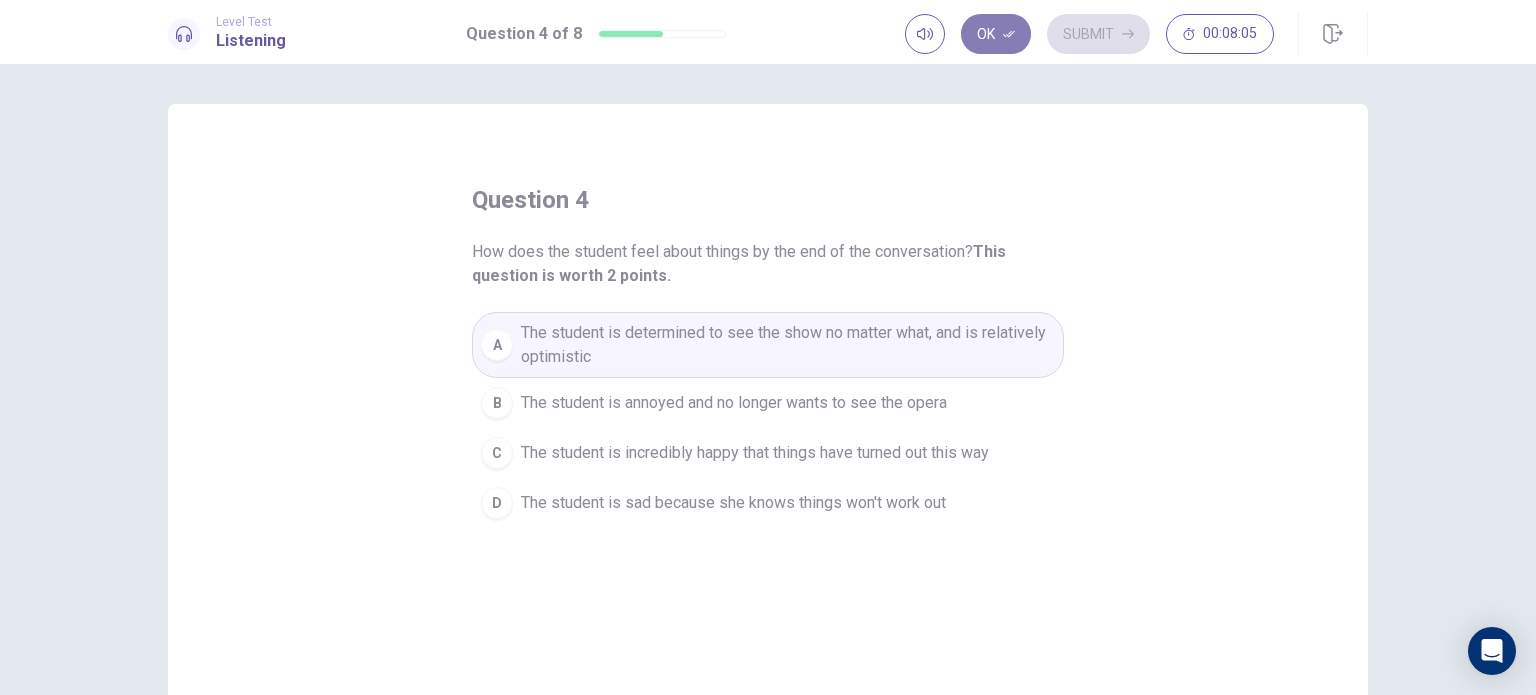click on "Ok" at bounding box center (996, 34) 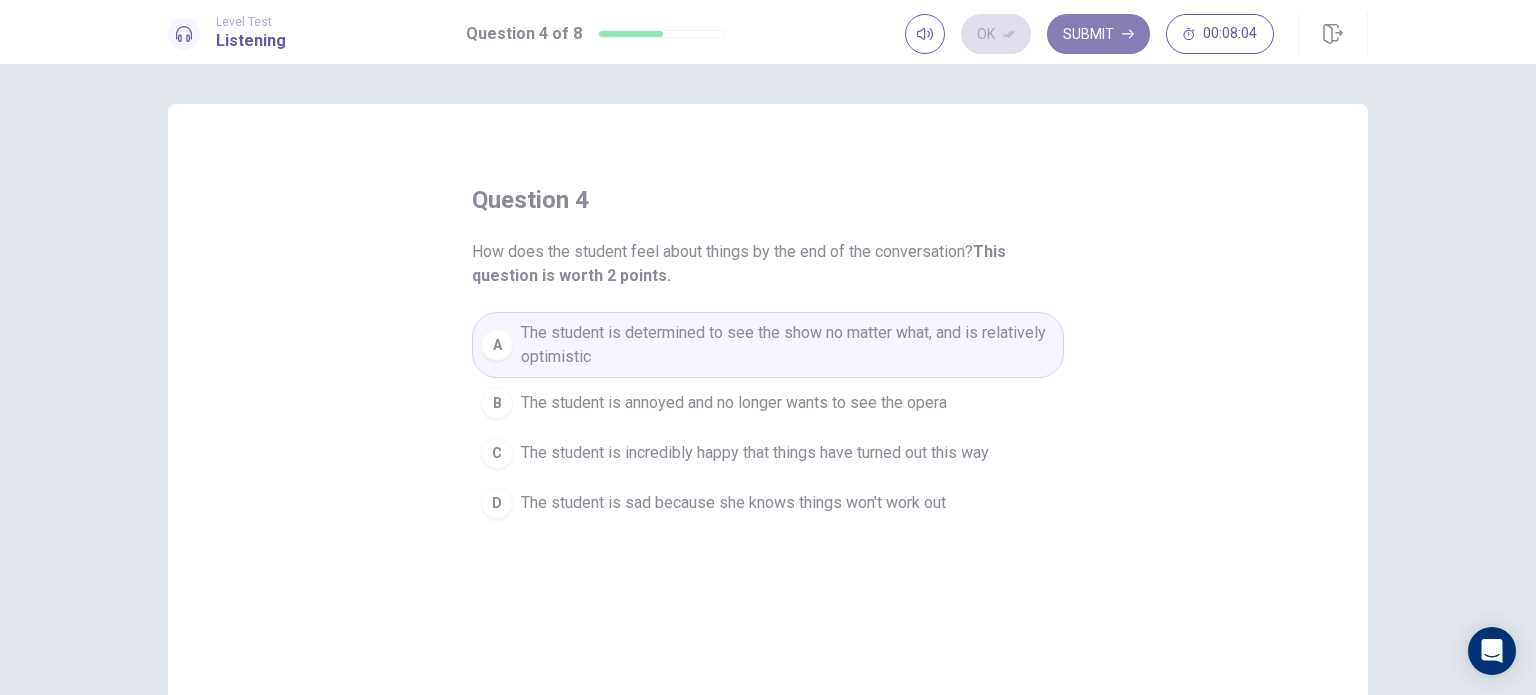 click on "Submit" at bounding box center [1098, 34] 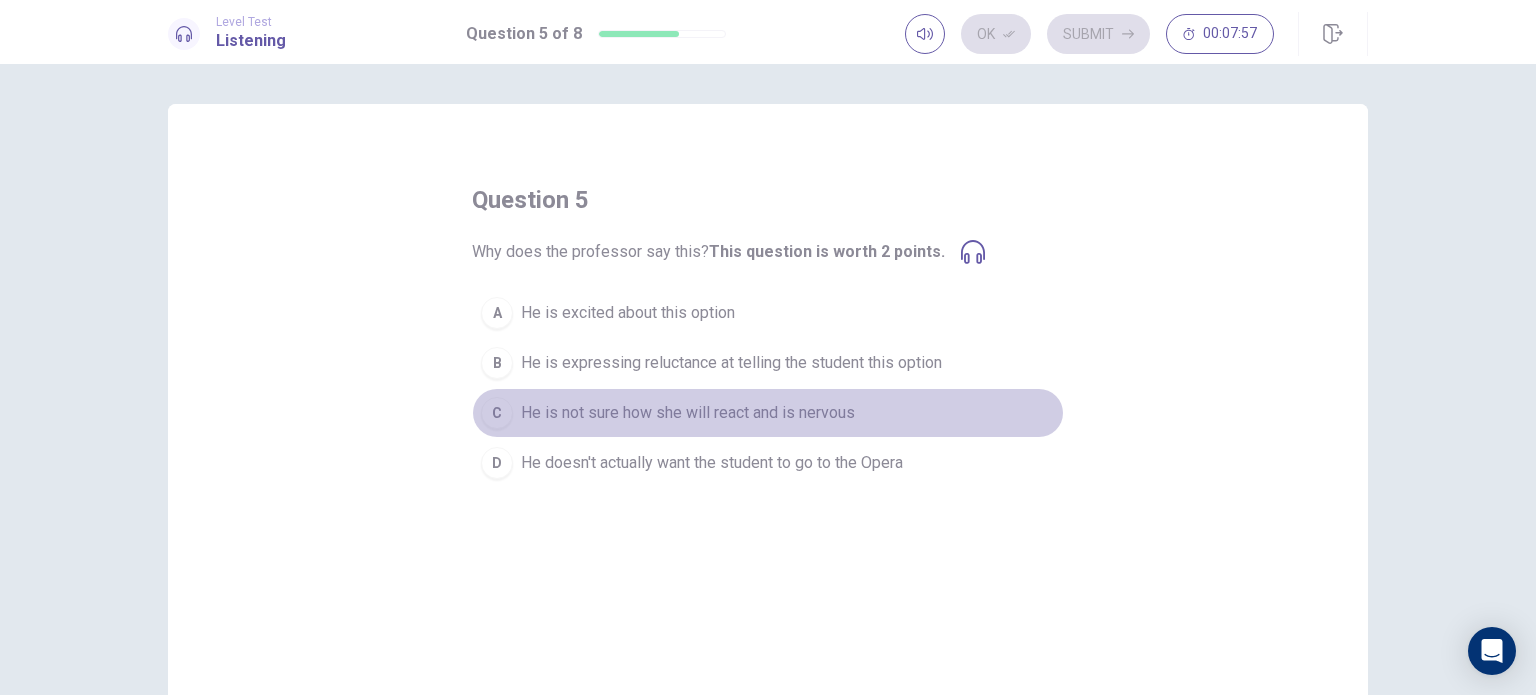 click on "He is not sure how she will react and is nervous" at bounding box center [688, 413] 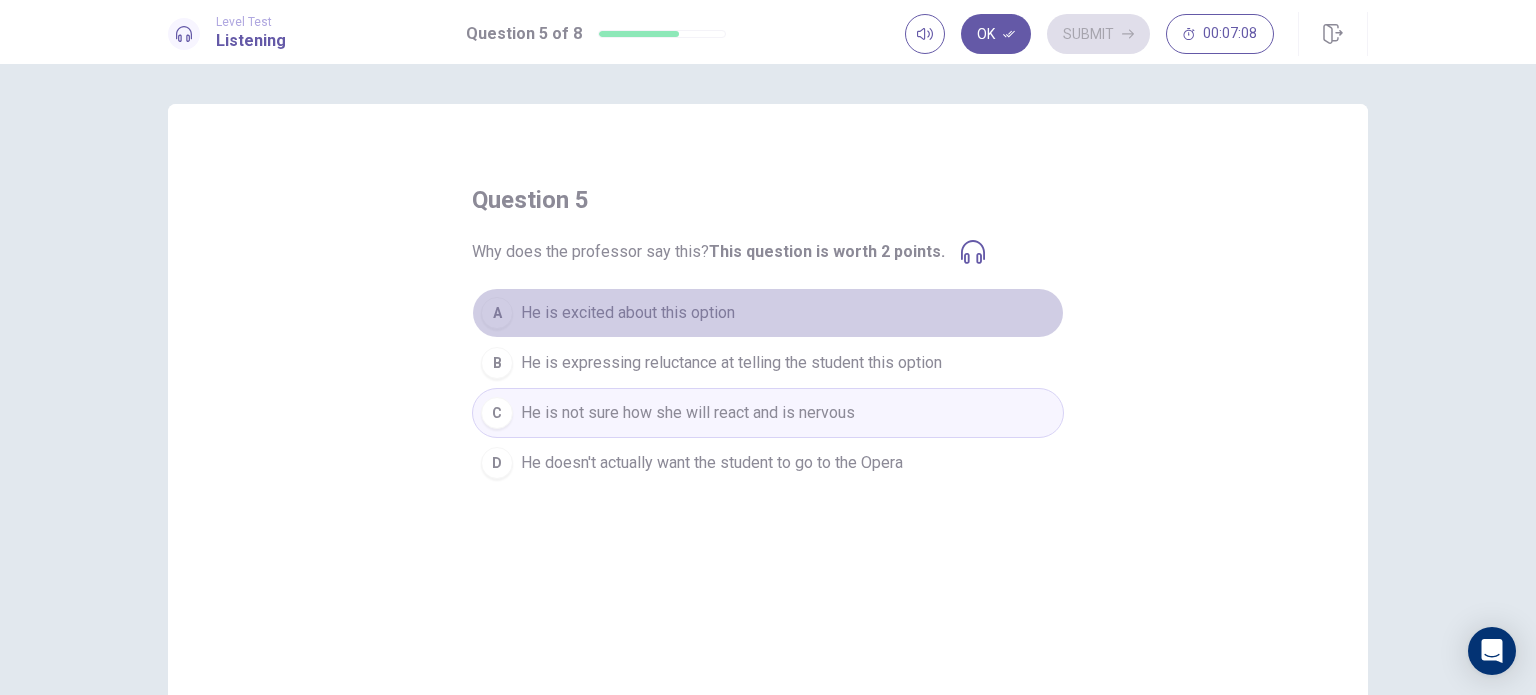 click on "He is excited about this option" at bounding box center [628, 313] 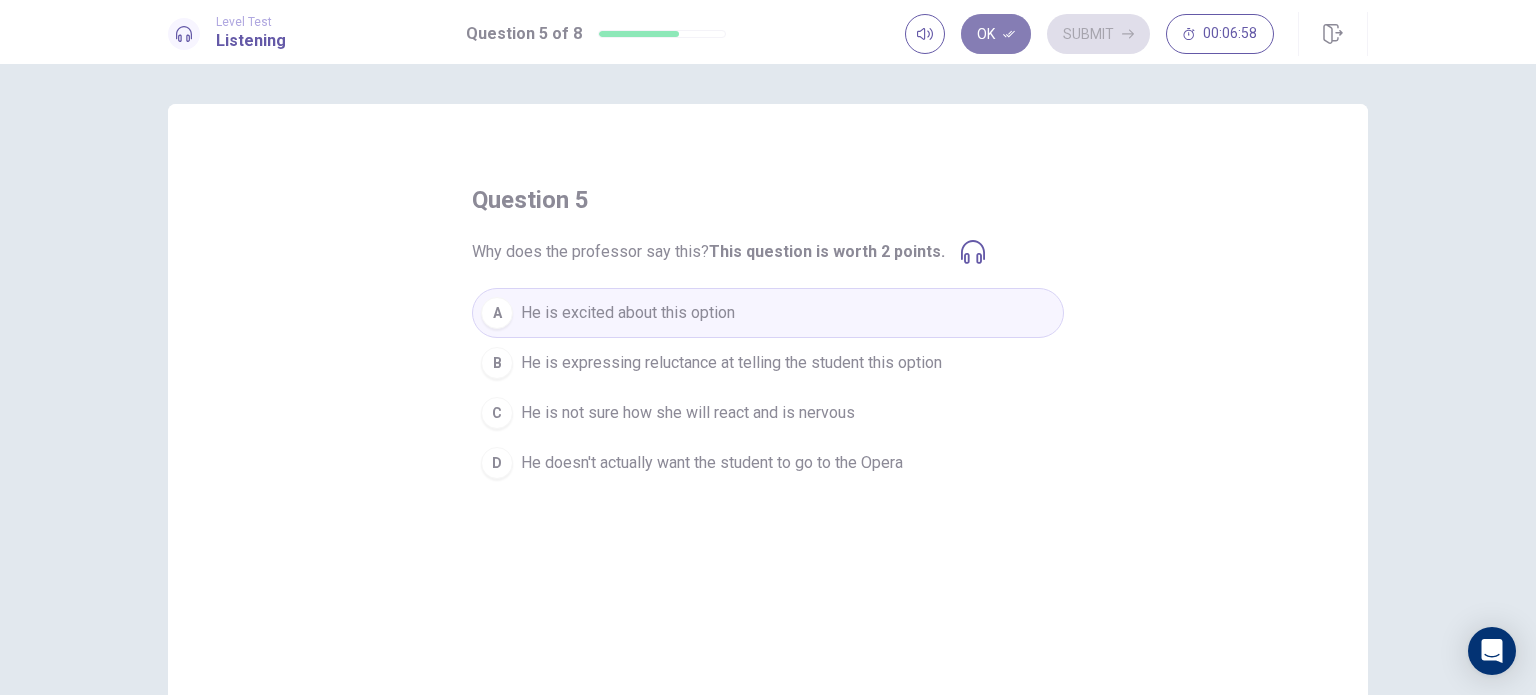 click 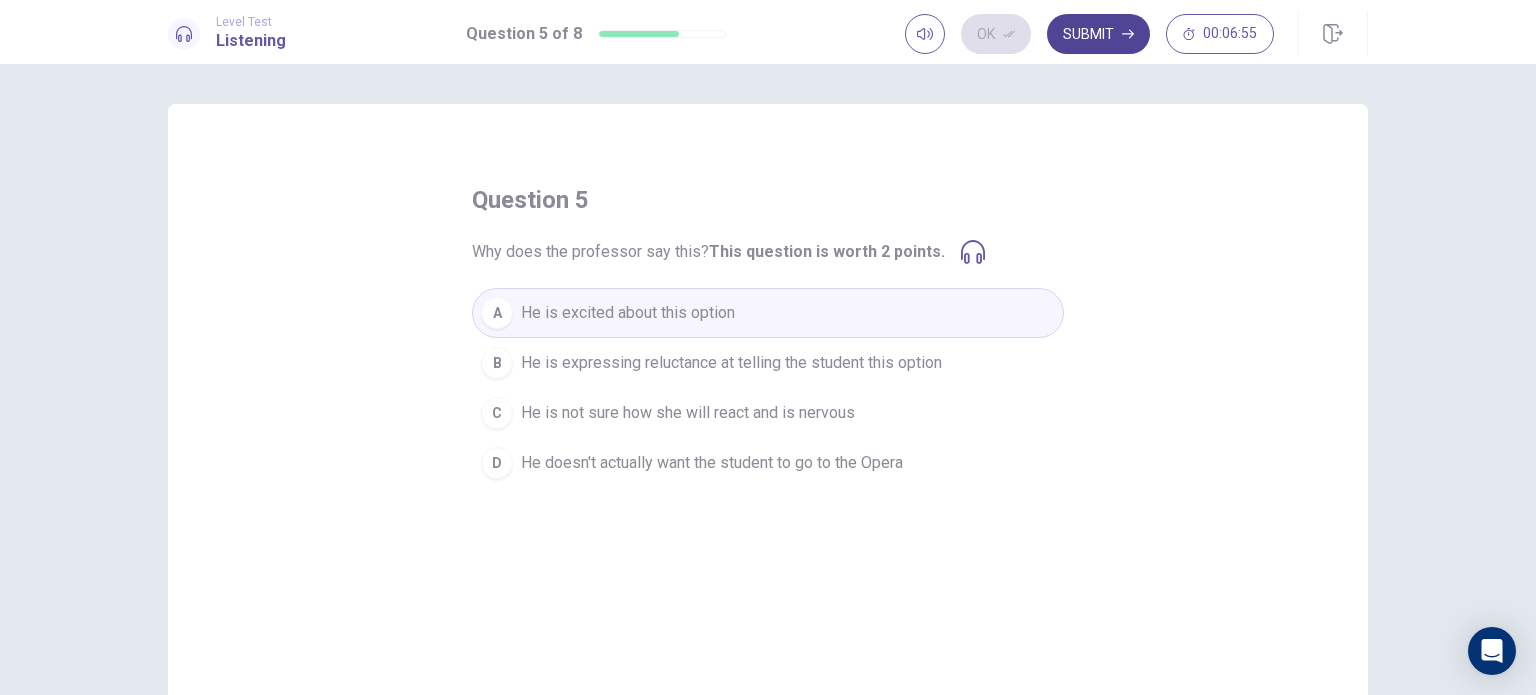 click on "Submit" at bounding box center (1098, 34) 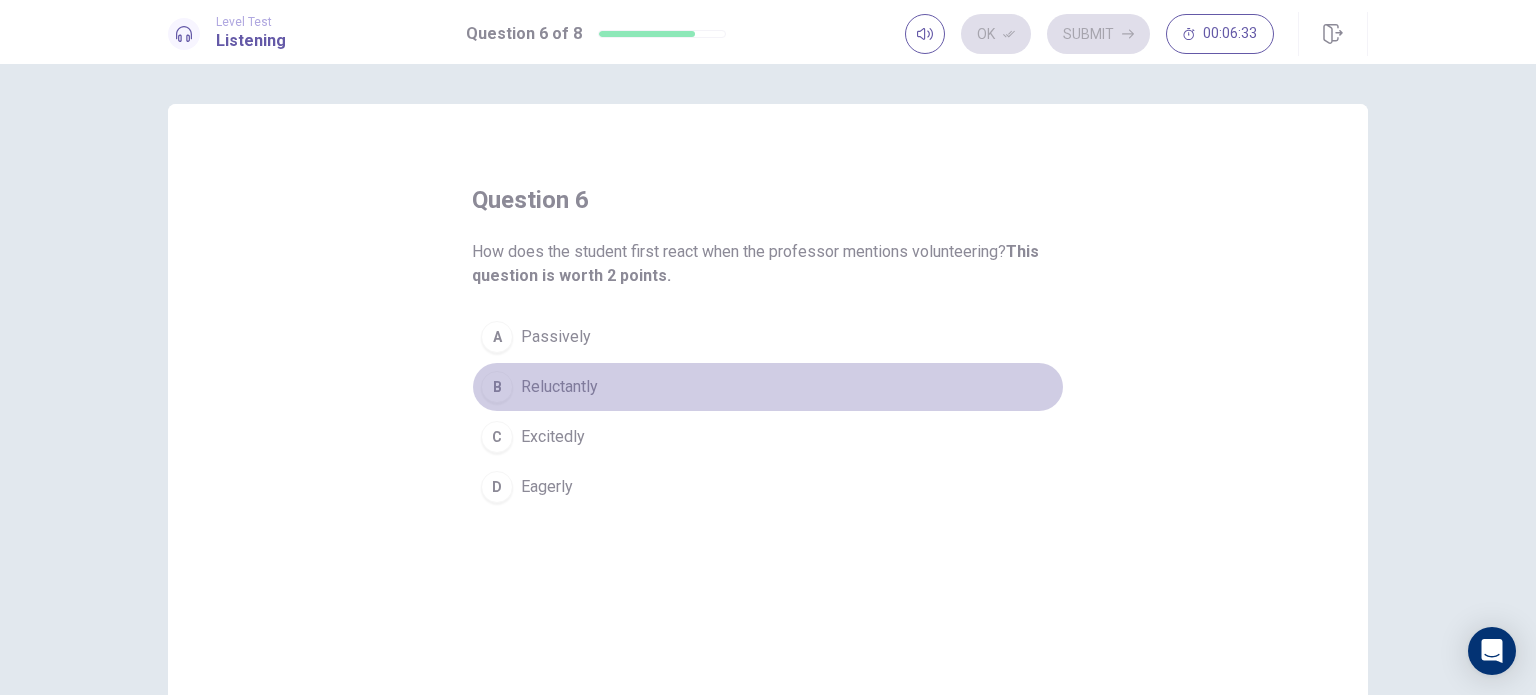 click on "Reluctantly" at bounding box center [559, 387] 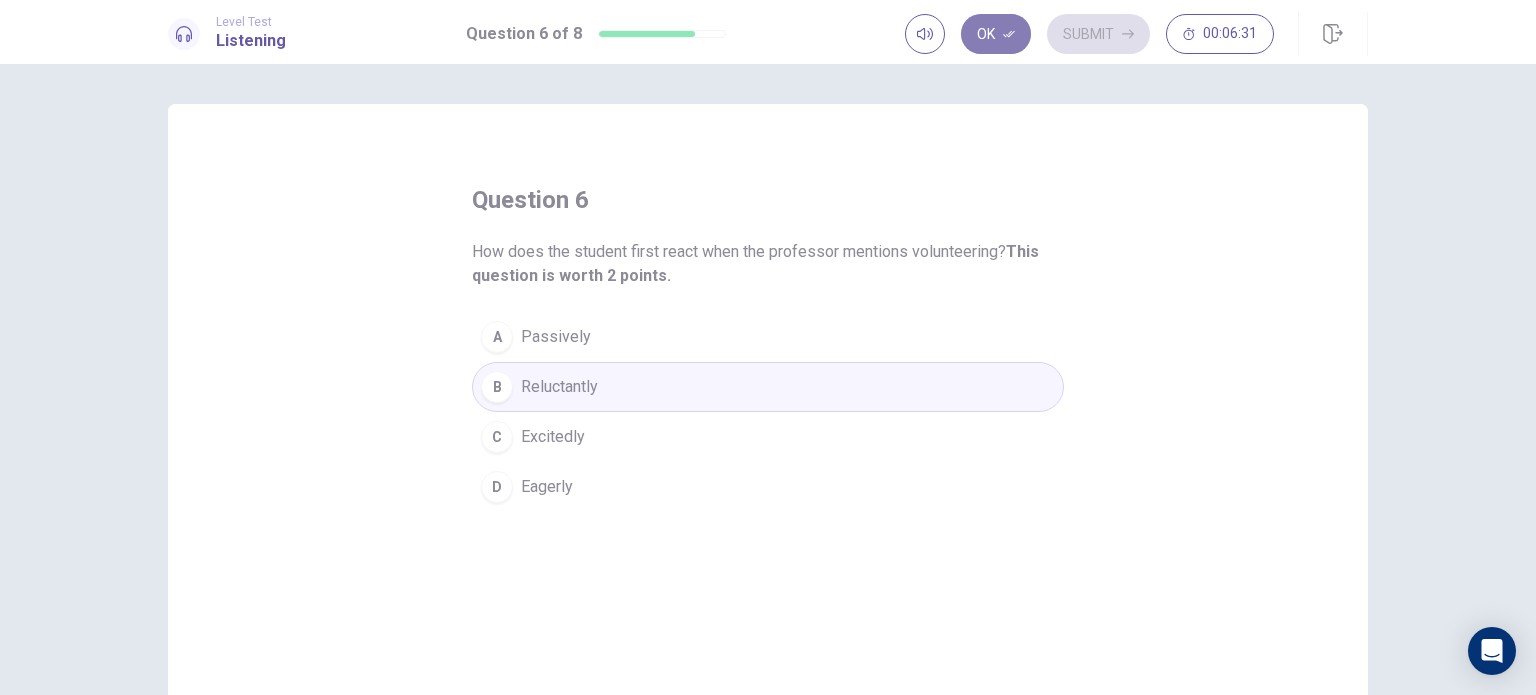 click on "Ok" at bounding box center [996, 34] 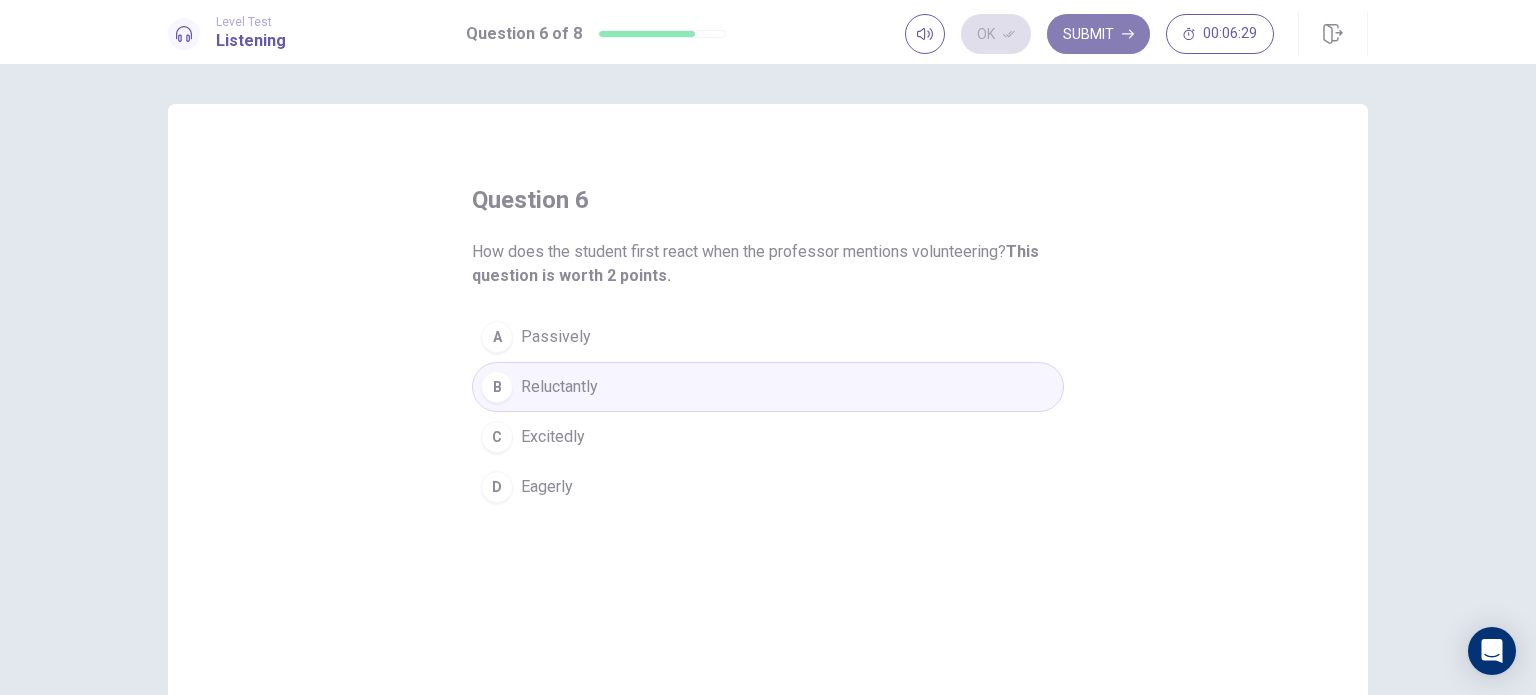 click on "Submit" at bounding box center (1098, 34) 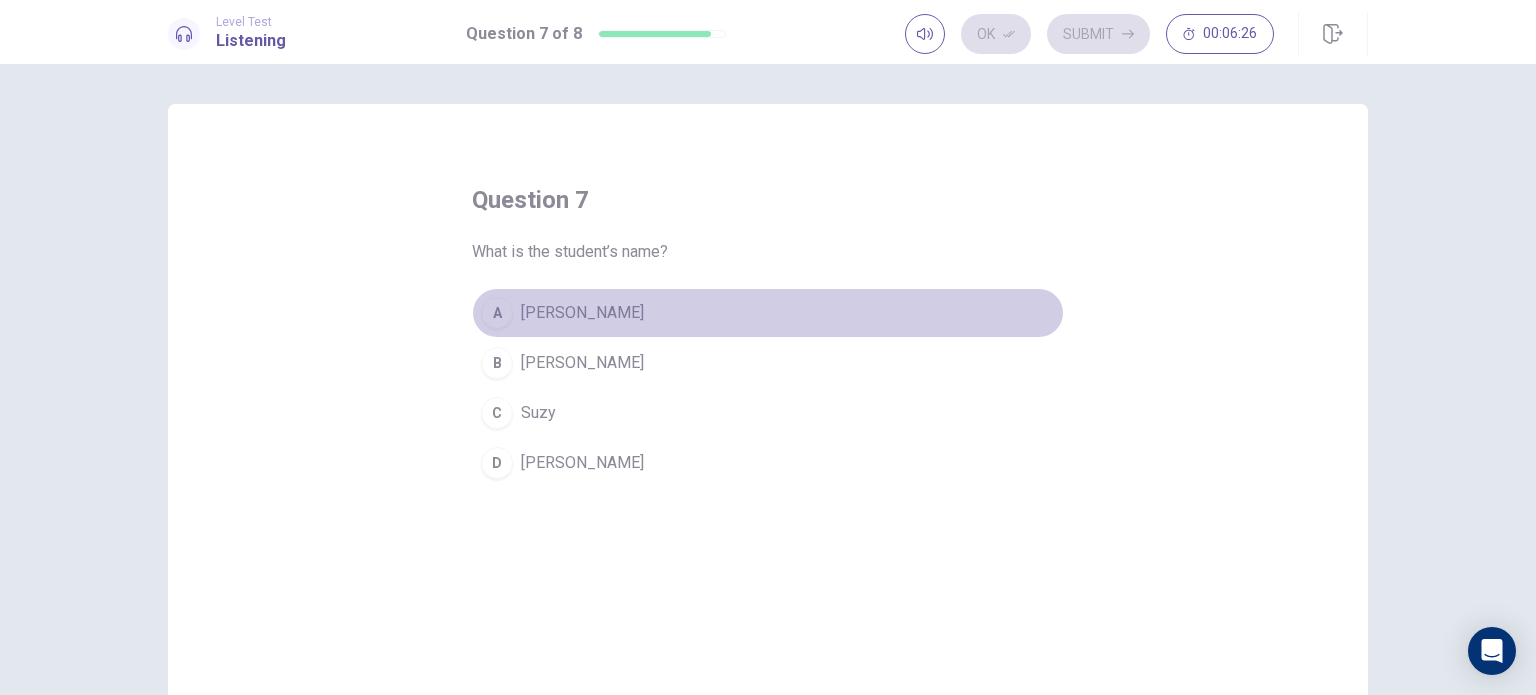 click on "[PERSON_NAME]" at bounding box center [582, 313] 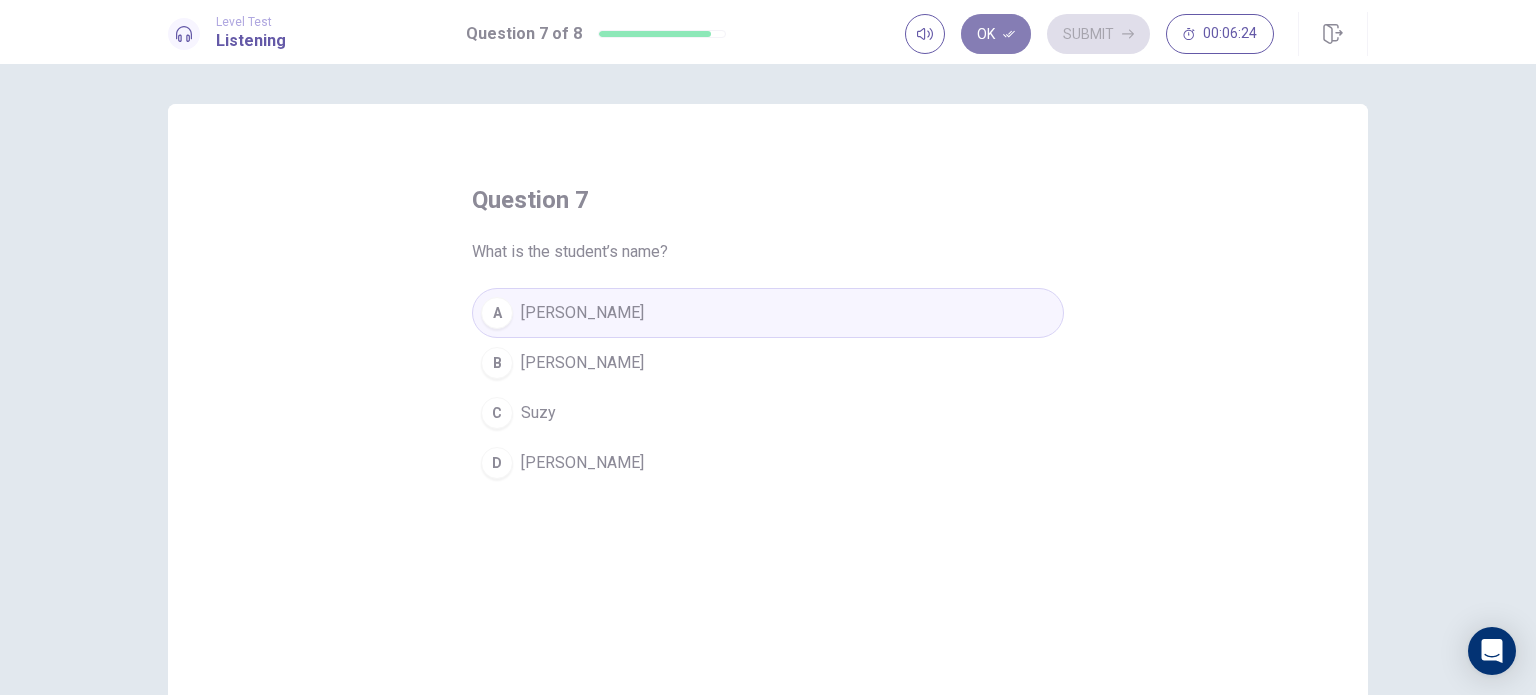 click on "Ok" at bounding box center (996, 34) 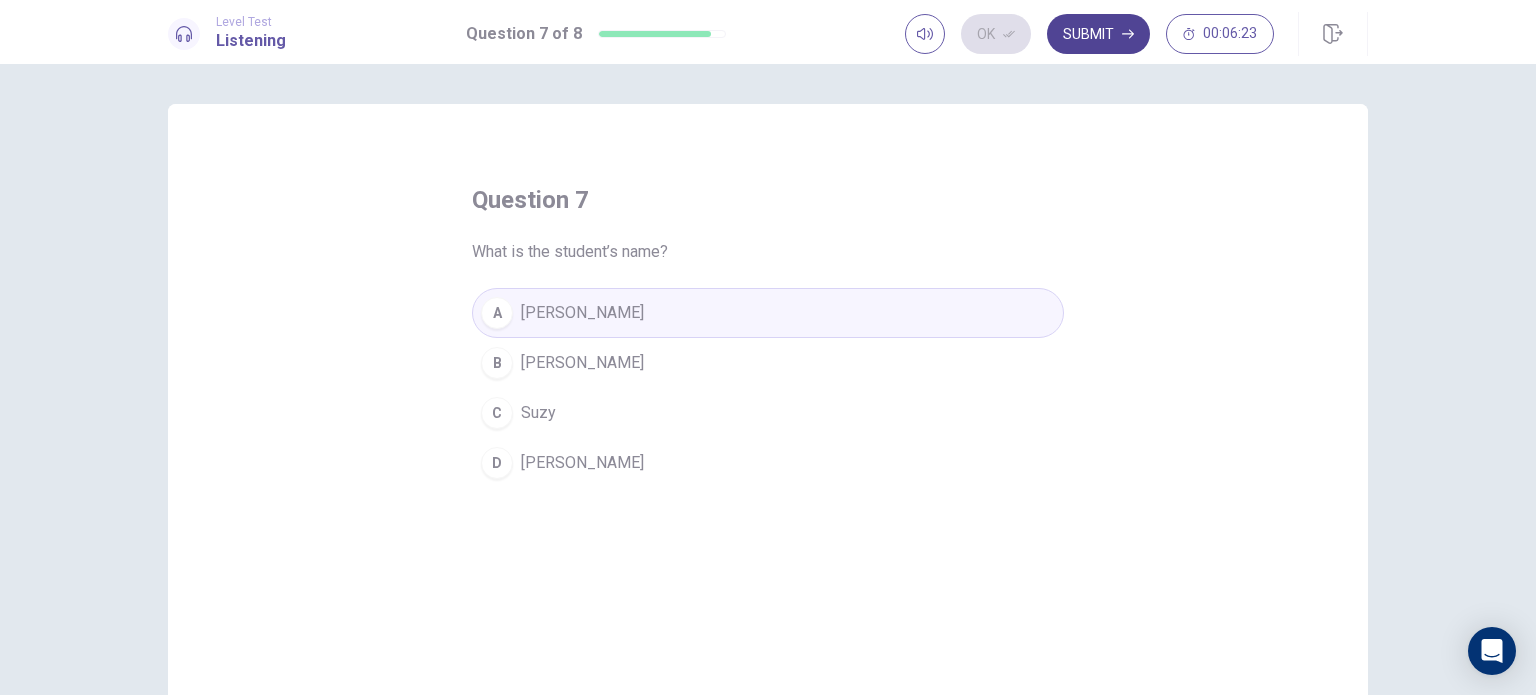 click on "Submit" at bounding box center [1098, 34] 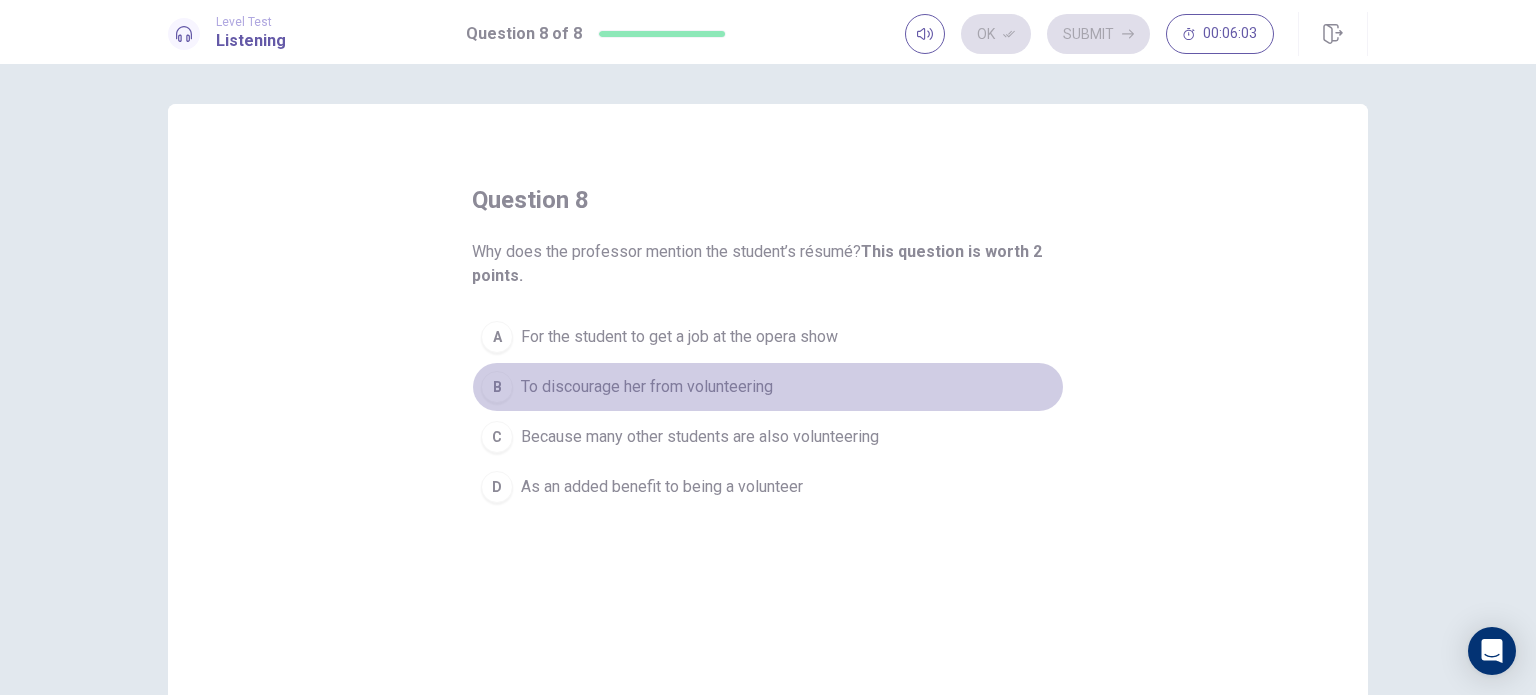 click on "To discourage her from volunteering" at bounding box center (647, 387) 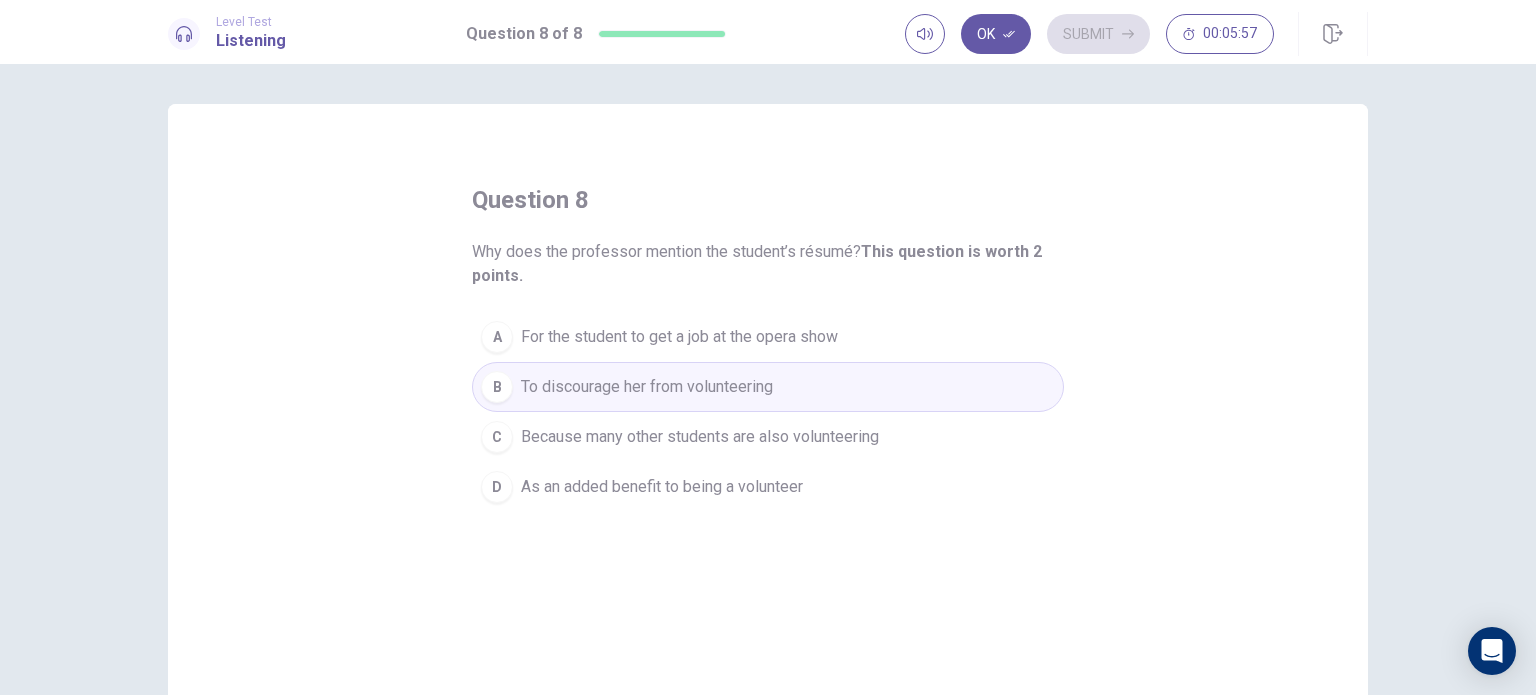 click on "As an added benefit to being a volunteer" at bounding box center [662, 487] 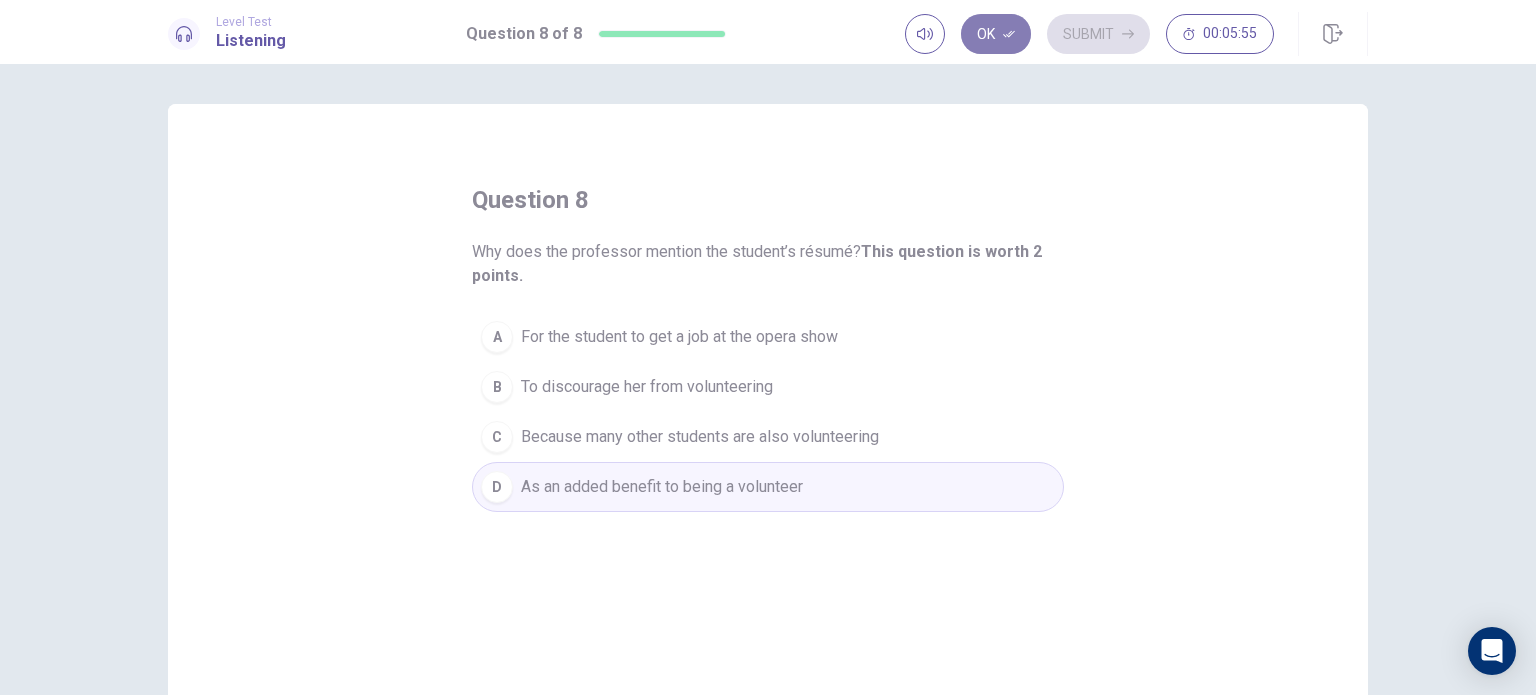 click on "Ok" at bounding box center (996, 34) 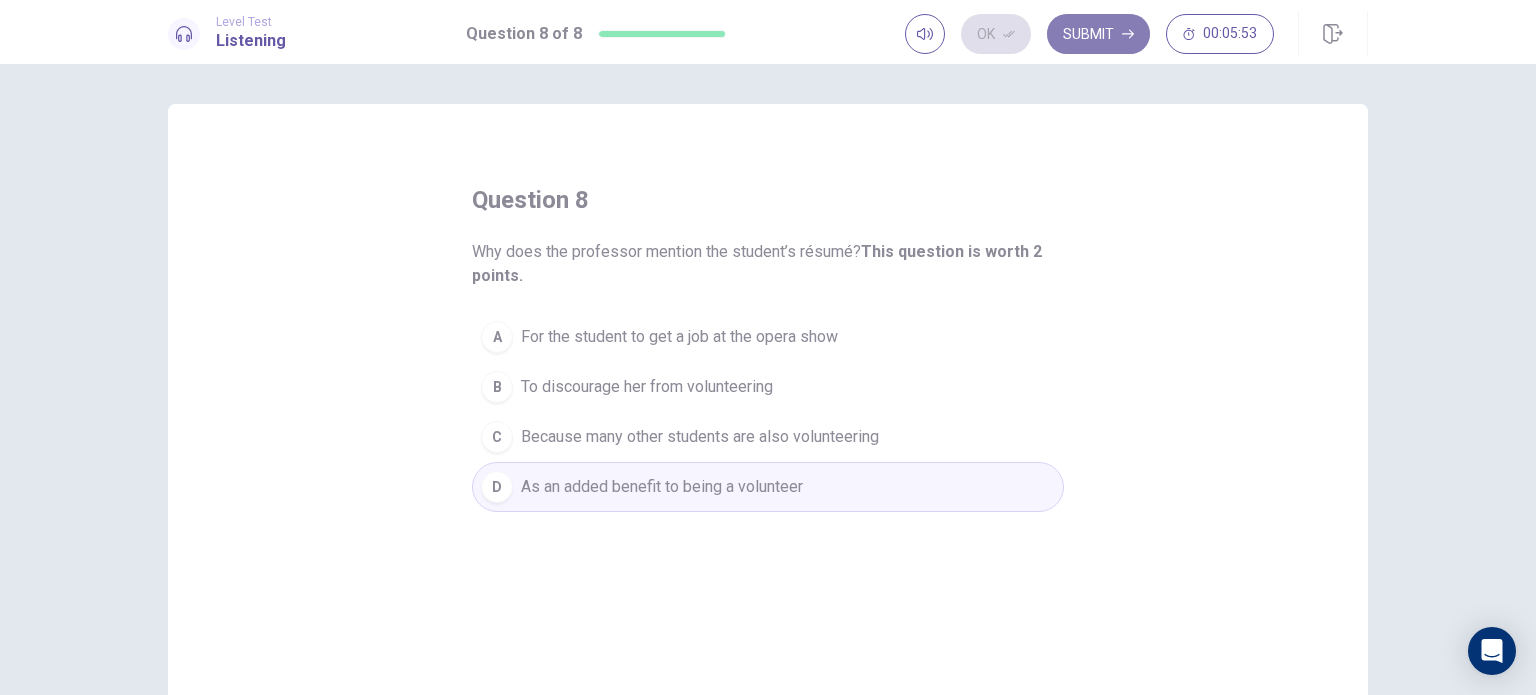 click on "Submit" at bounding box center [1098, 34] 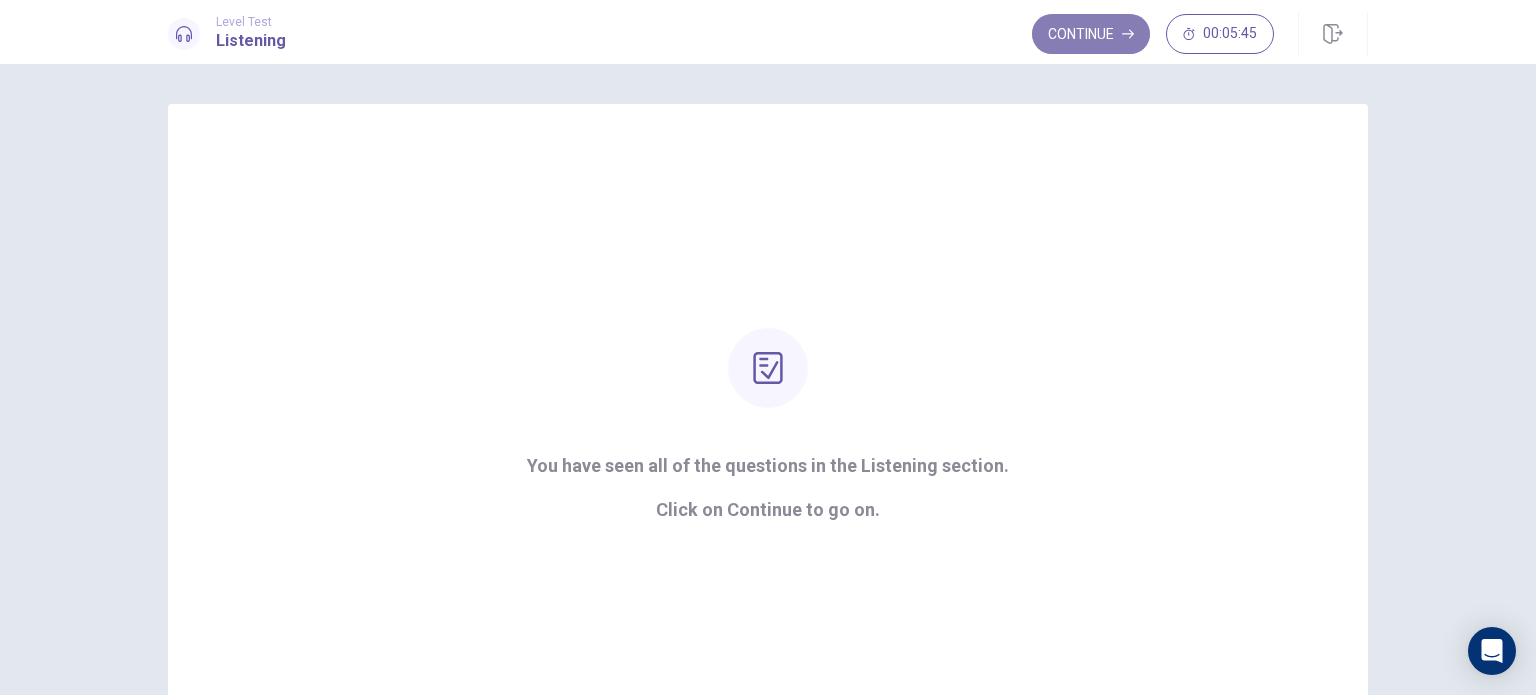 click on "Continue" at bounding box center [1091, 34] 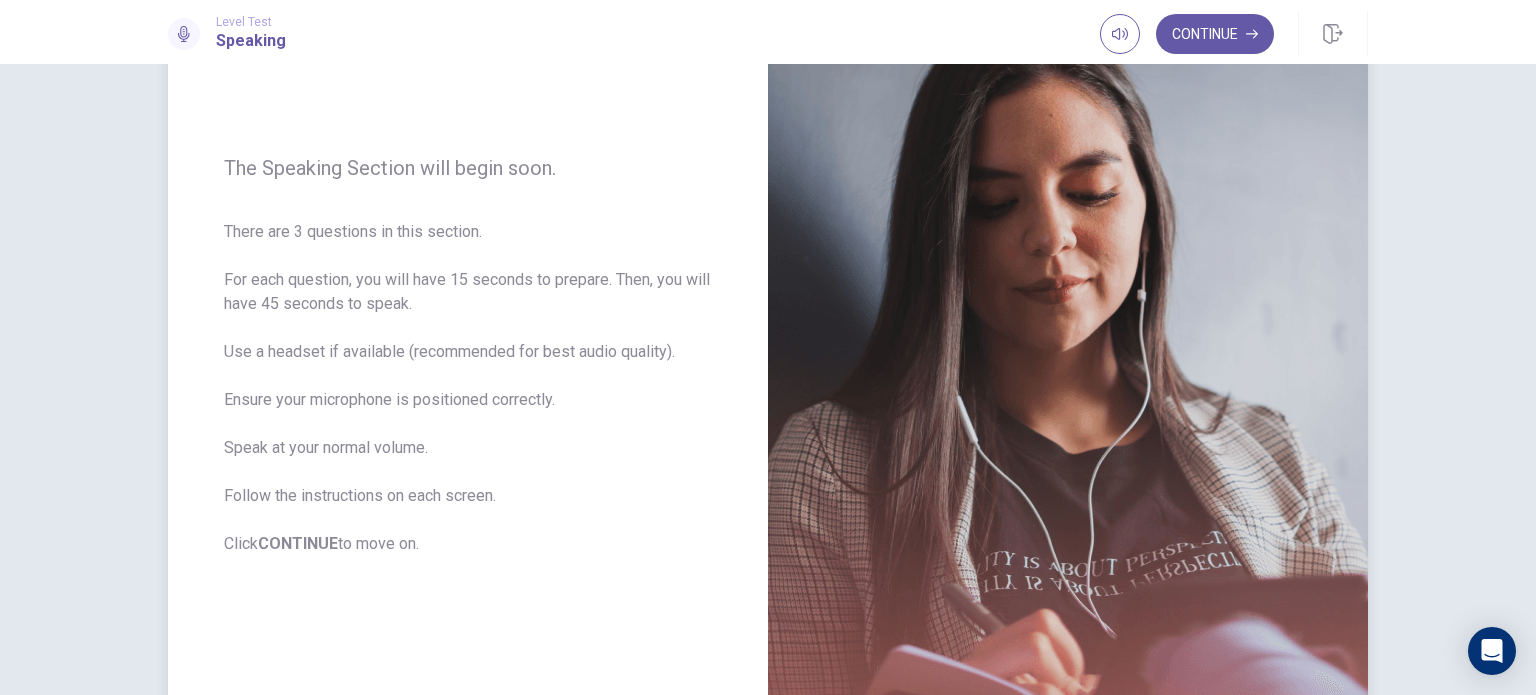 scroll, scrollTop: 184, scrollLeft: 0, axis: vertical 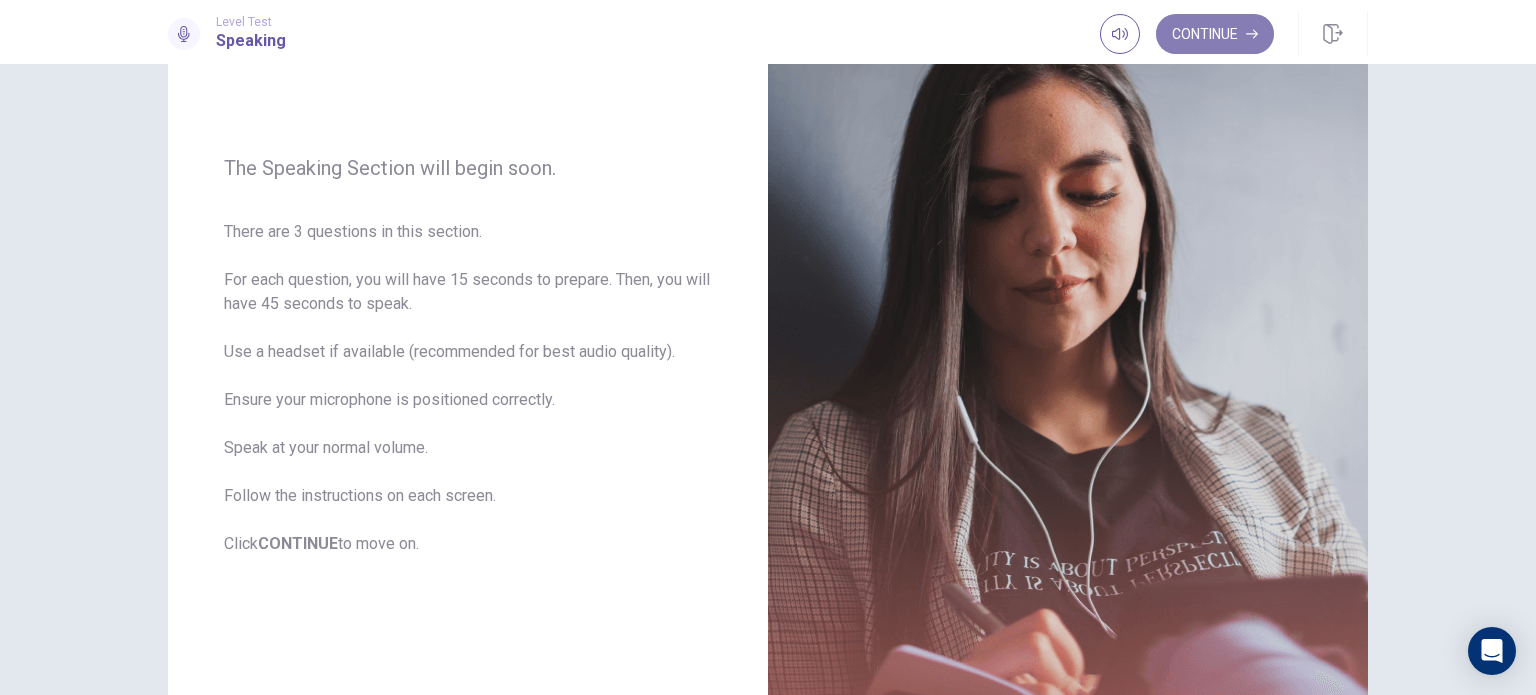 click on "Continue" at bounding box center [1215, 34] 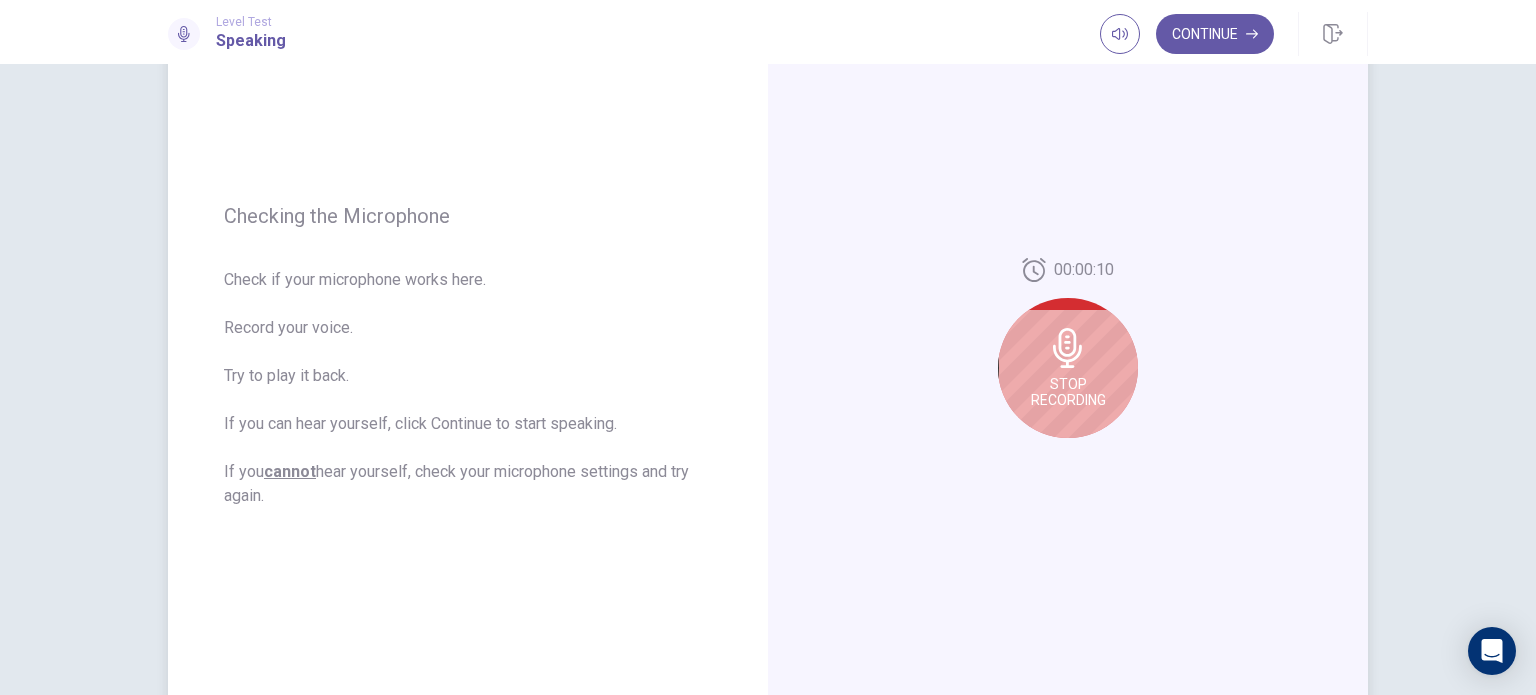 click on "Stop   Recording" at bounding box center [1068, 368] 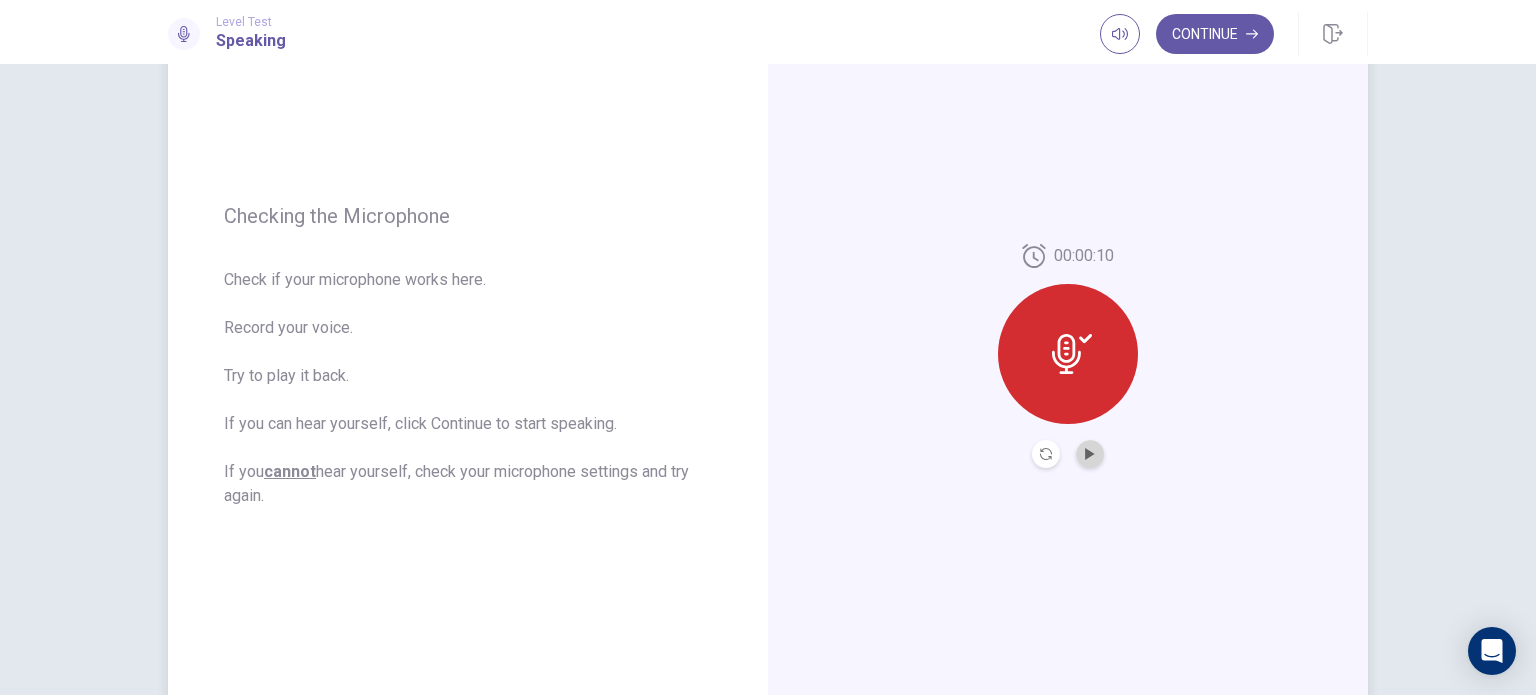 click at bounding box center (1090, 454) 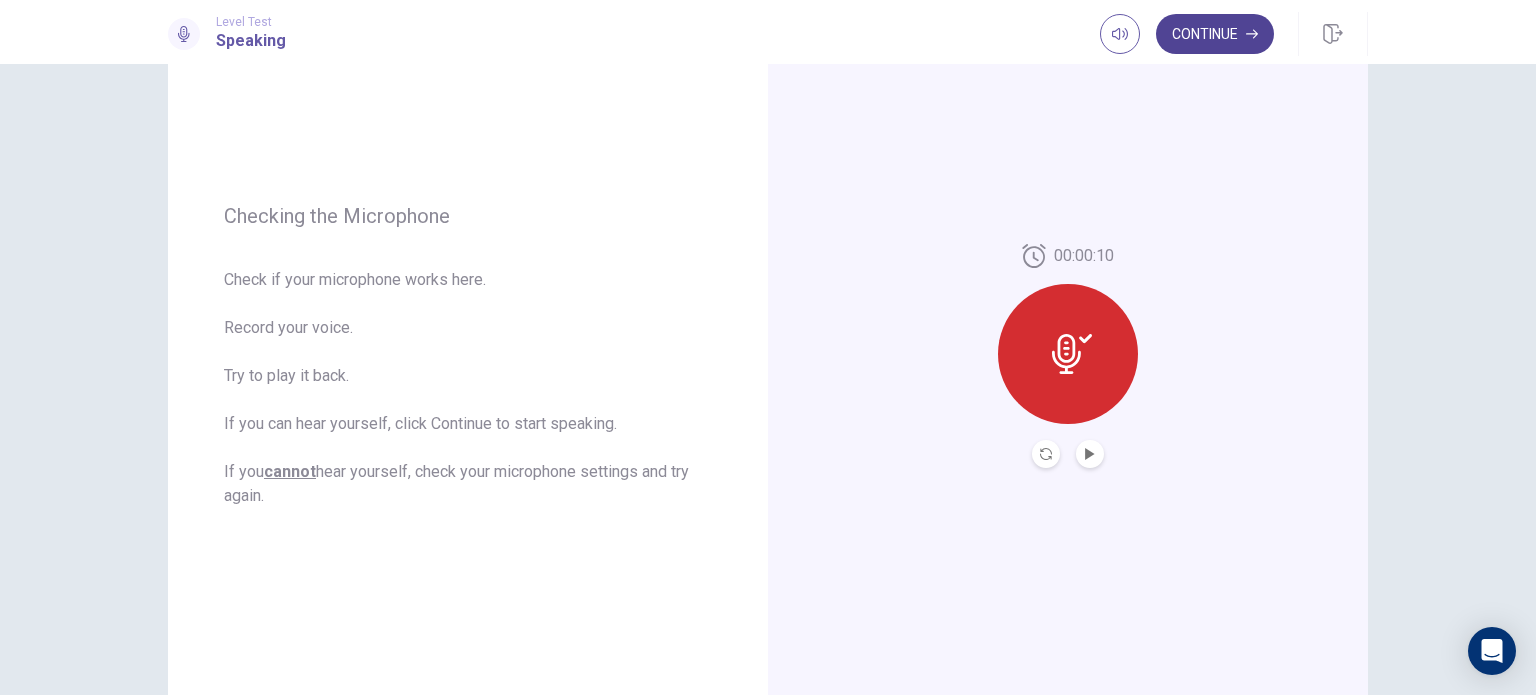 click on "Continue" at bounding box center (1215, 34) 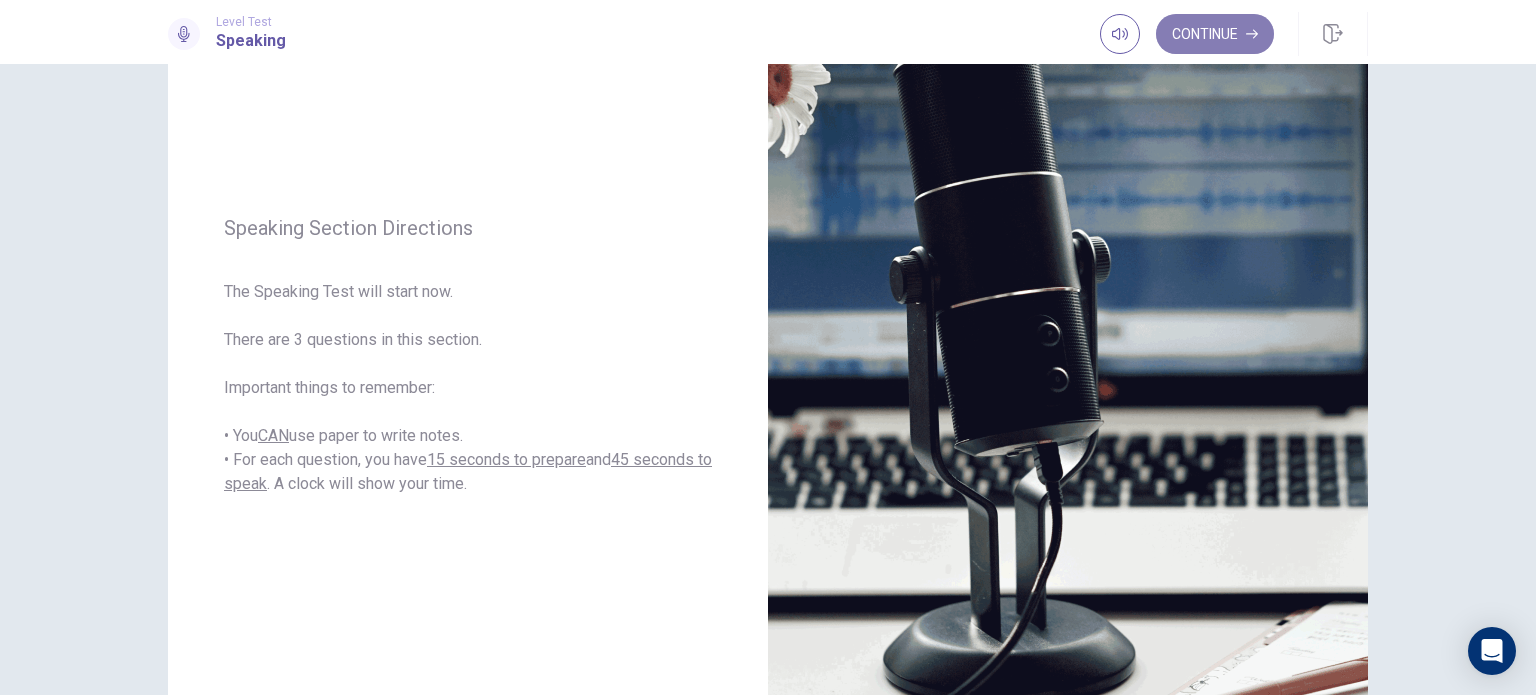 click on "Continue" at bounding box center [1215, 34] 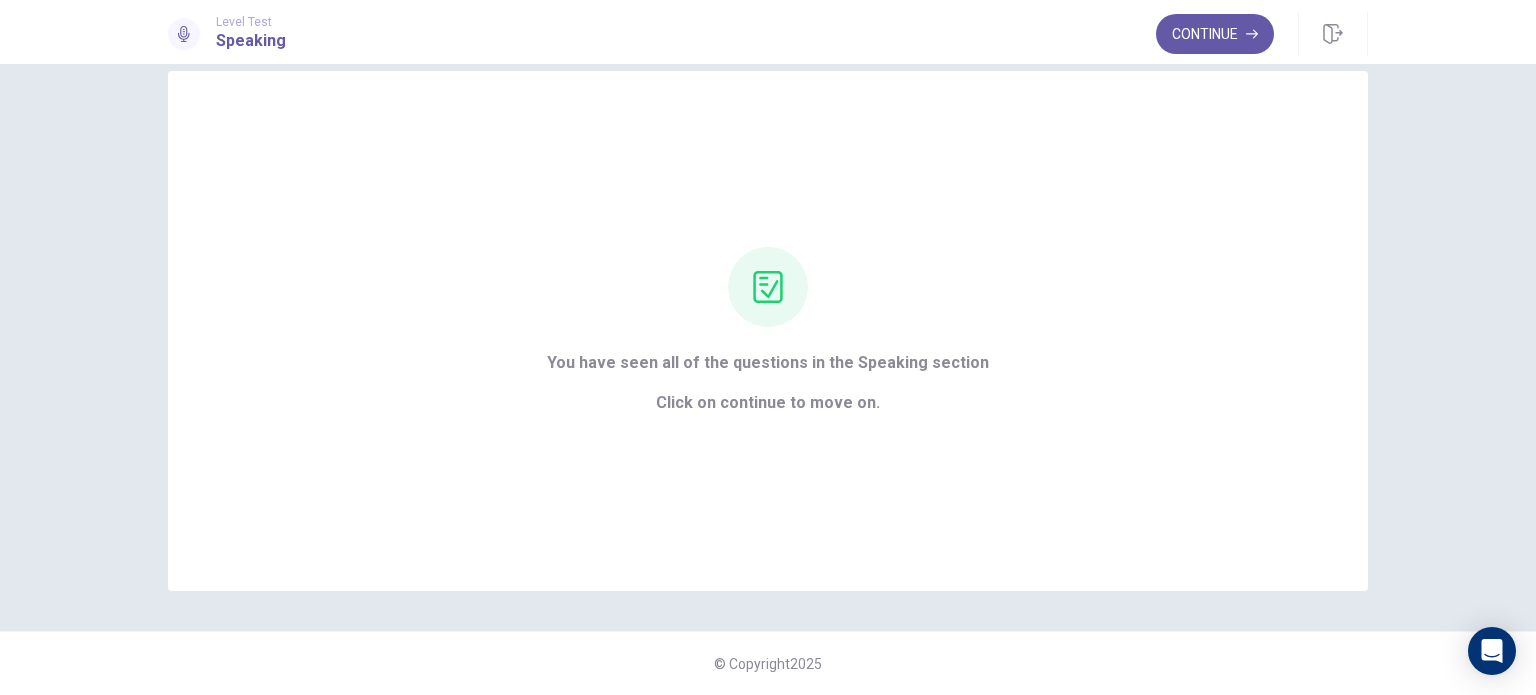 scroll, scrollTop: 32, scrollLeft: 0, axis: vertical 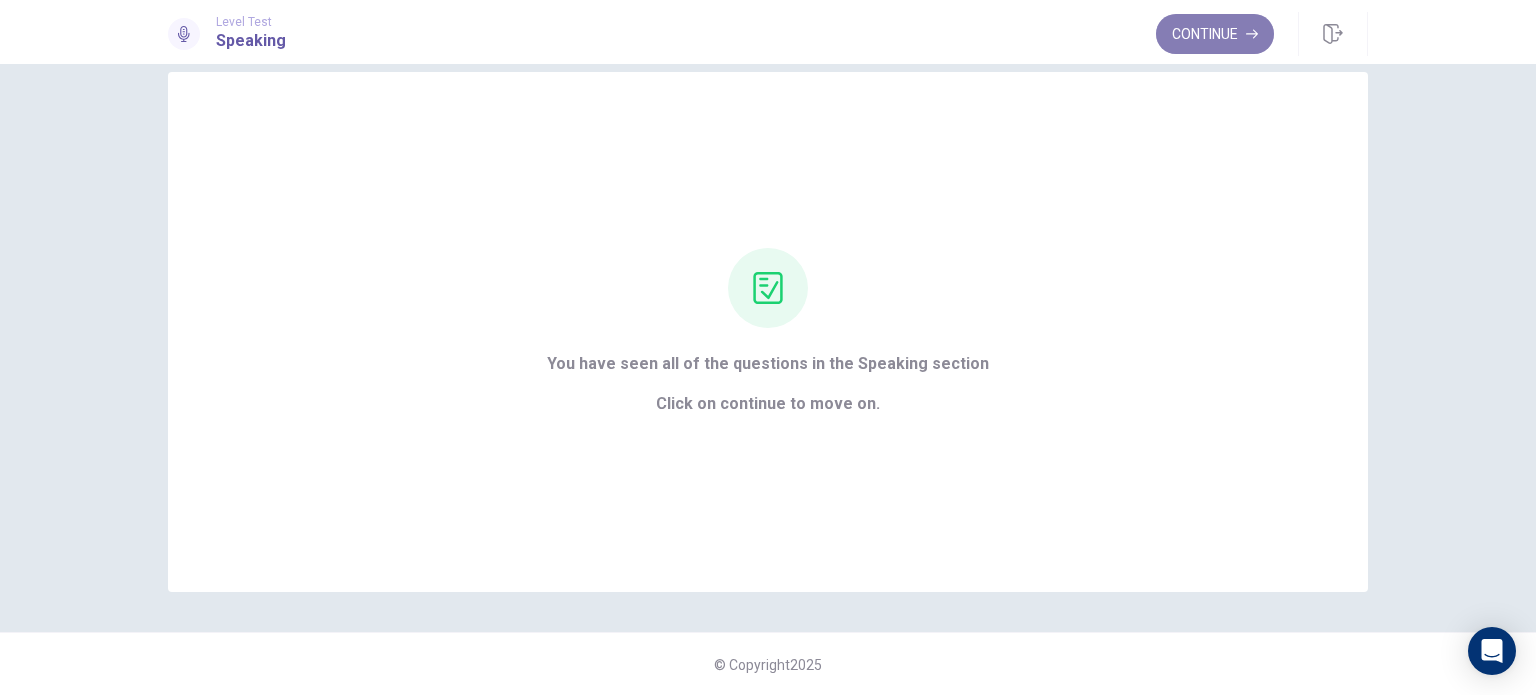 click on "Continue" at bounding box center [1215, 34] 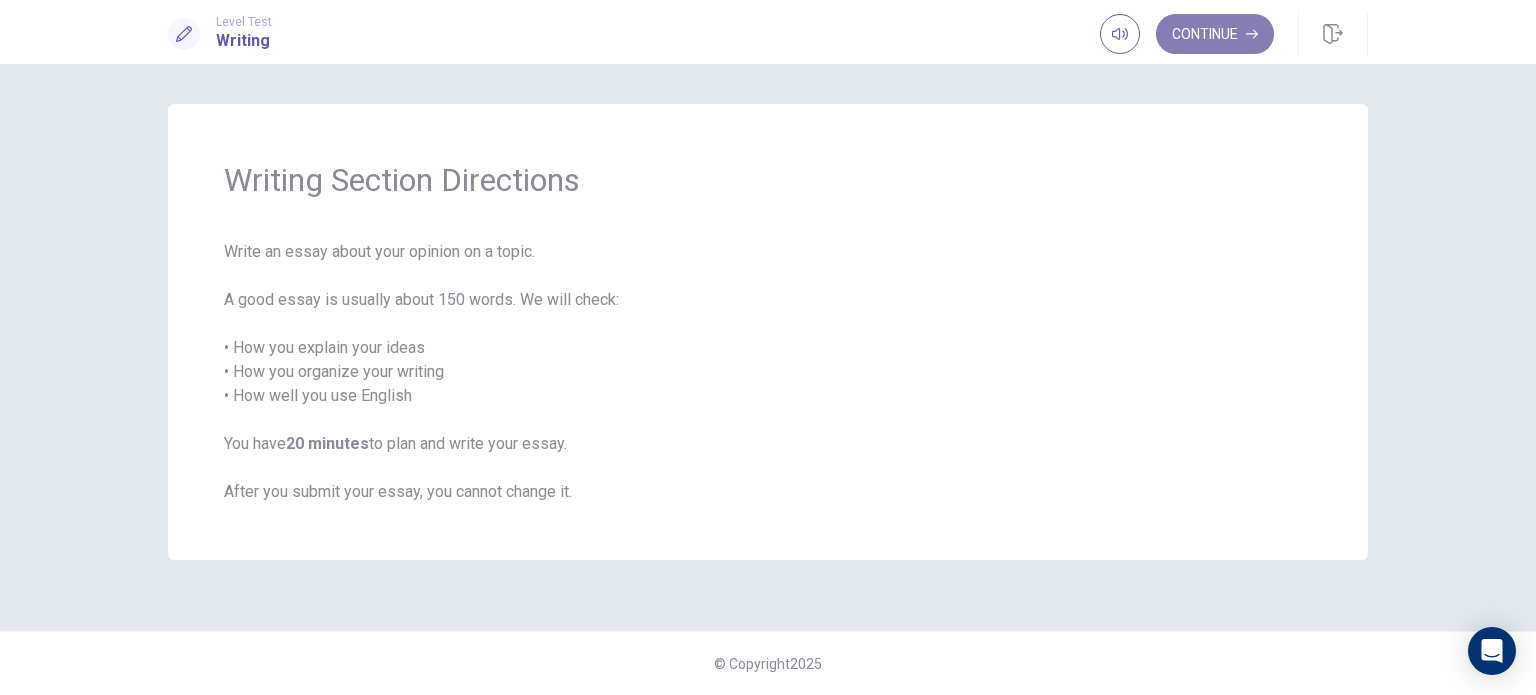 click on "Continue" at bounding box center (1215, 34) 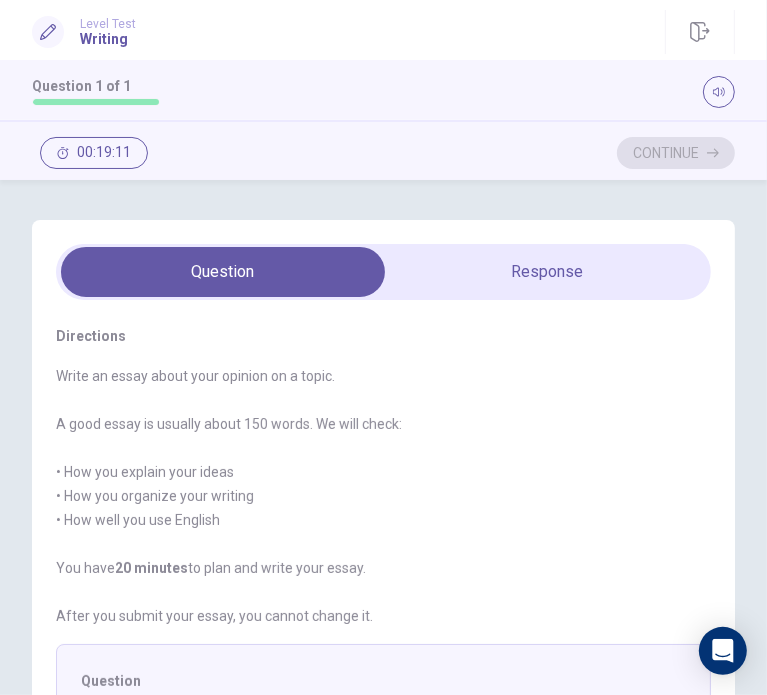 scroll, scrollTop: 0, scrollLeft: 0, axis: both 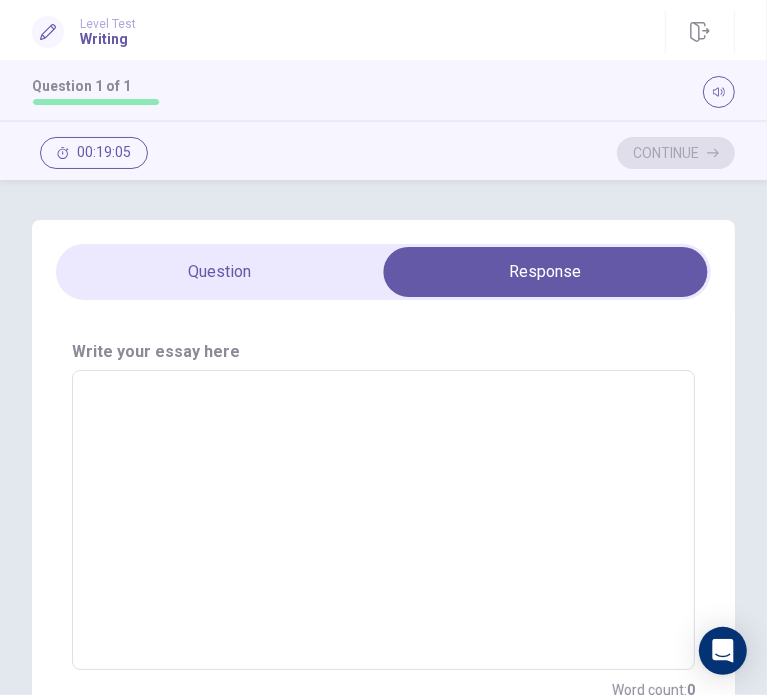 click at bounding box center (383, 520) 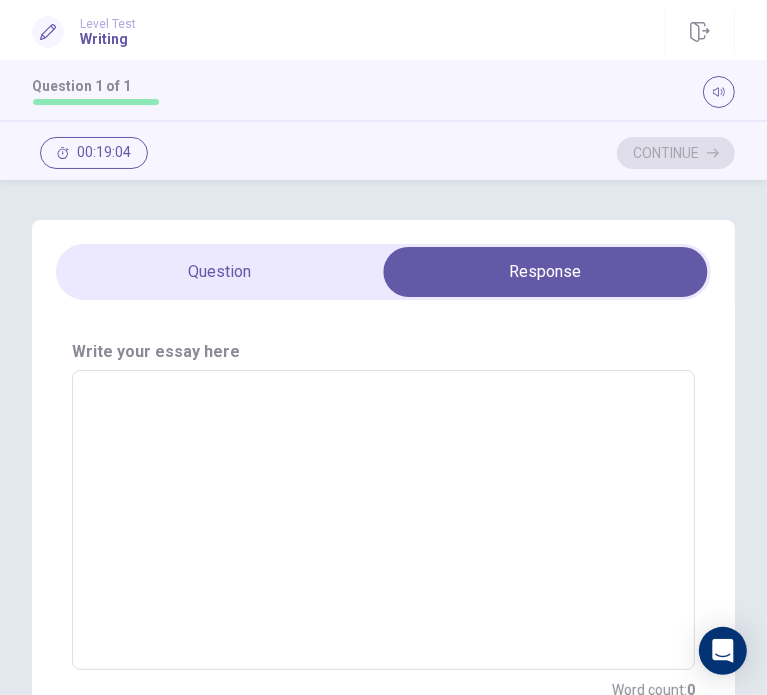 type on "*" 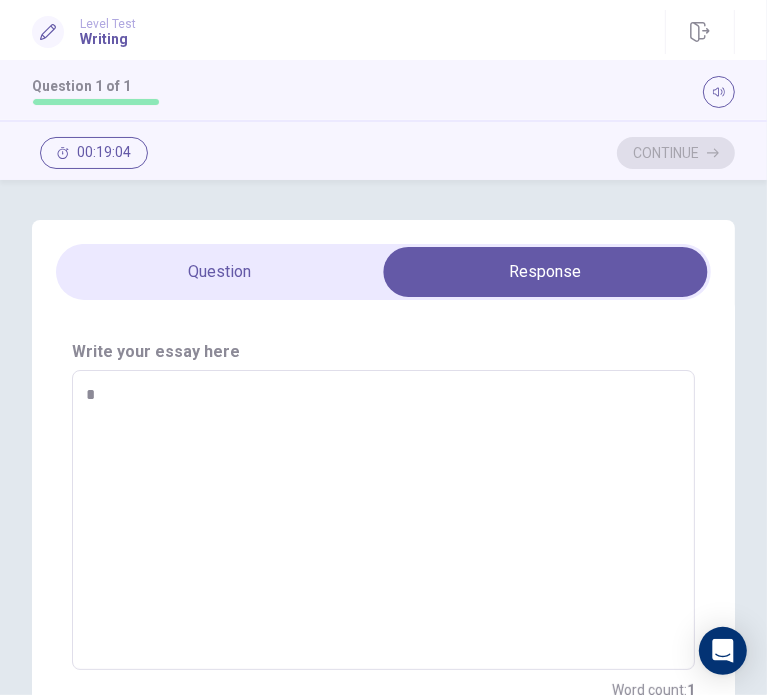 type on "*" 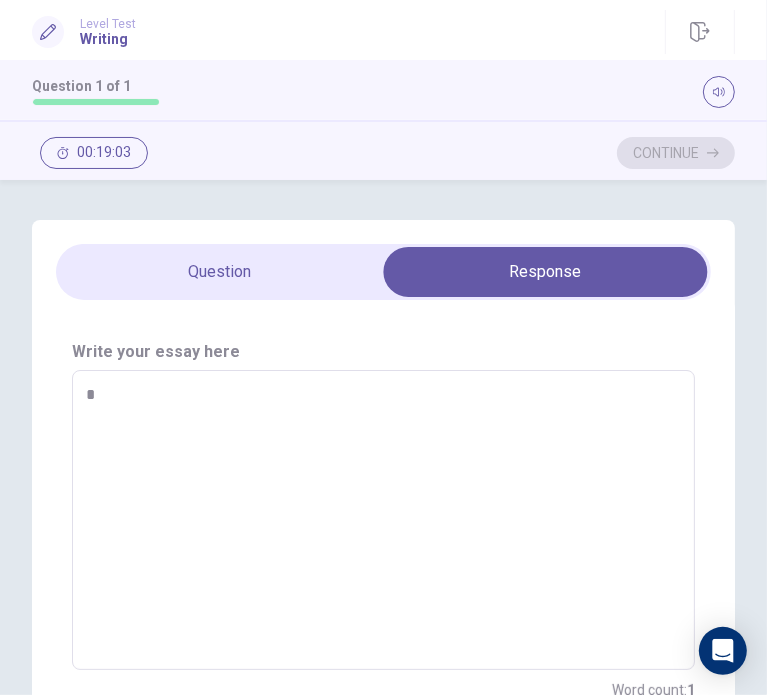type on "**" 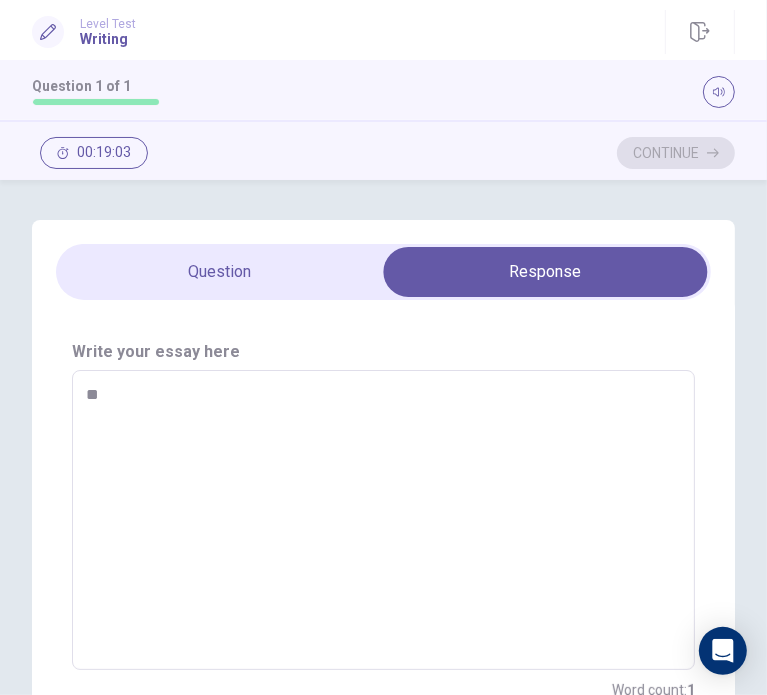 type on "*" 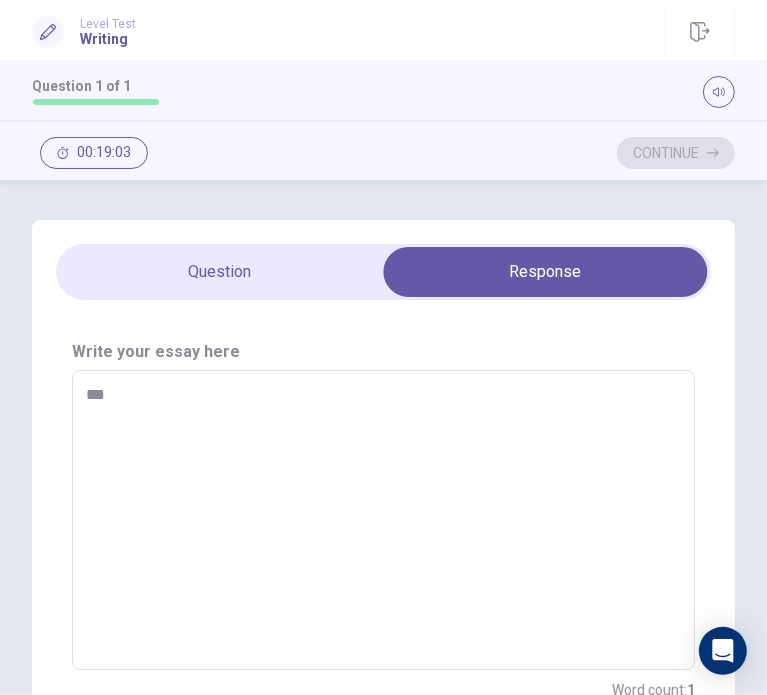 type on "*" 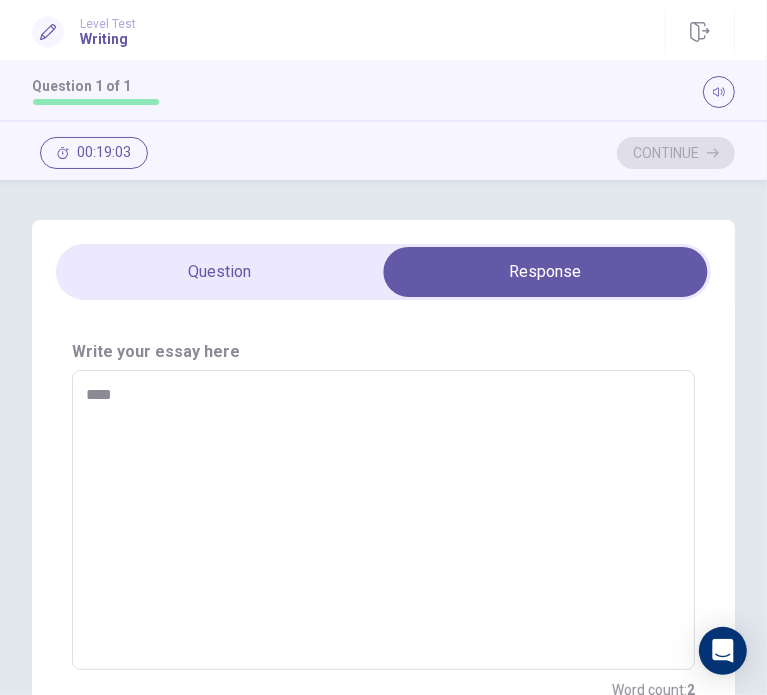 type on "*" 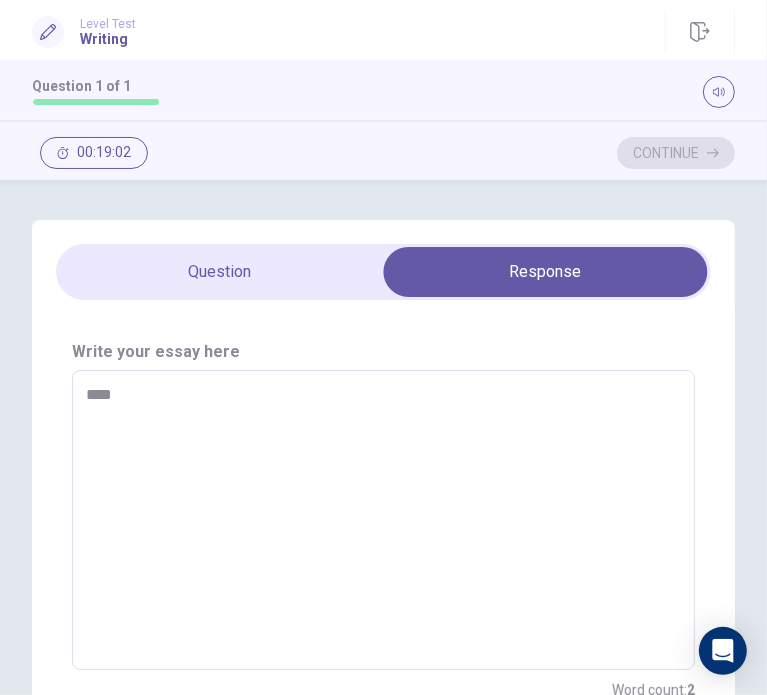 type on "*****" 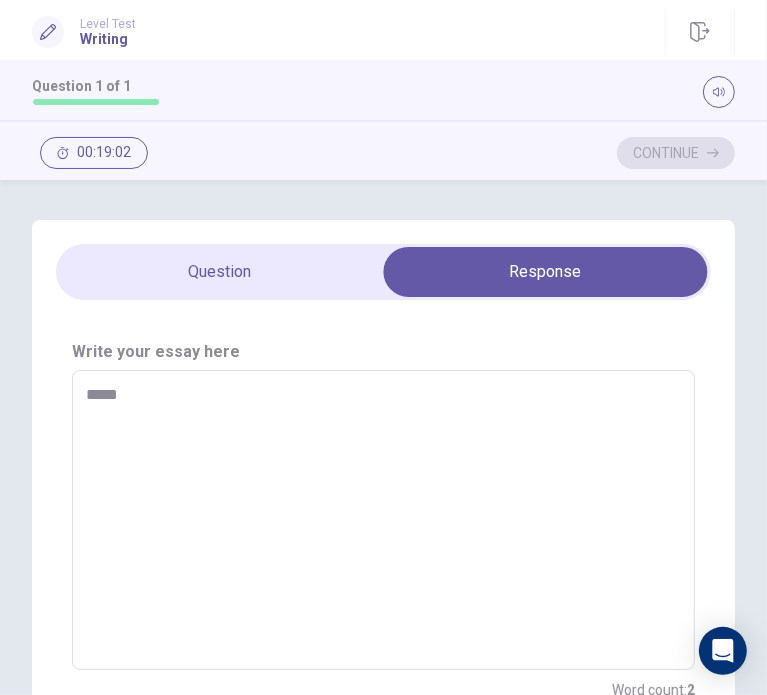 type on "*" 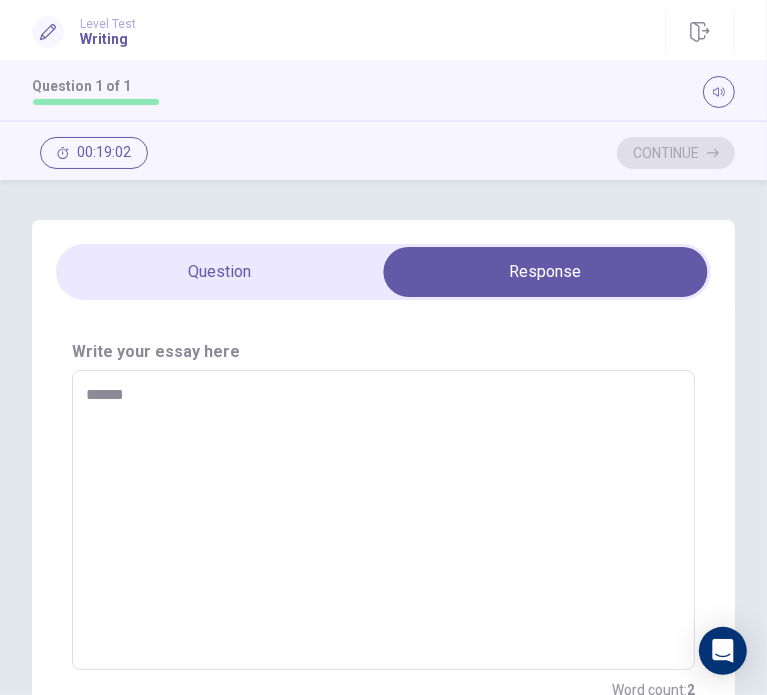 type on "*" 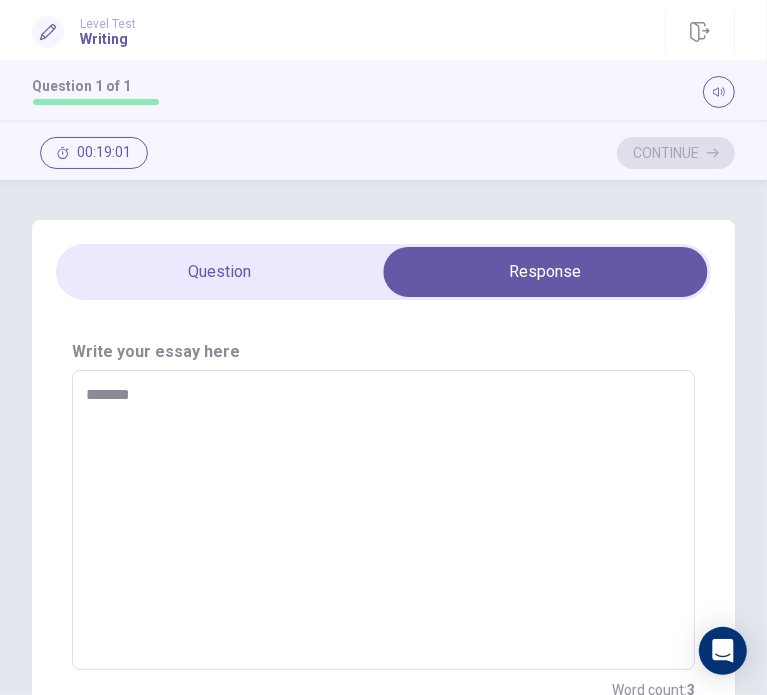 type on "*" 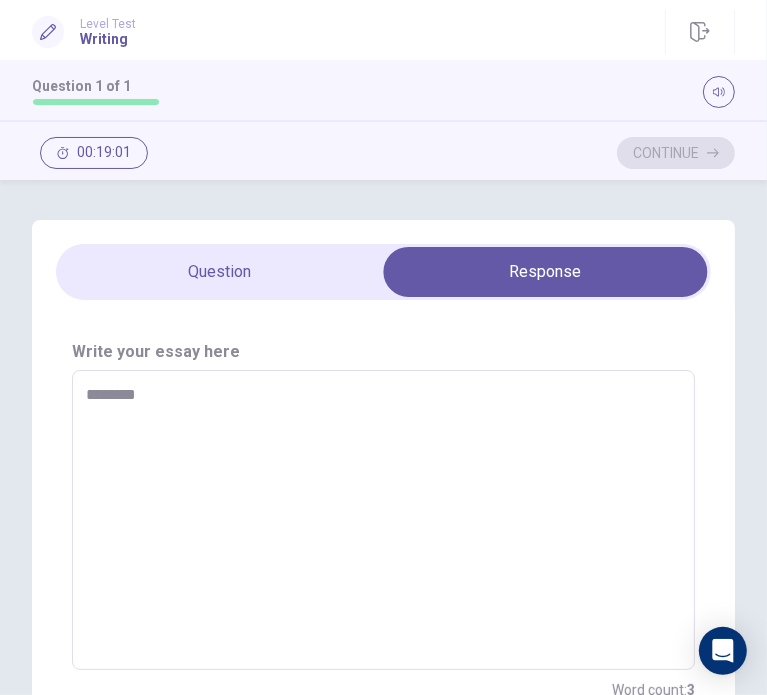 type on "*" 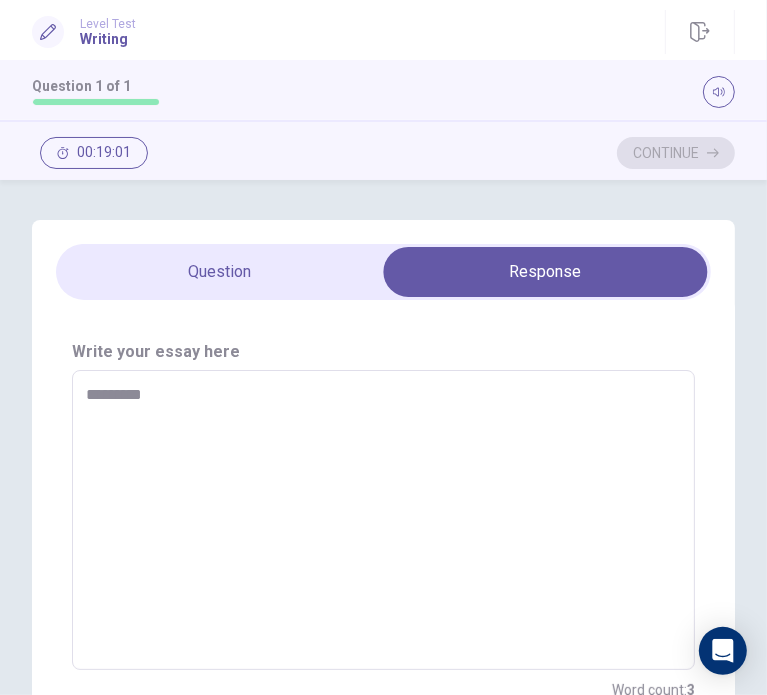 type on "*" 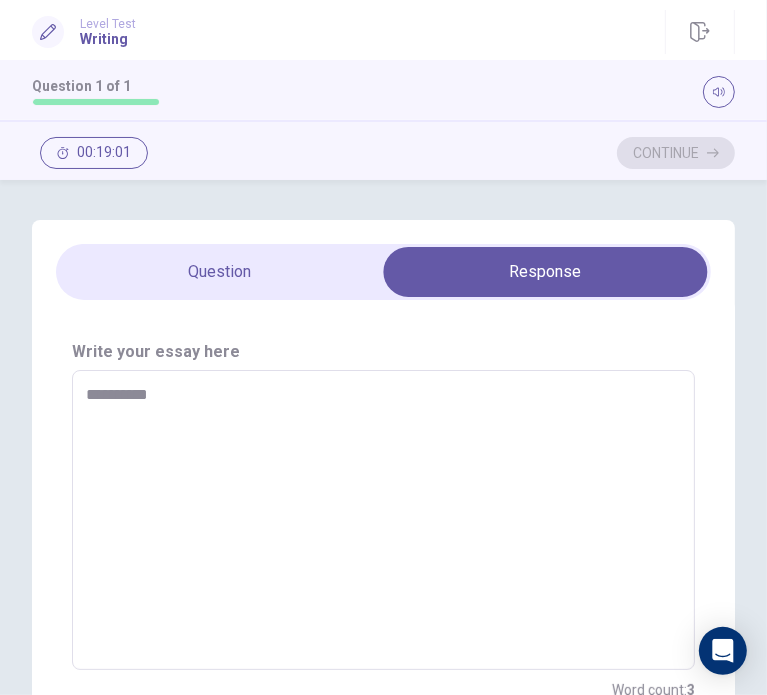 type on "*" 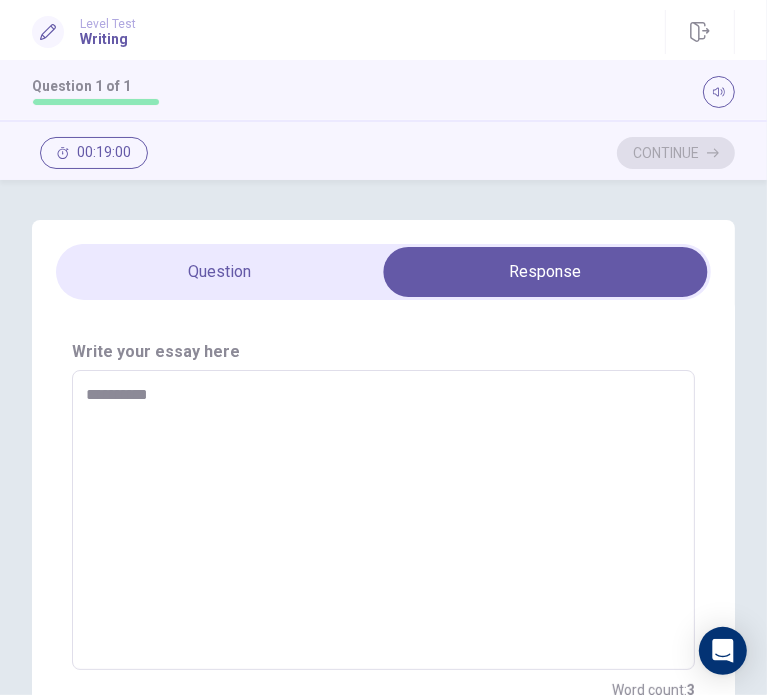 type on "**********" 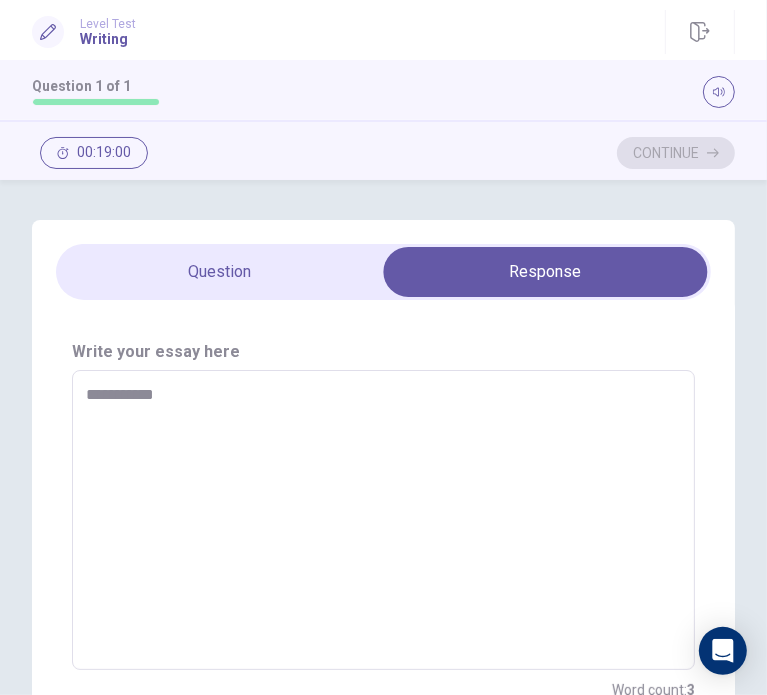 type on "*" 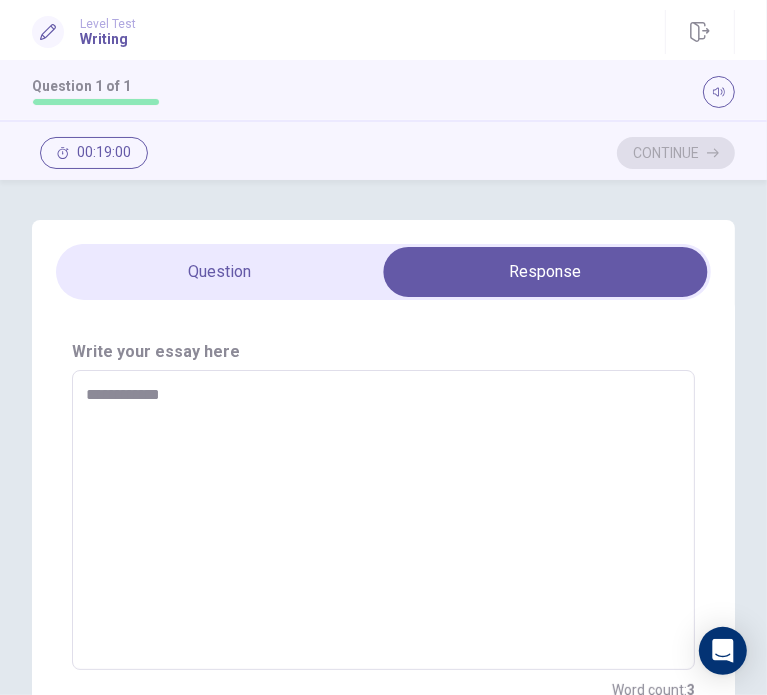 type on "*" 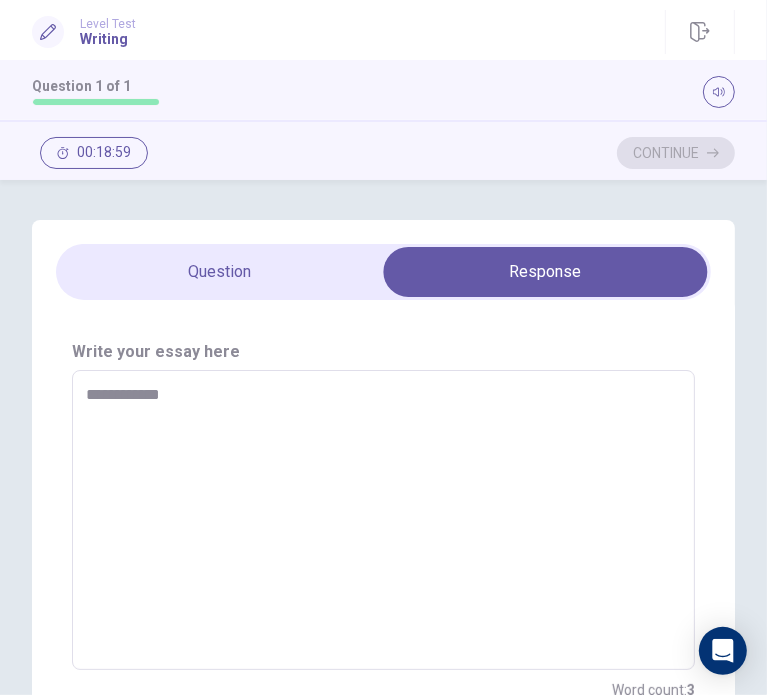 type on "**********" 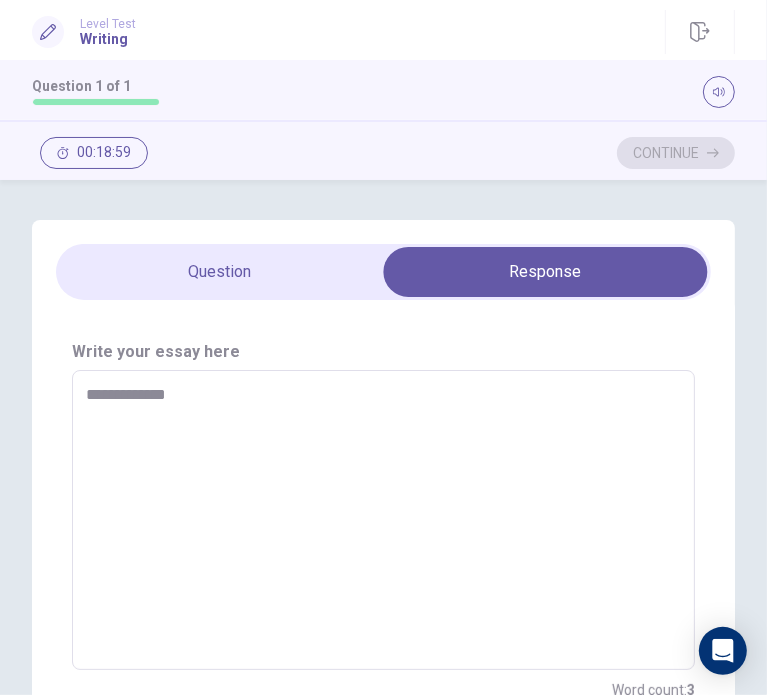type on "*" 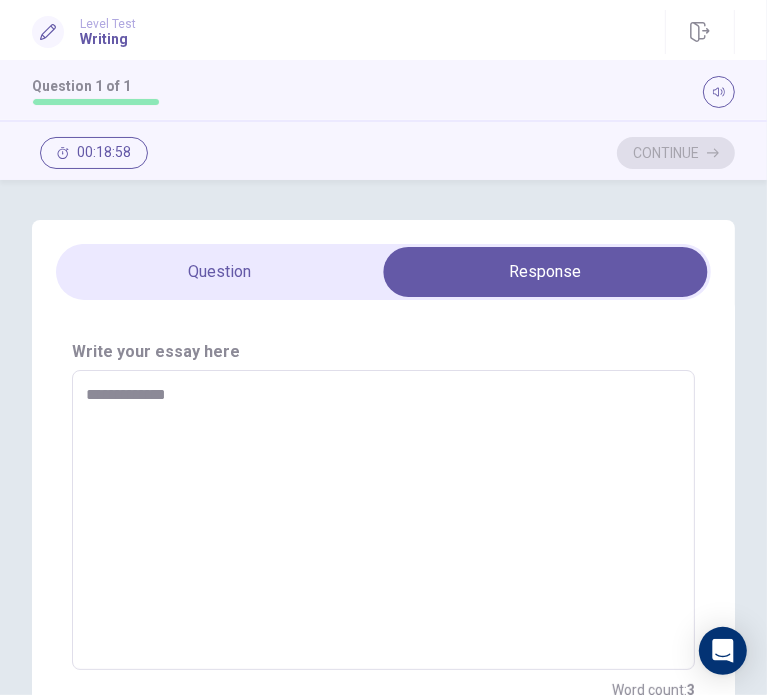 type on "**********" 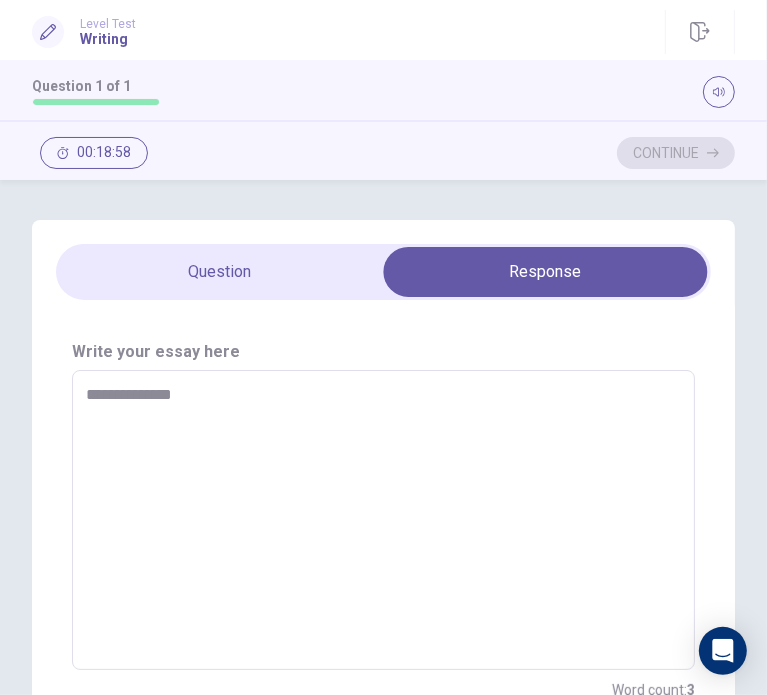 type on "*" 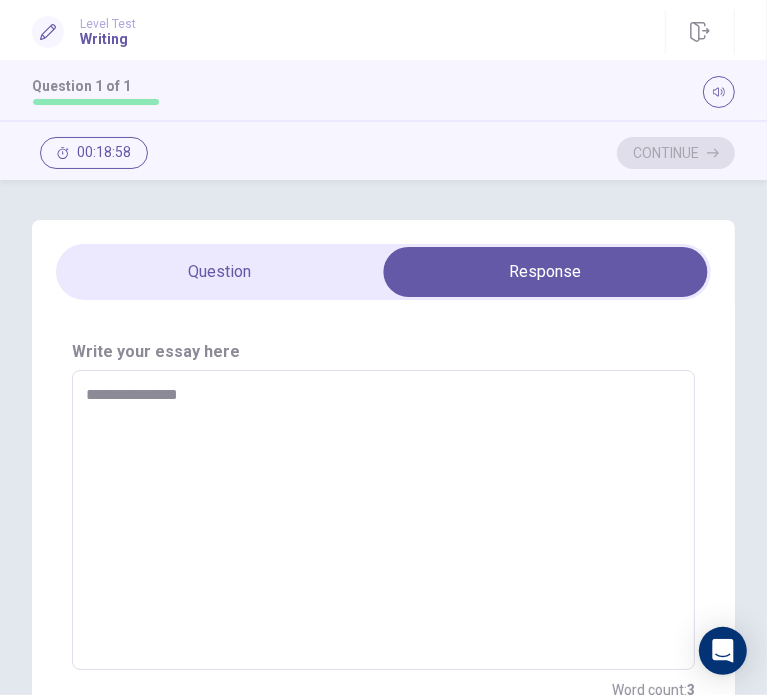 type on "*" 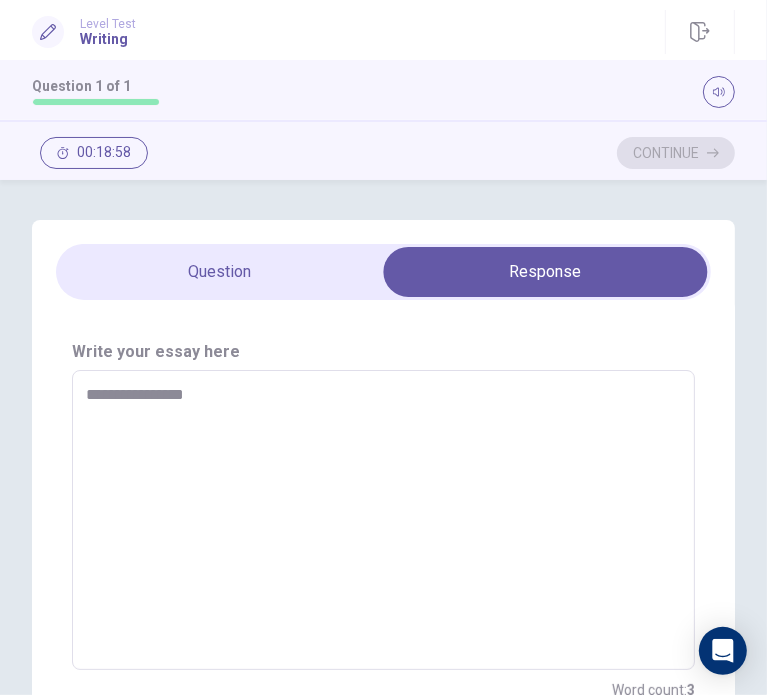 type on "*" 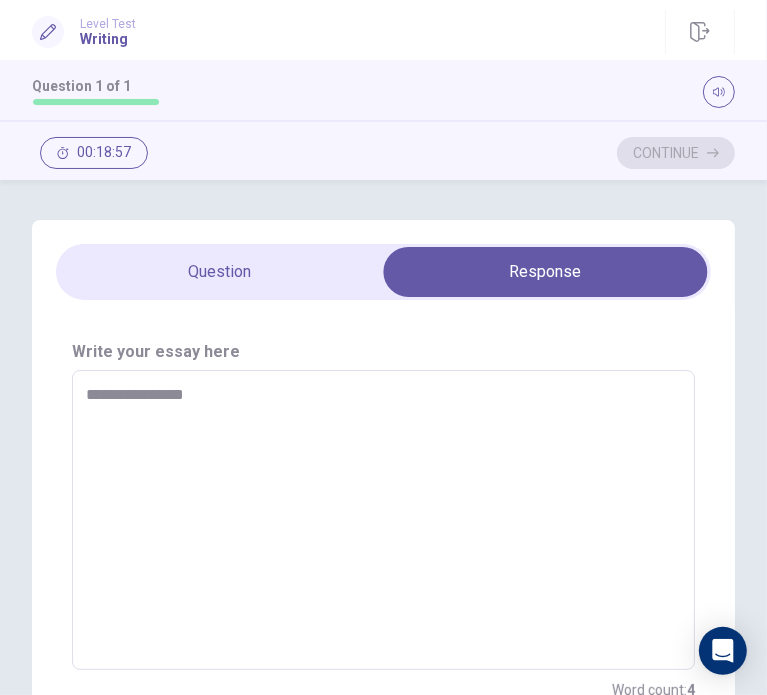 type on "**********" 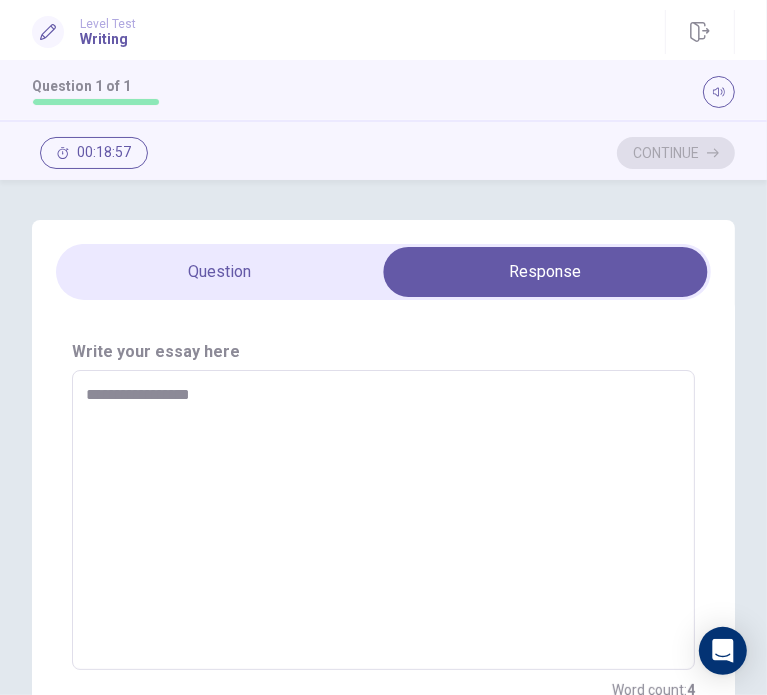 type on "*" 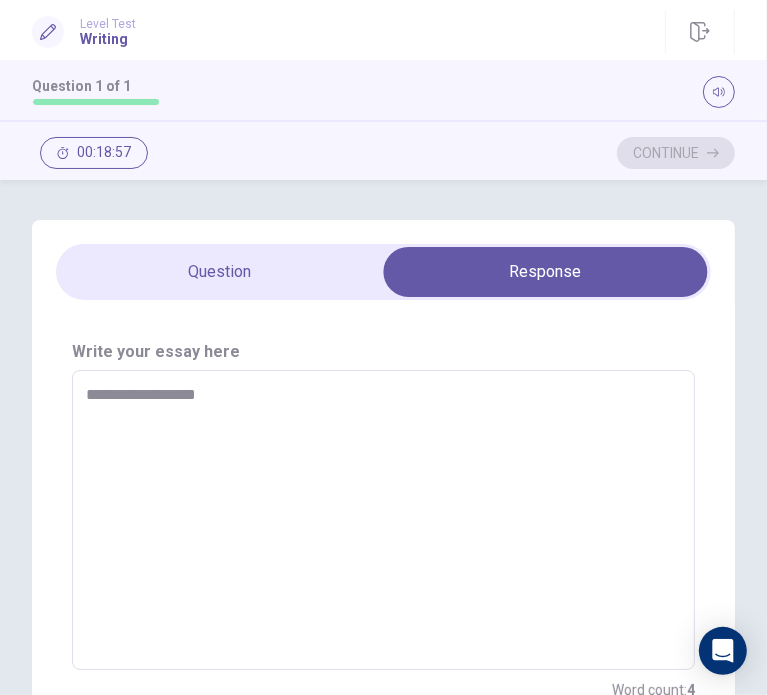 type on "*" 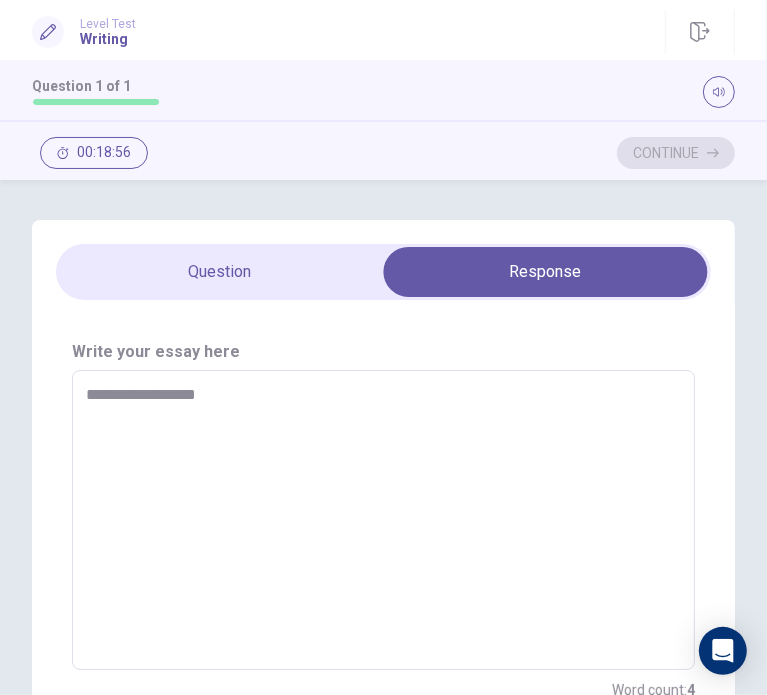 type on "**********" 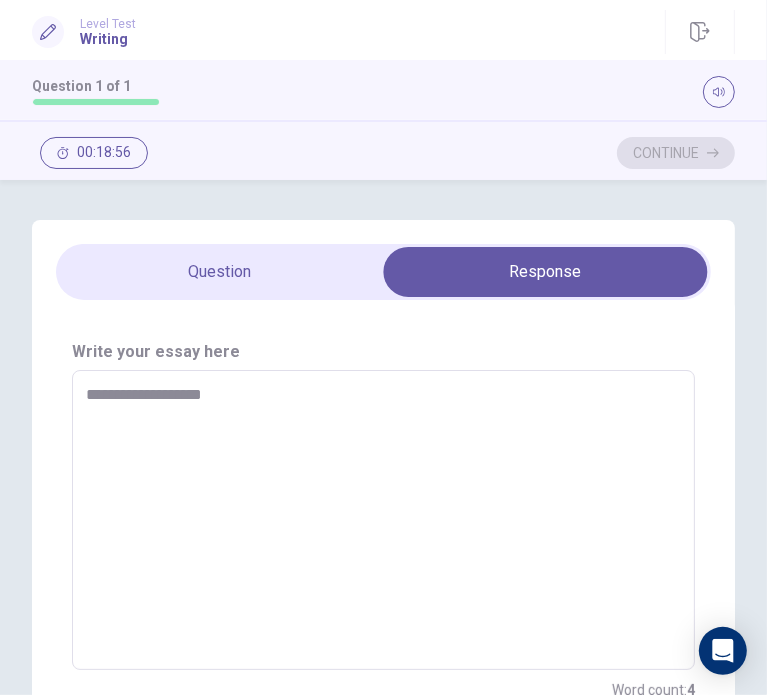 type on "*" 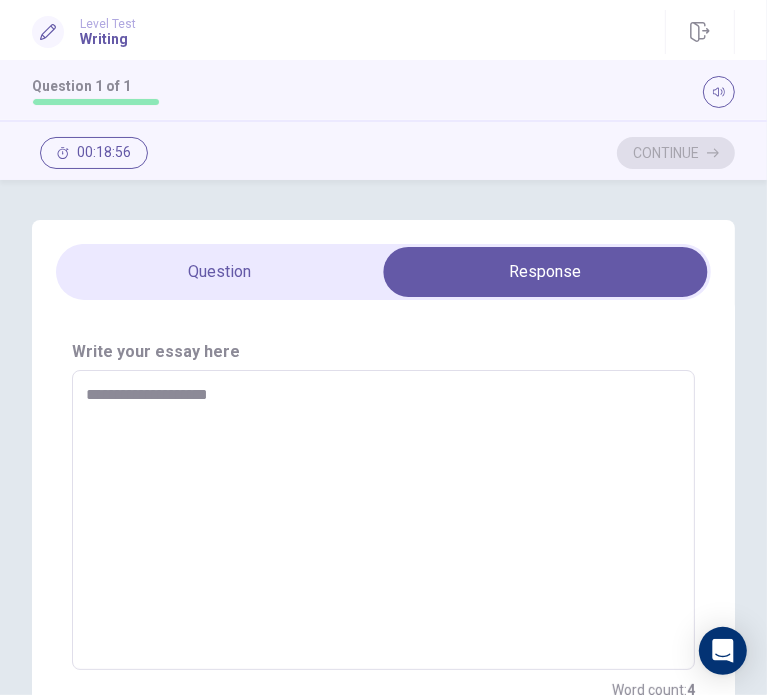 type on "*" 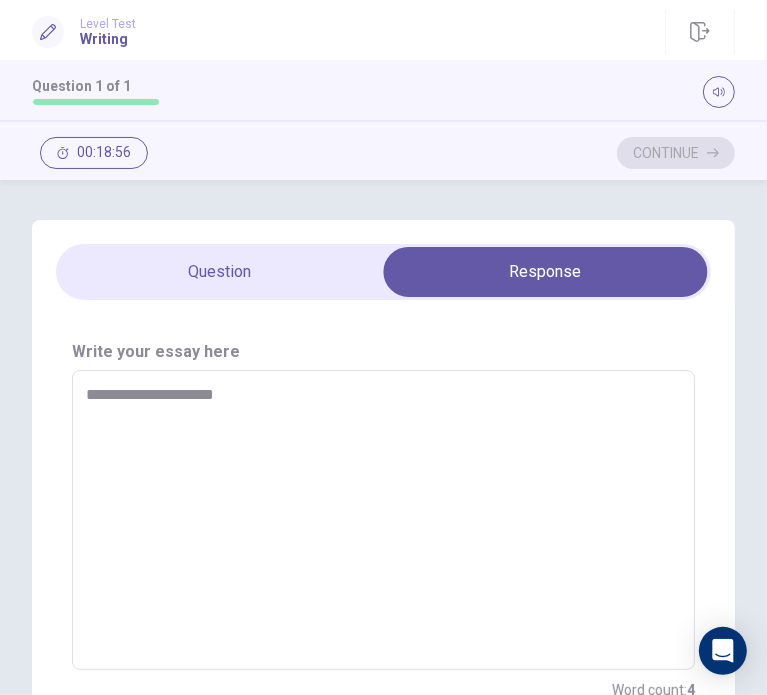 type on "*" 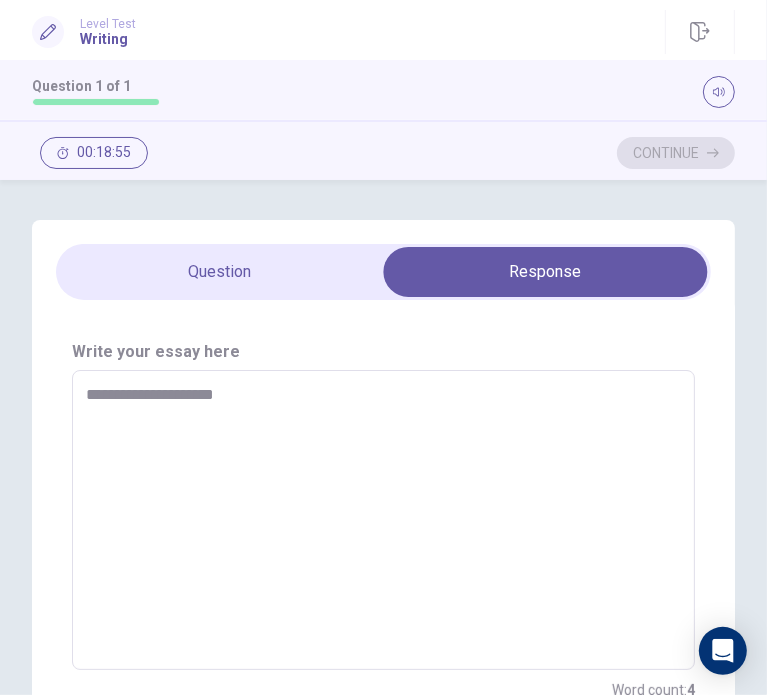 type on "**********" 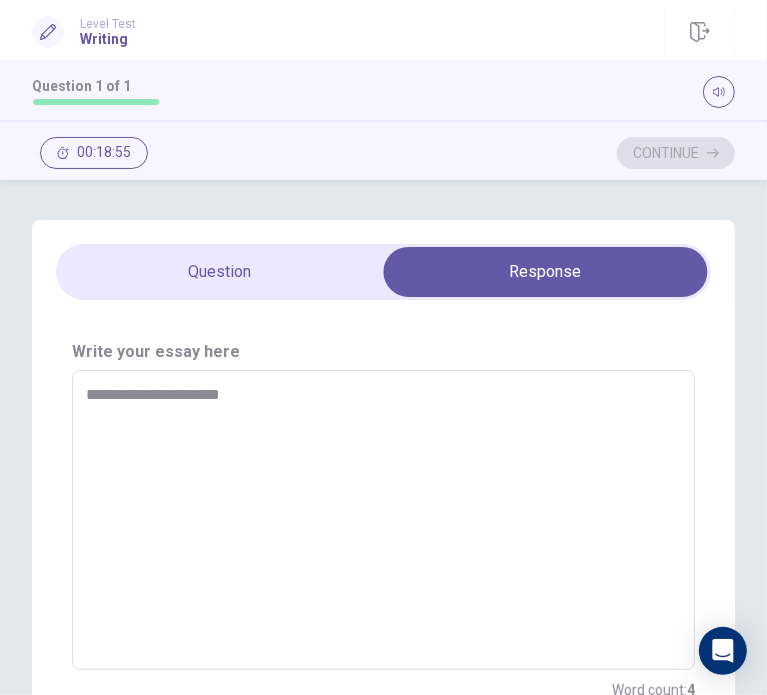 type on "*" 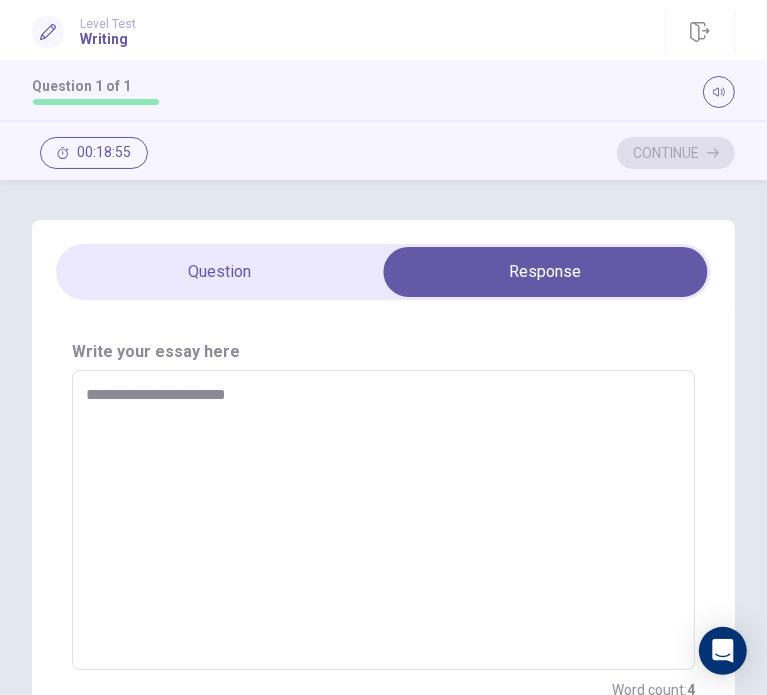 type on "*" 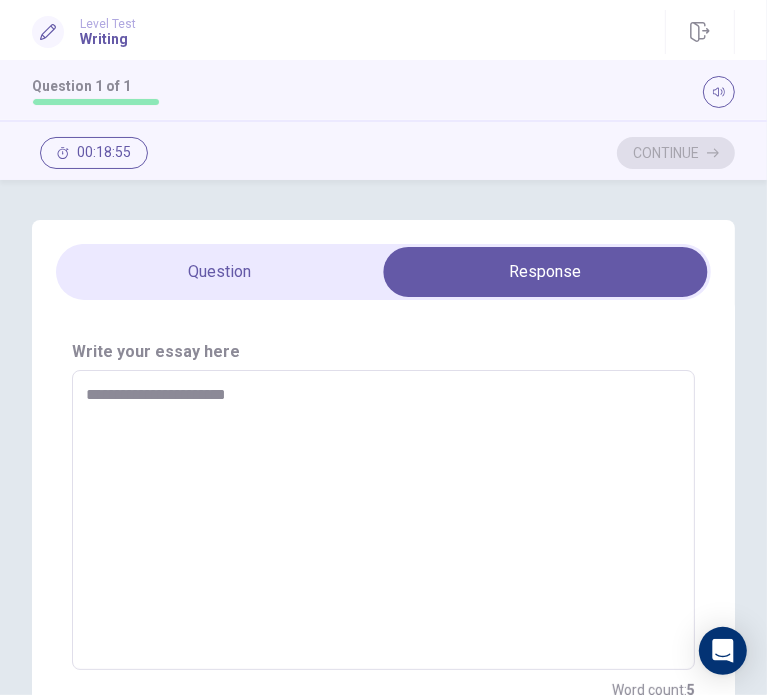 type on "**********" 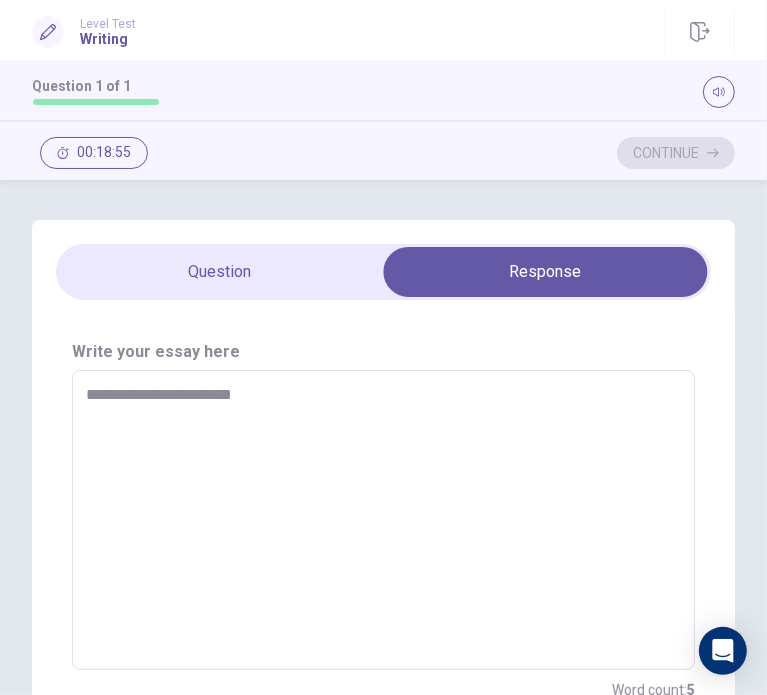 type on "*" 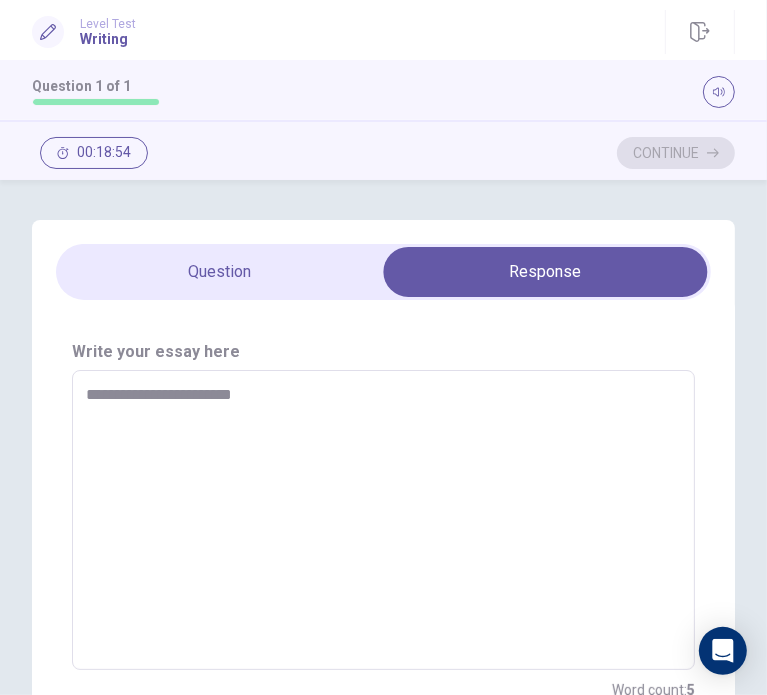 type on "**********" 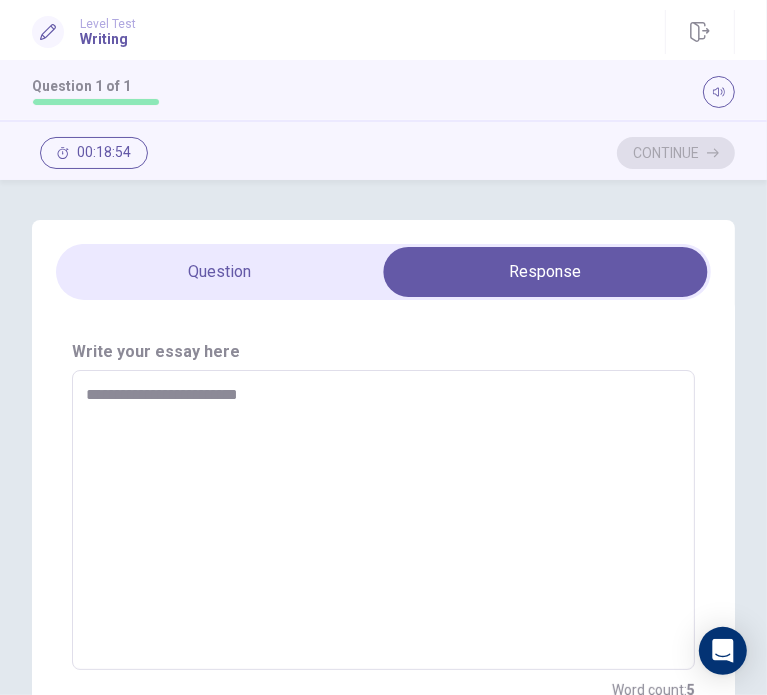 type on "*" 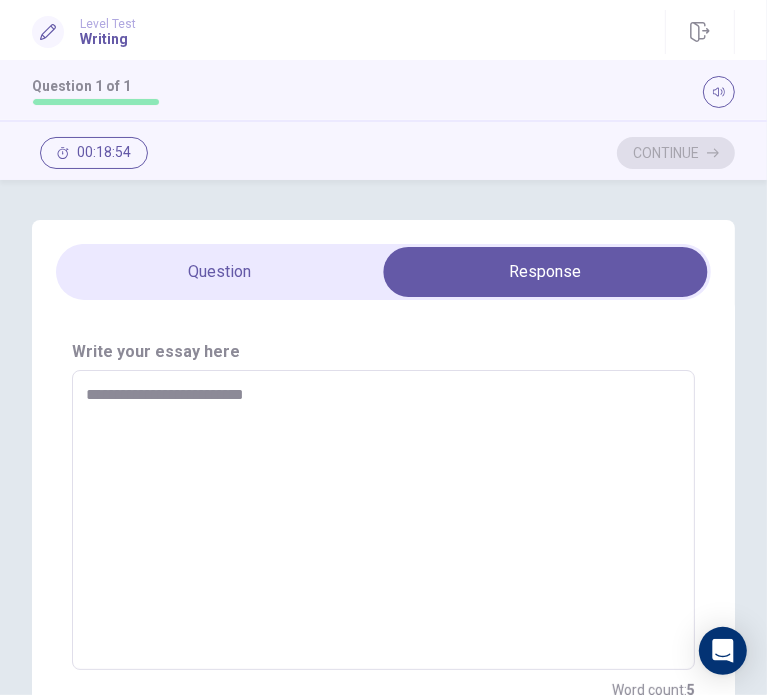 type on "*" 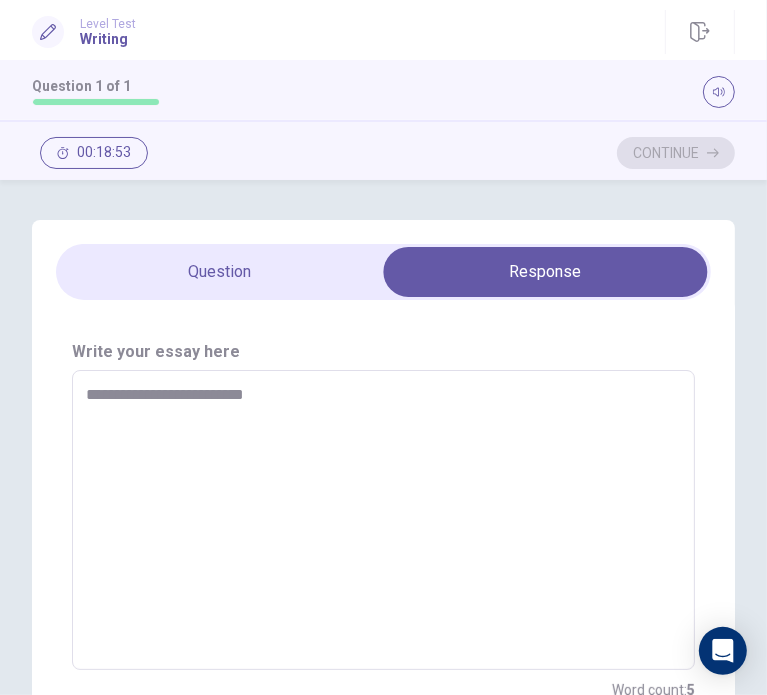 type on "**********" 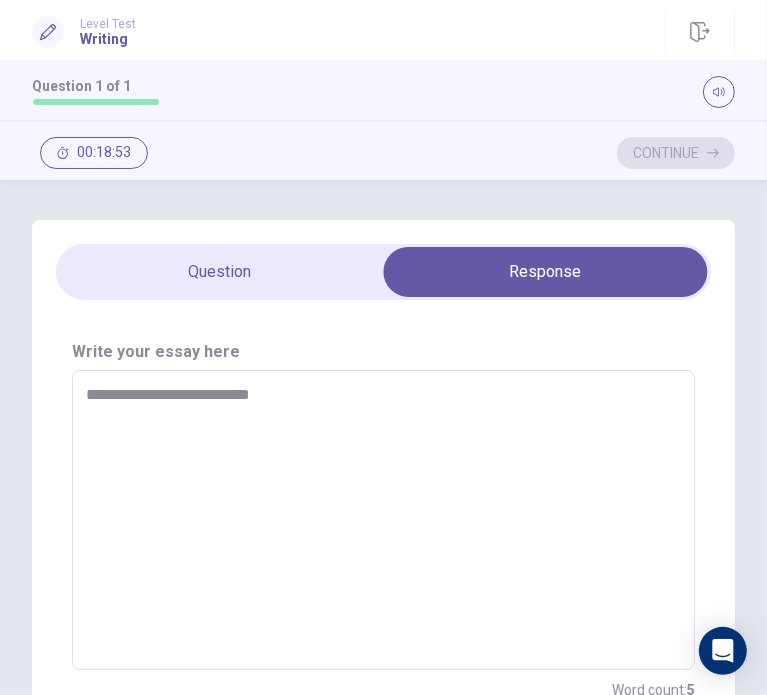 type on "*" 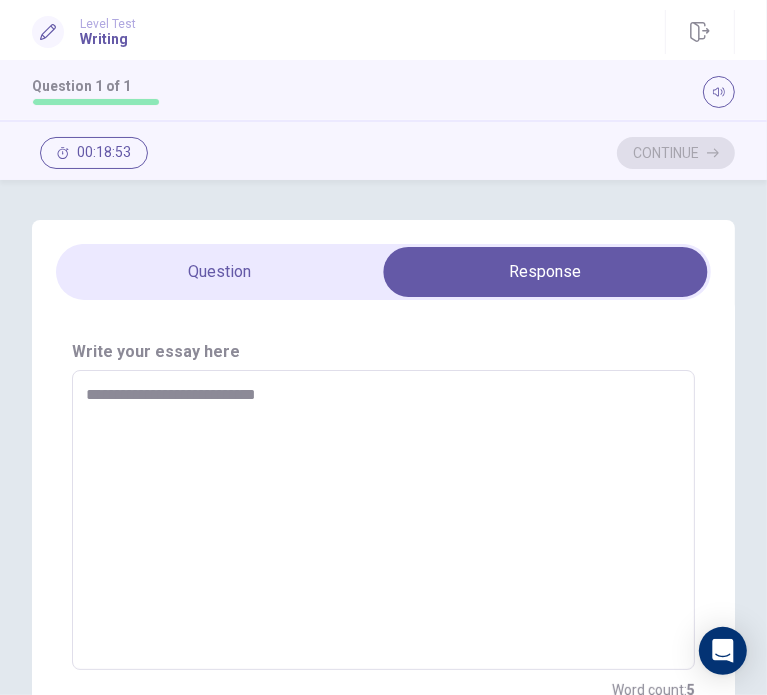 type on "*" 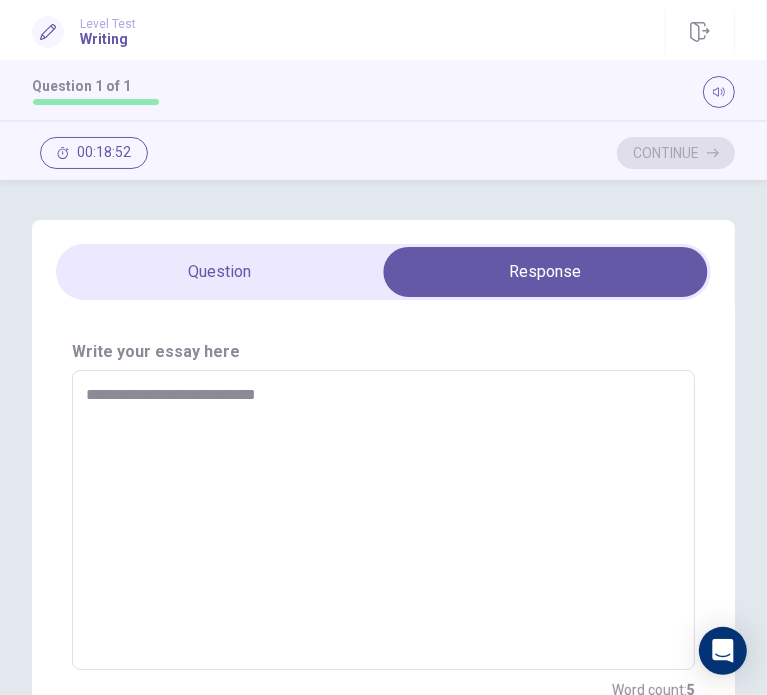 type on "**********" 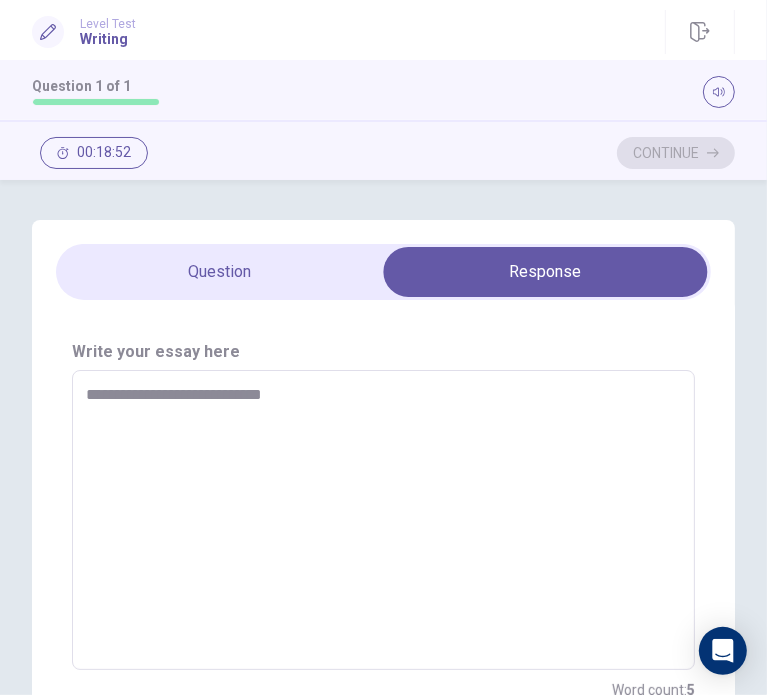 type on "*" 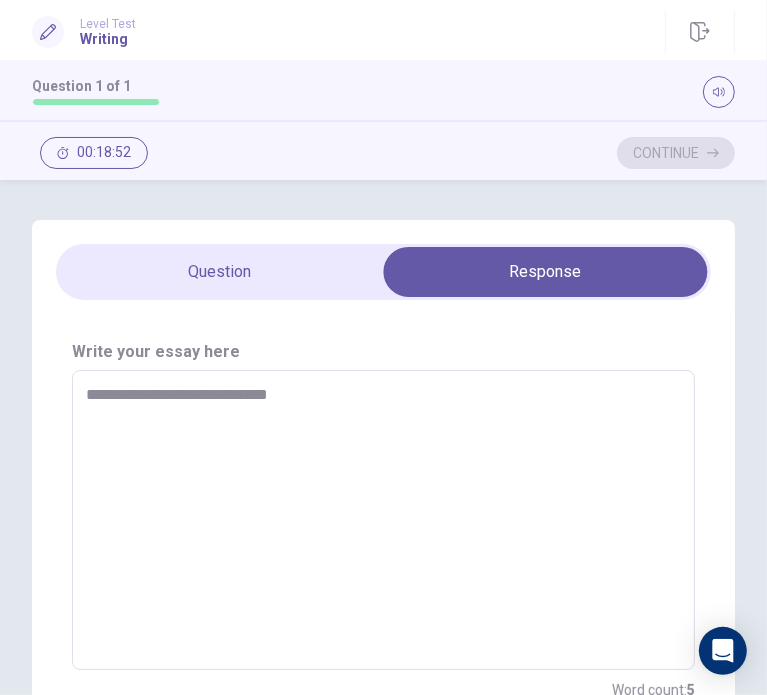 type on "*" 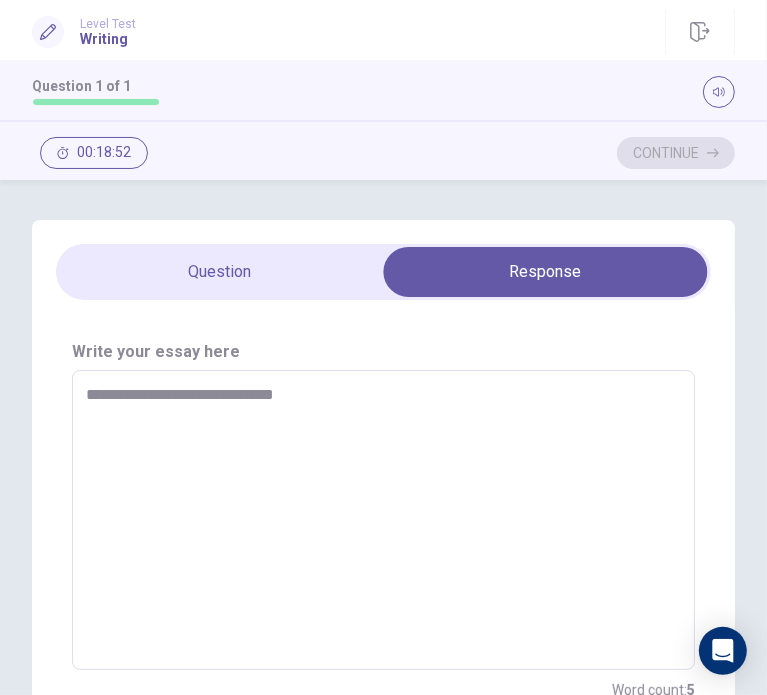 type on "*" 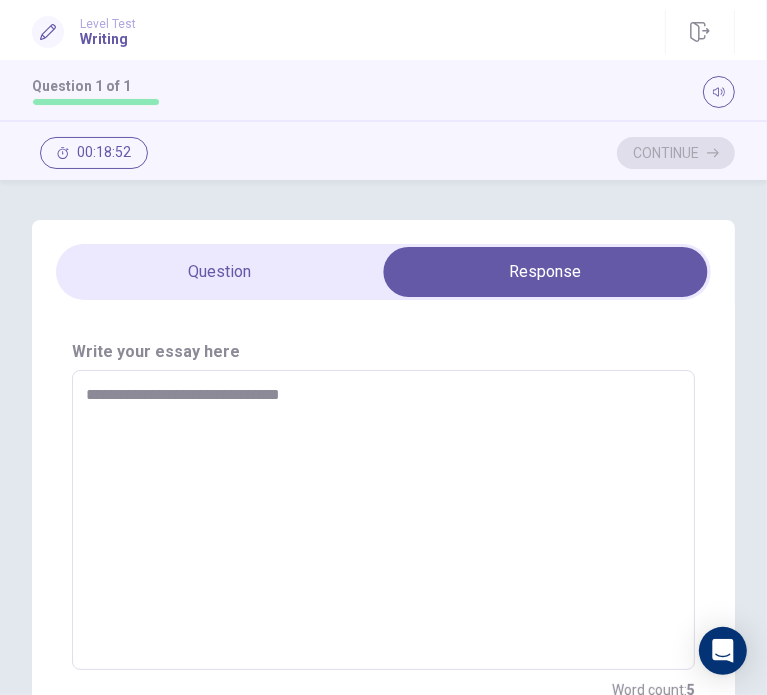 type on "*" 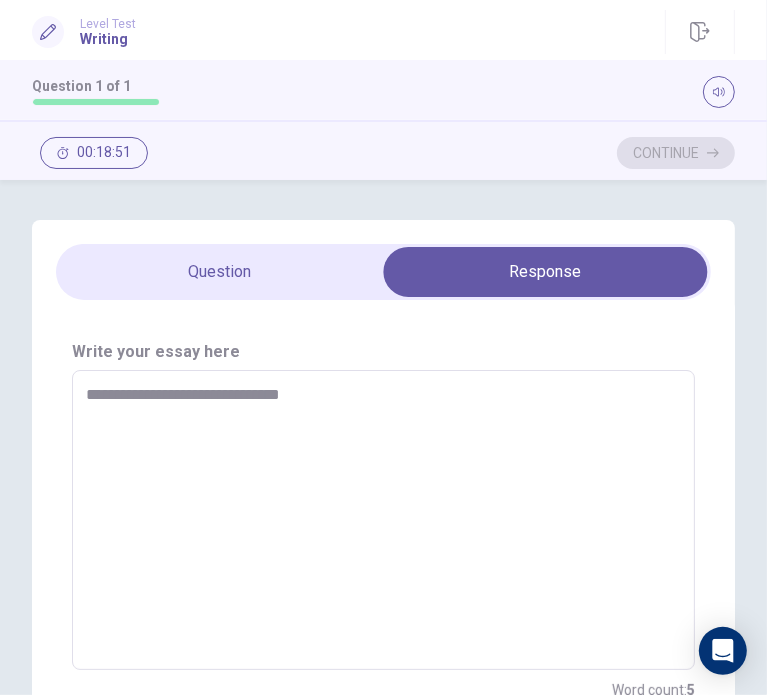 type on "**********" 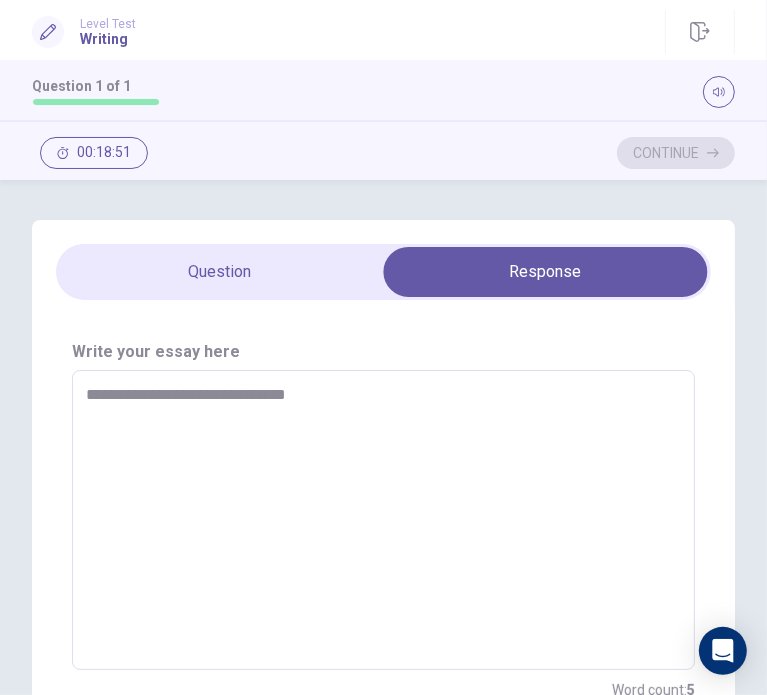 type on "*" 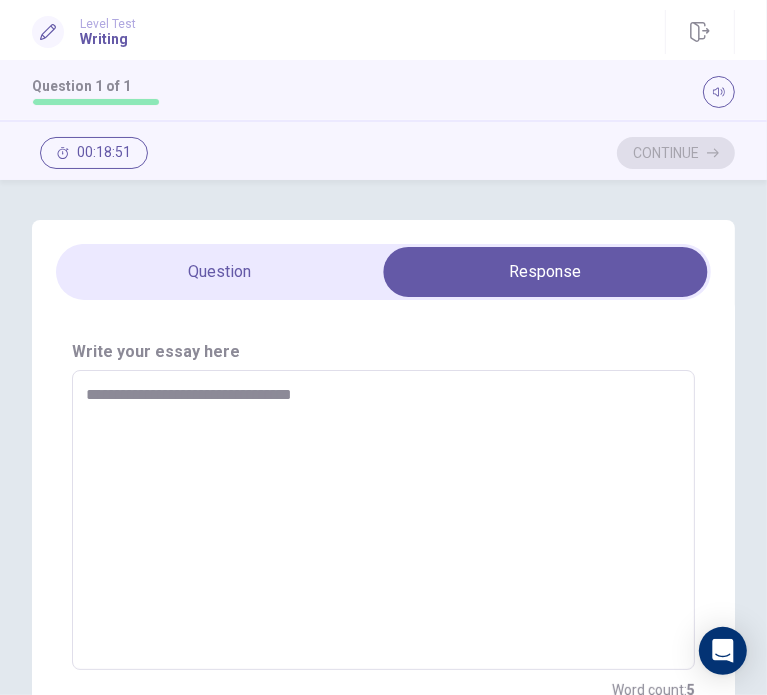 type on "*" 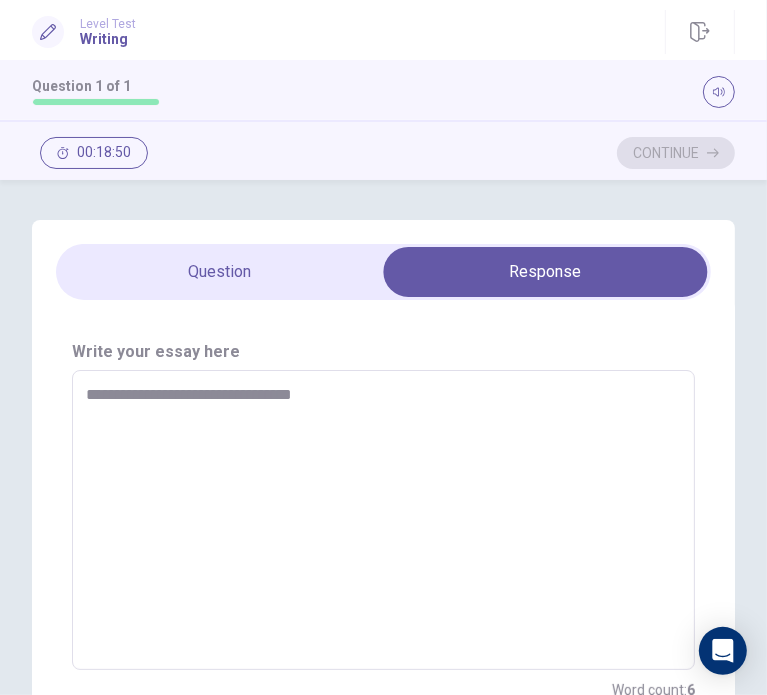 type on "**********" 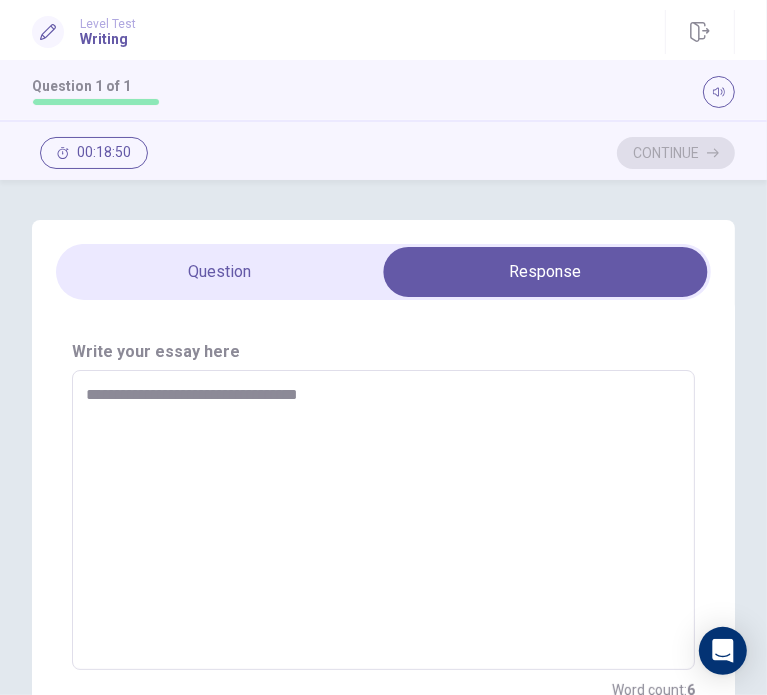 type on "*" 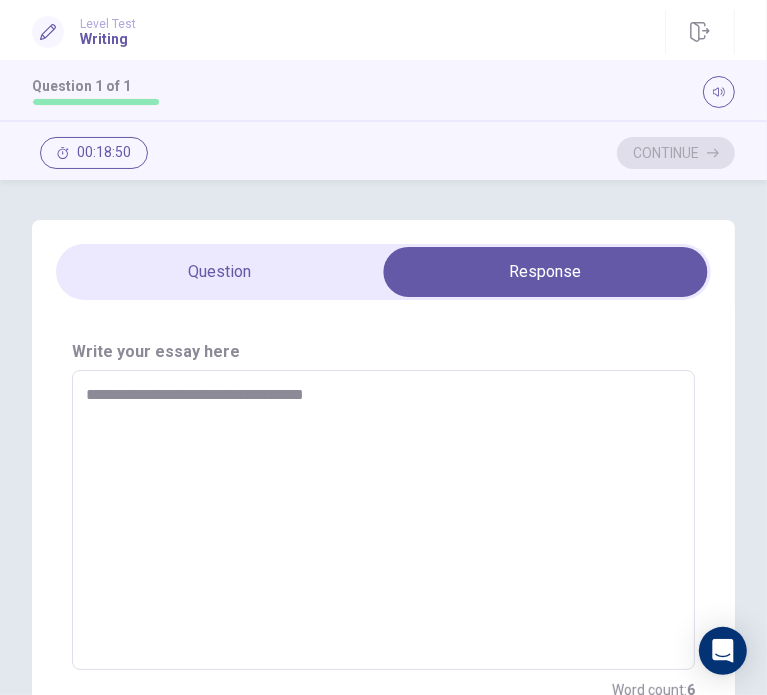 type on "*" 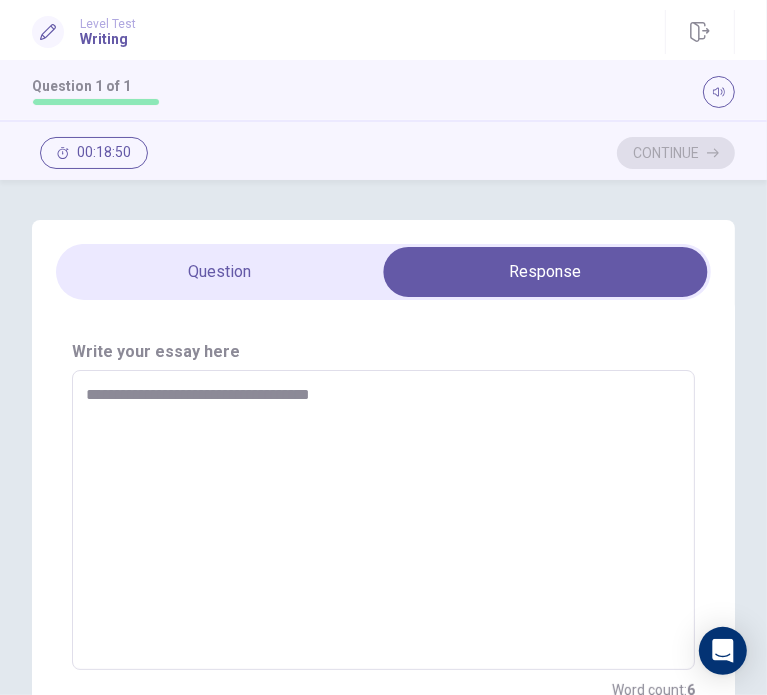type on "*" 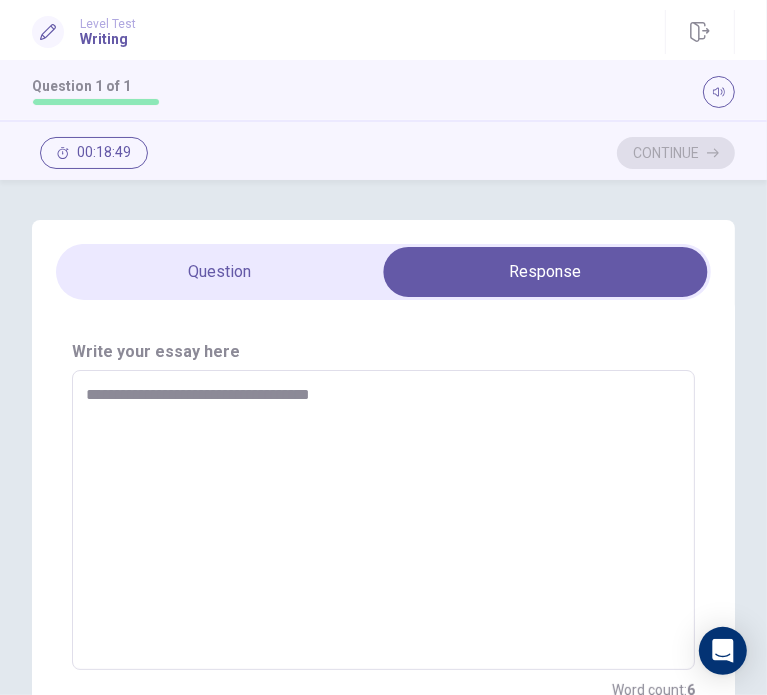 type on "**********" 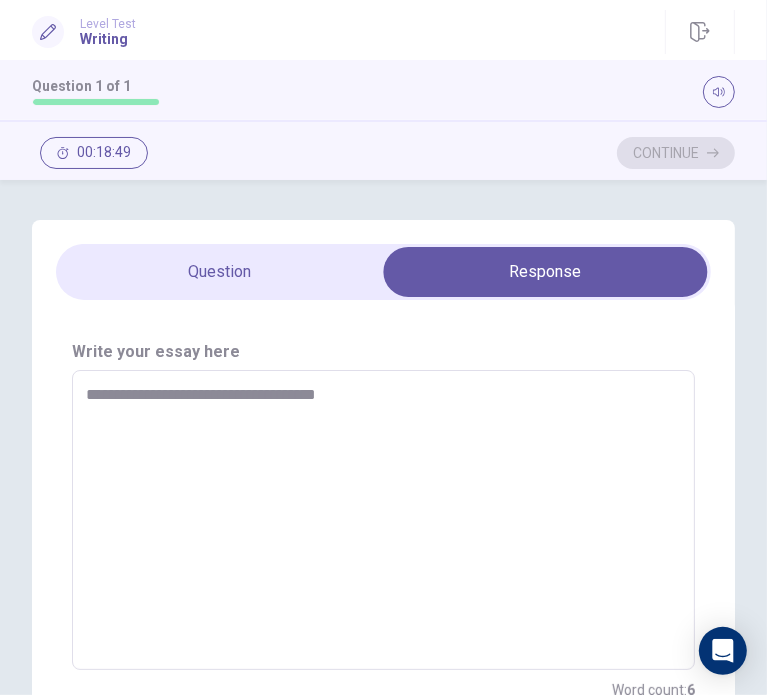type on "*" 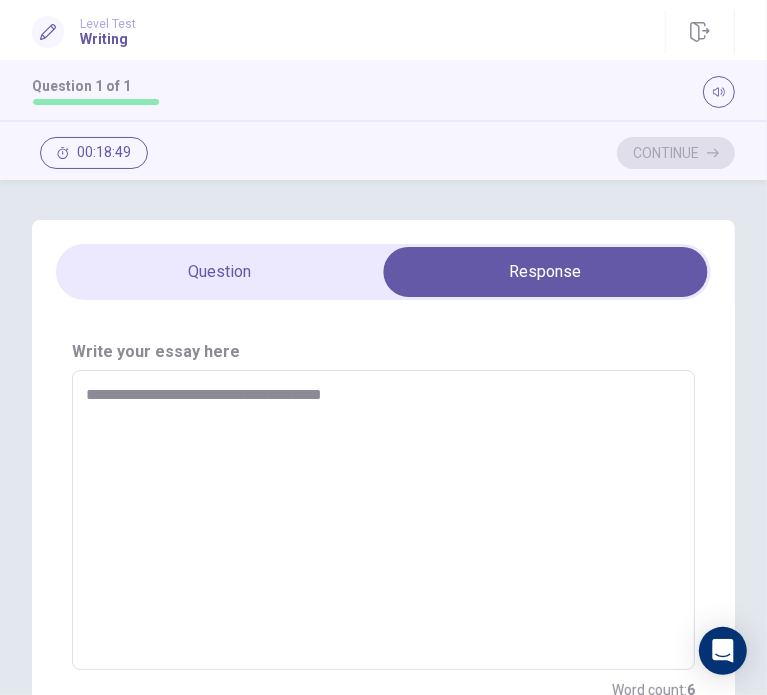 type on "*" 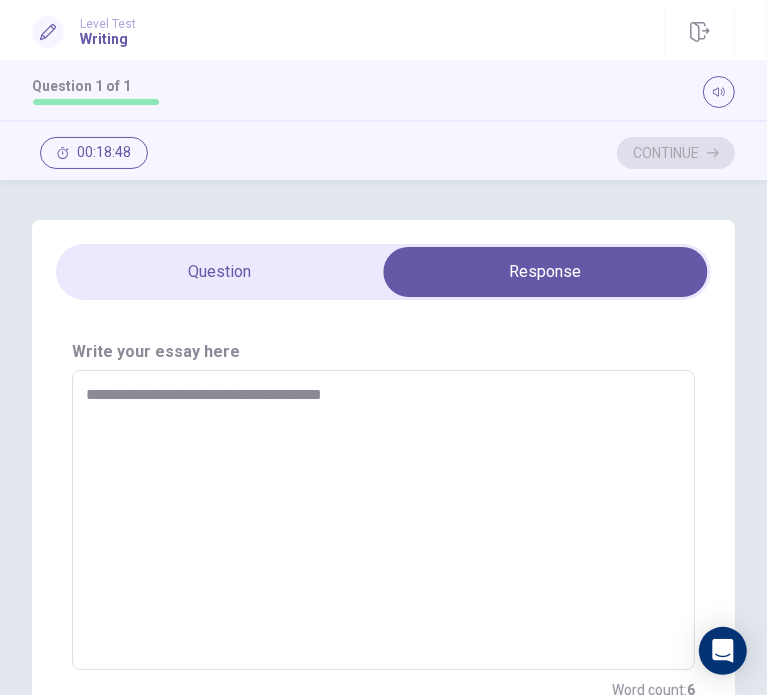 type on "**********" 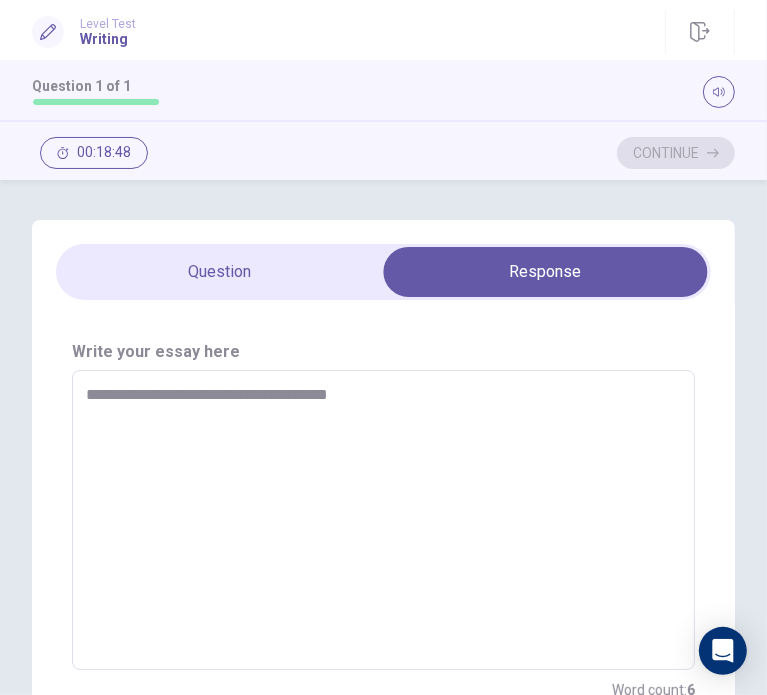 type on "*" 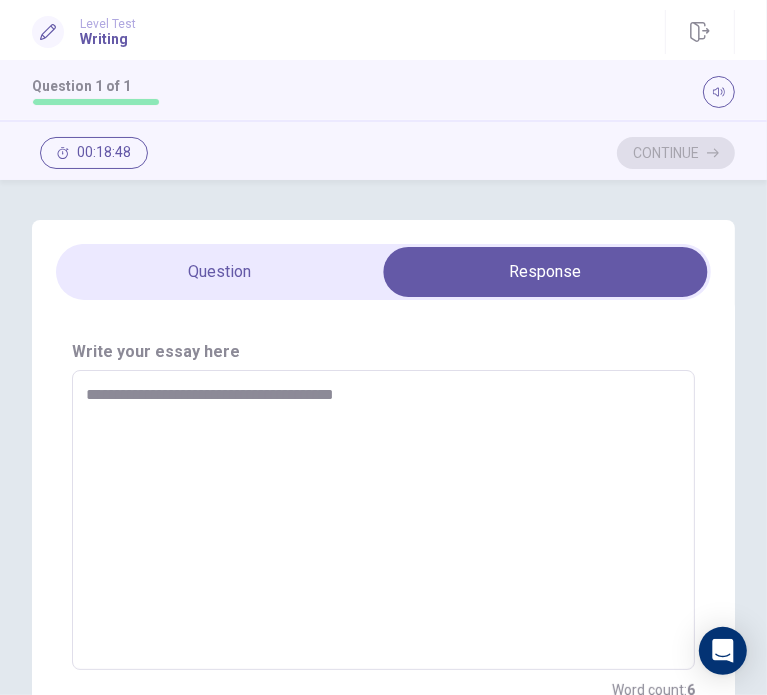 type on "*" 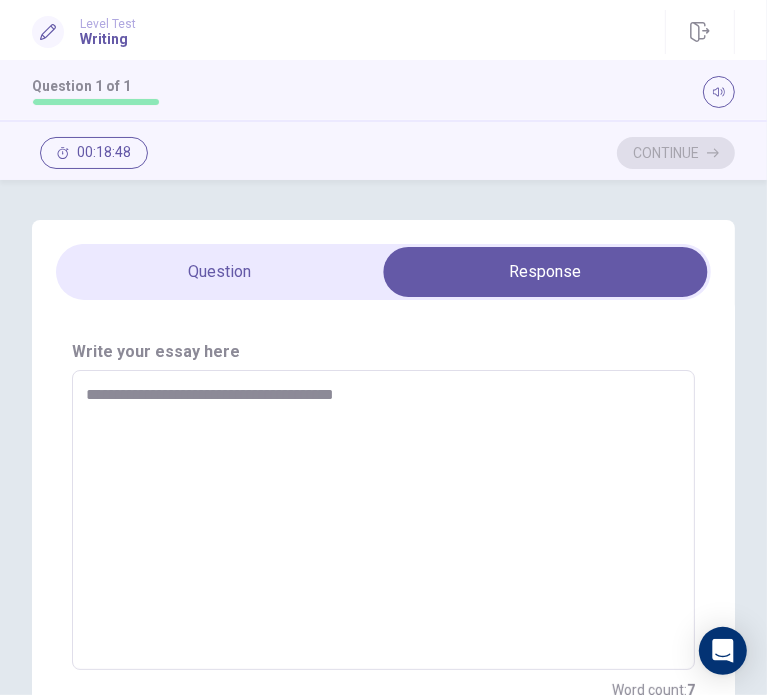 type on "**********" 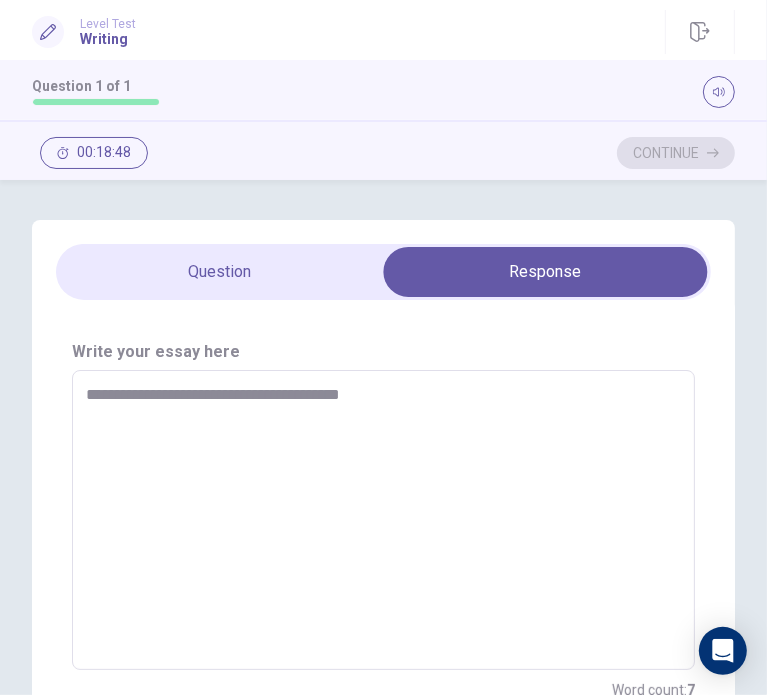 type on "*" 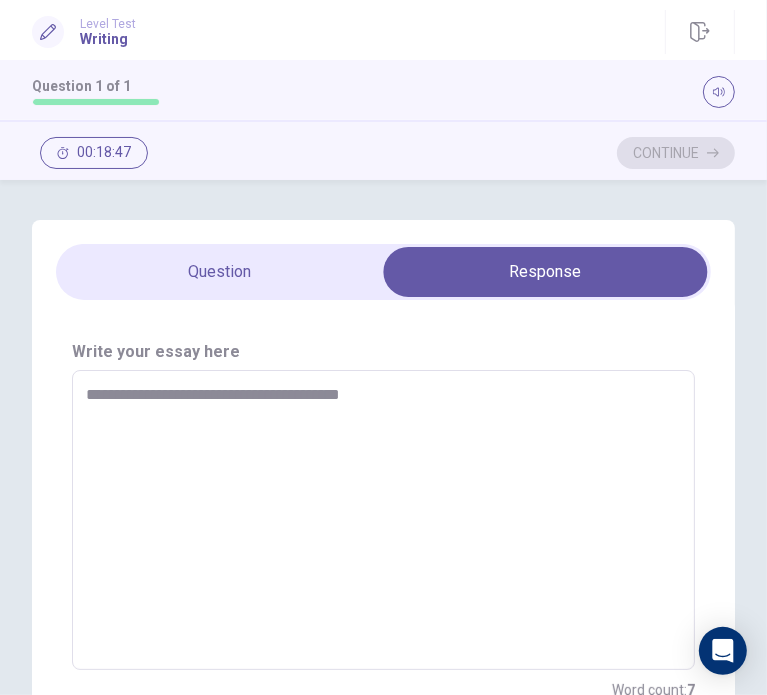 type on "**********" 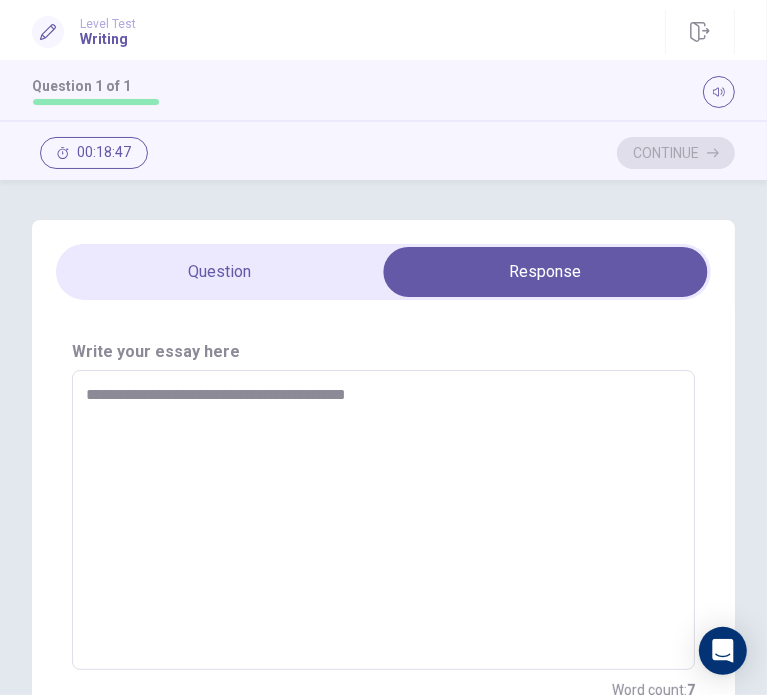 type on "*" 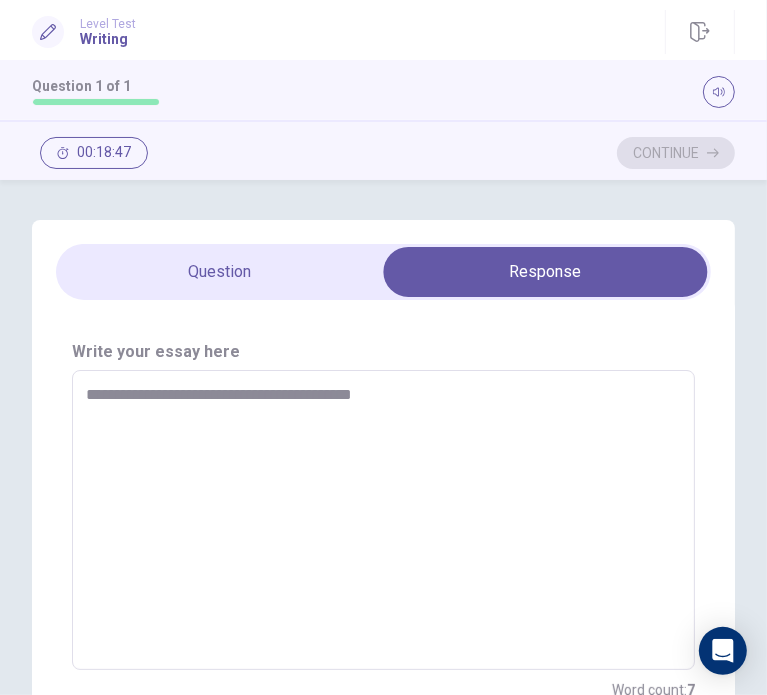 type on "*" 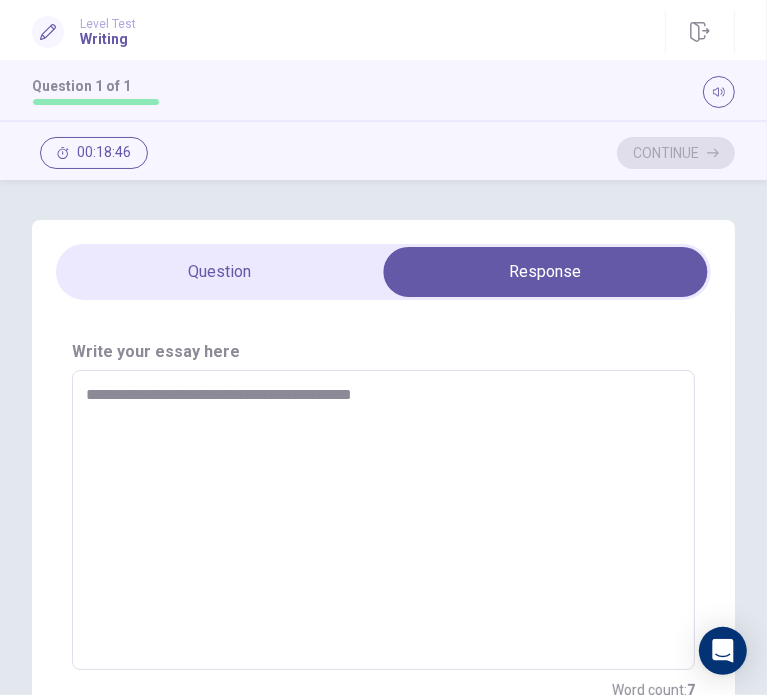 type on "**********" 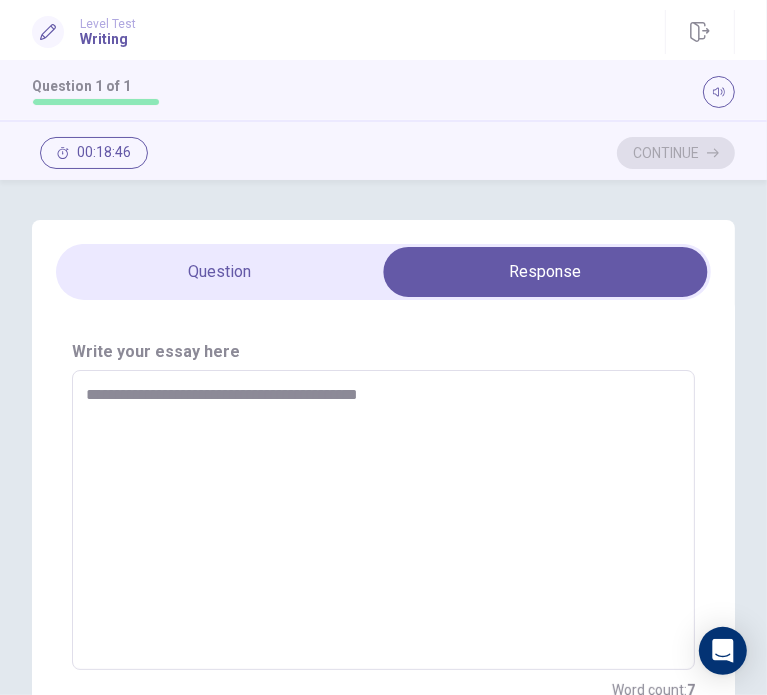 type on "*" 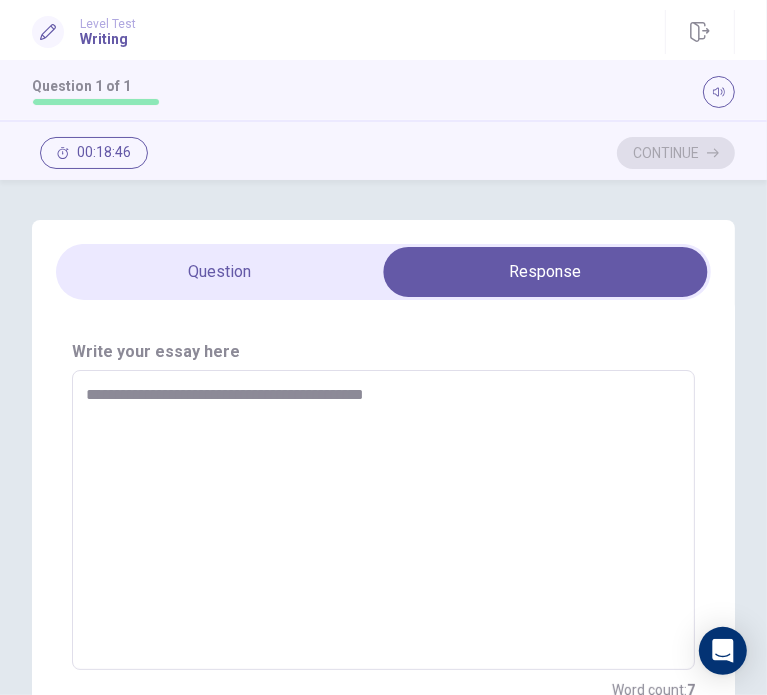 type on "*" 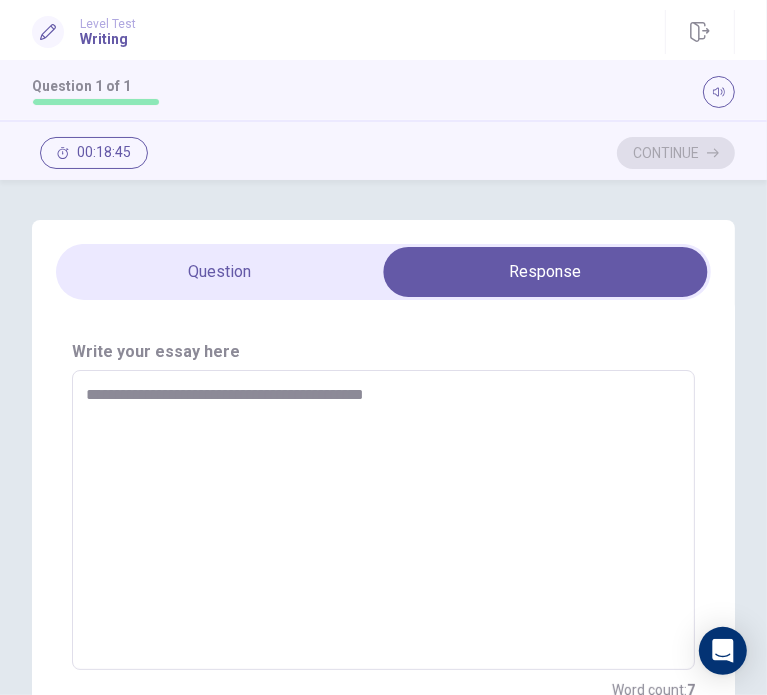 type on "**********" 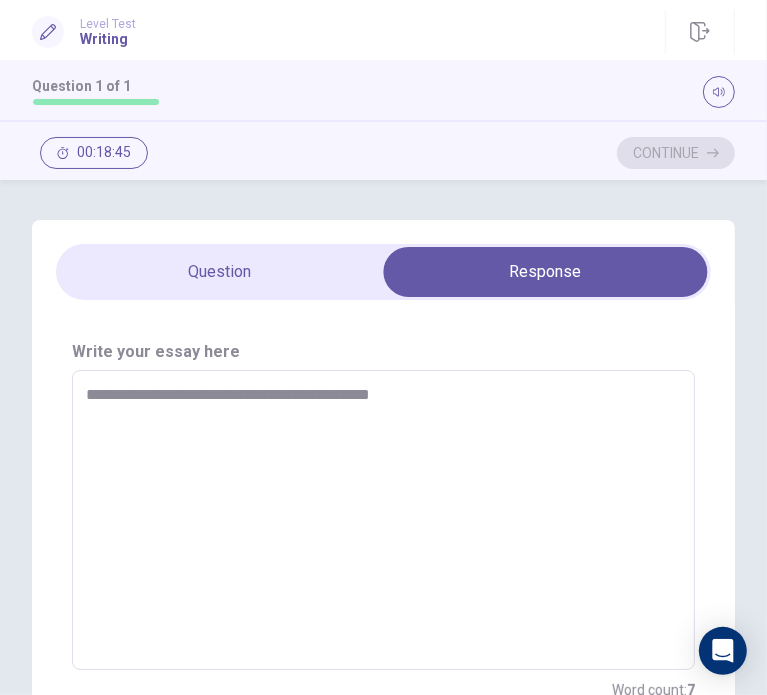 type on "*" 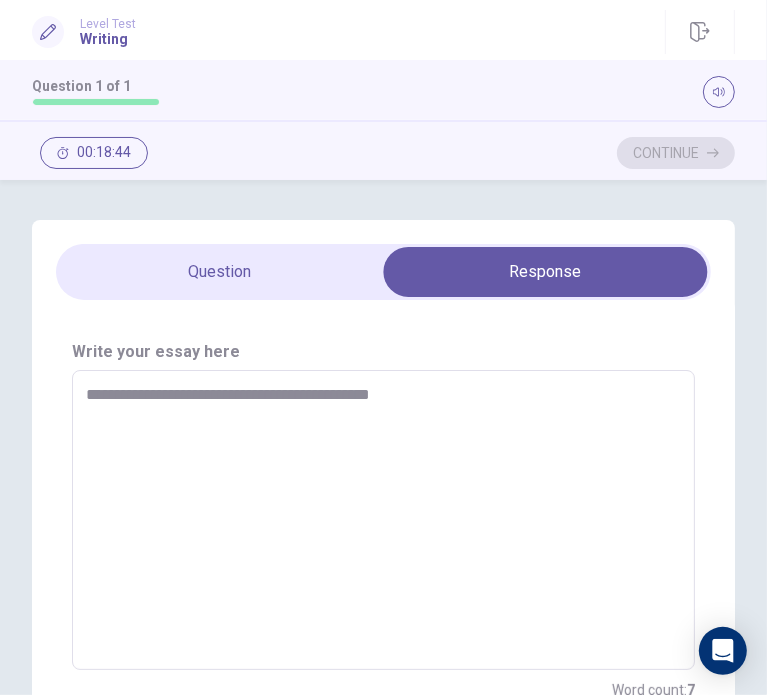 type on "**********" 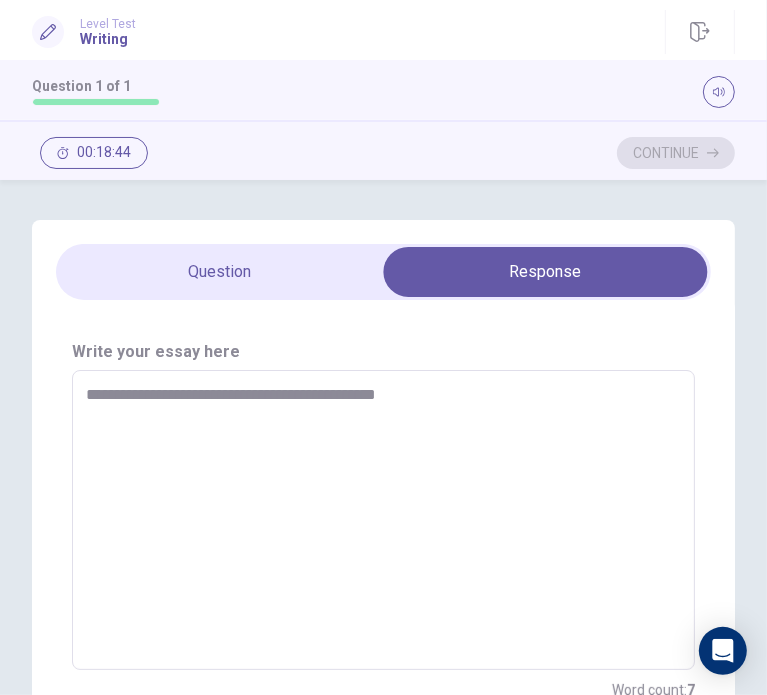type on "*" 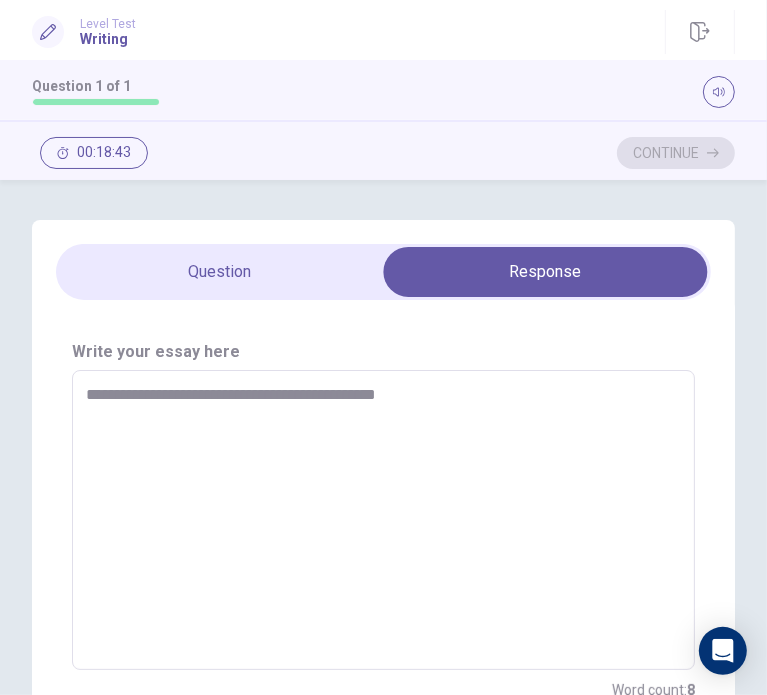 type on "**********" 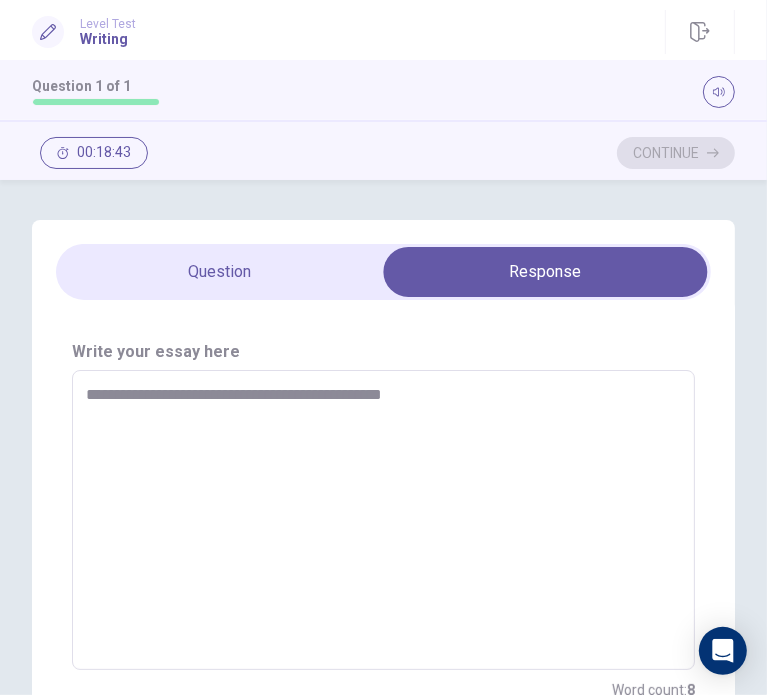 type on "*" 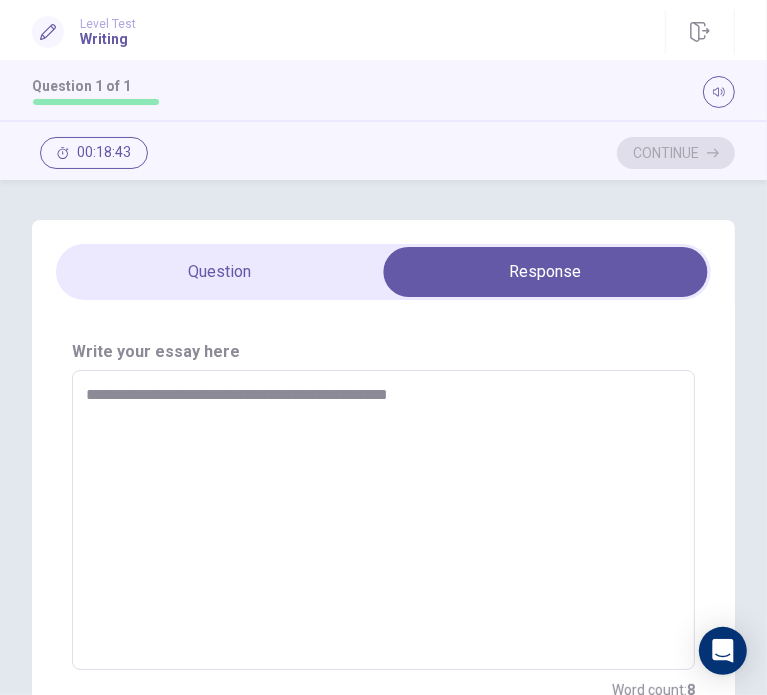 type on "*" 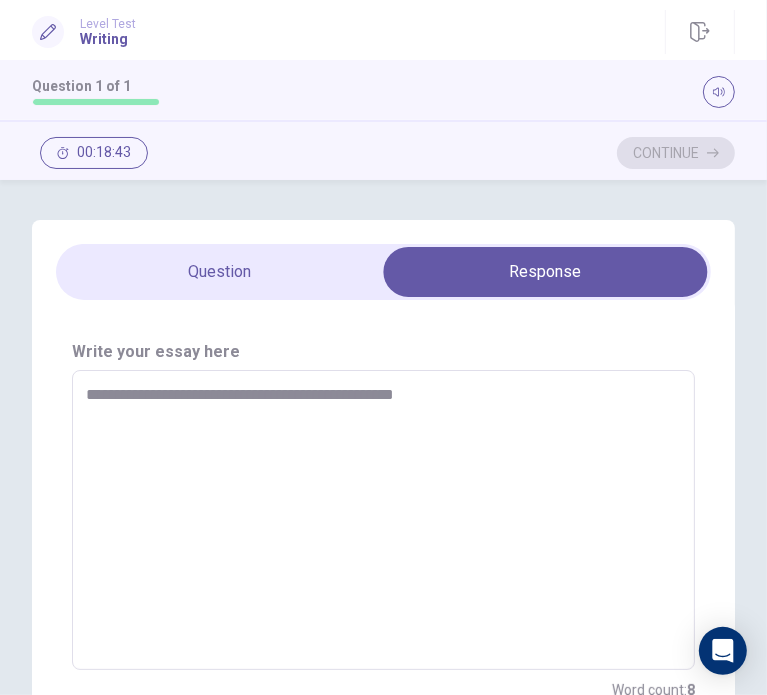 type on "*" 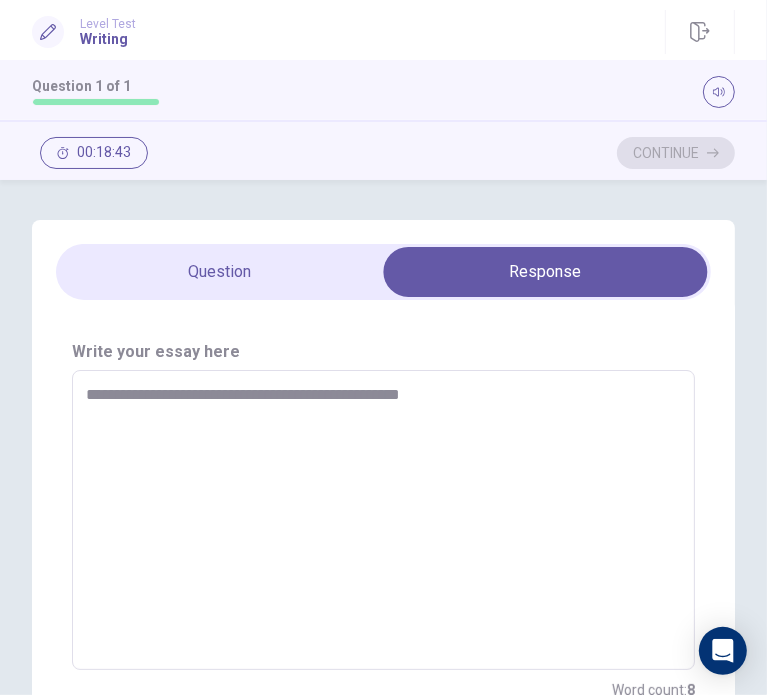 type on "*" 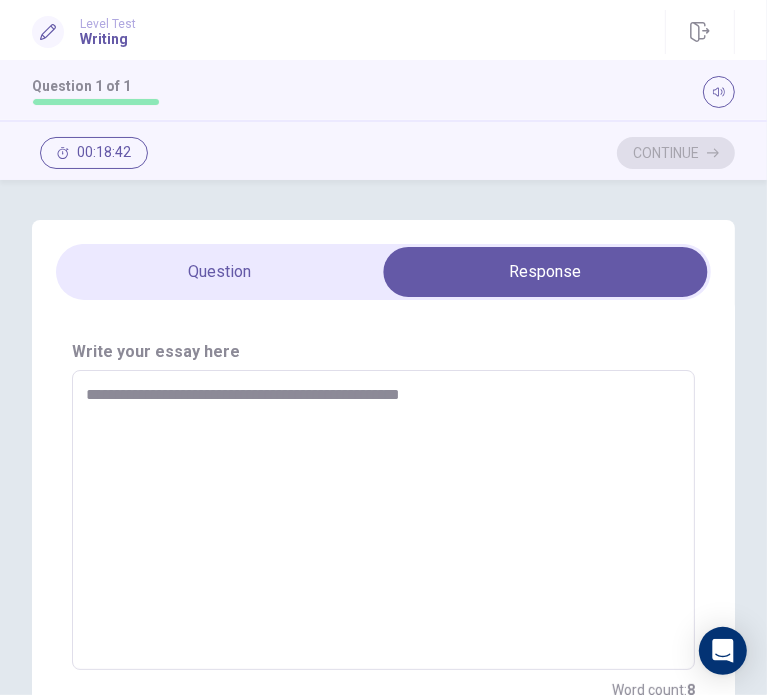 type on "**********" 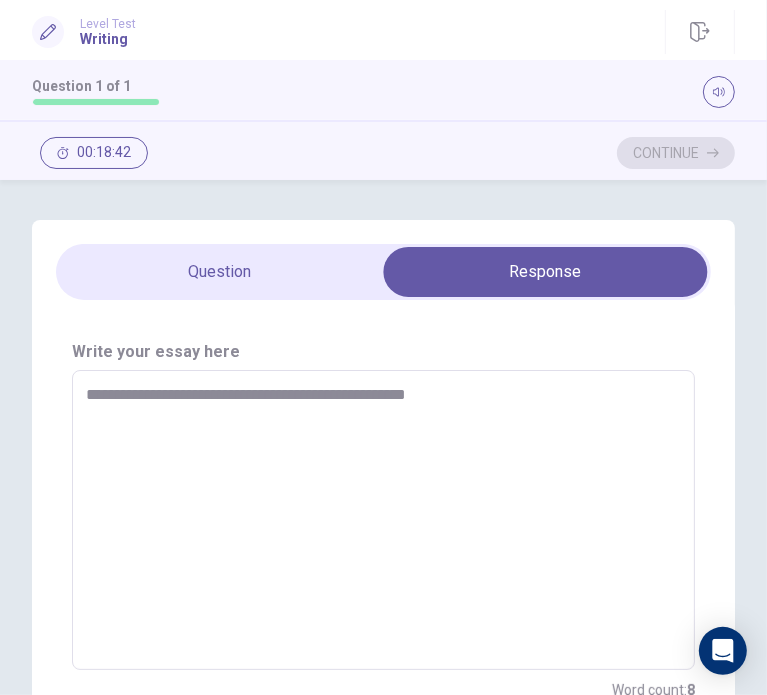 type on "*" 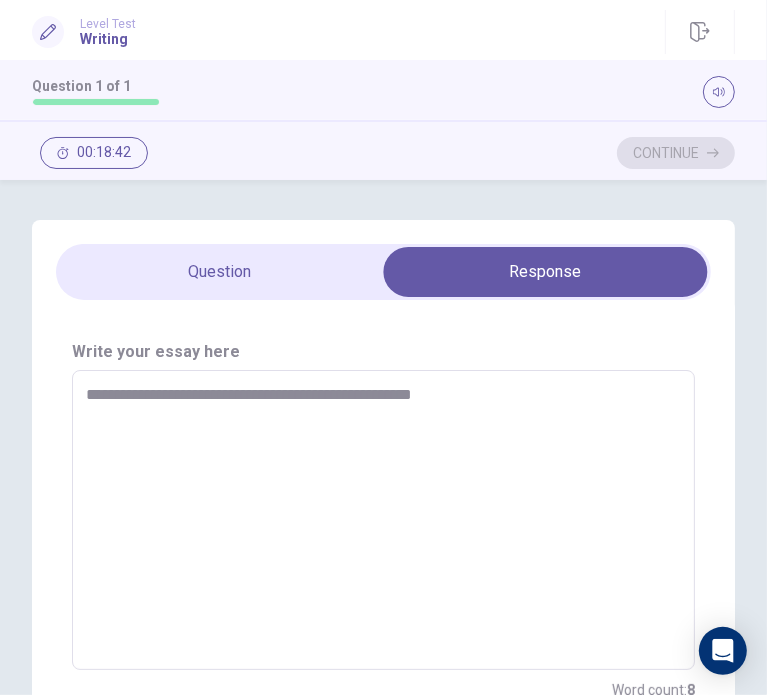 type on "*" 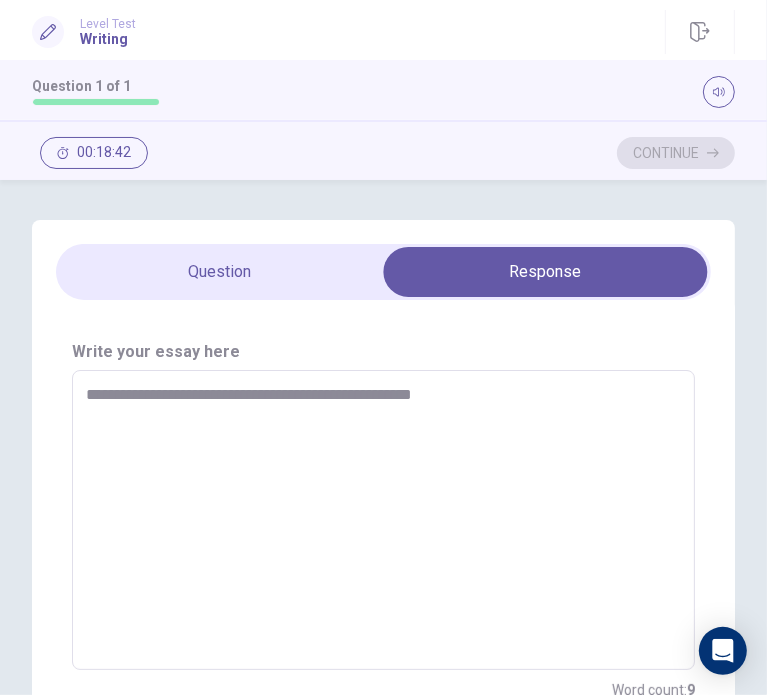 type on "**********" 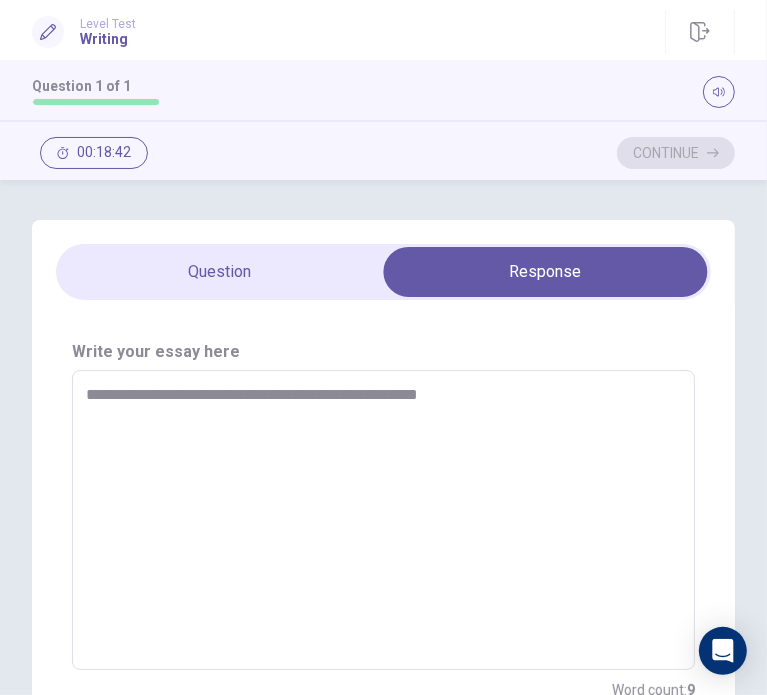 type on "*" 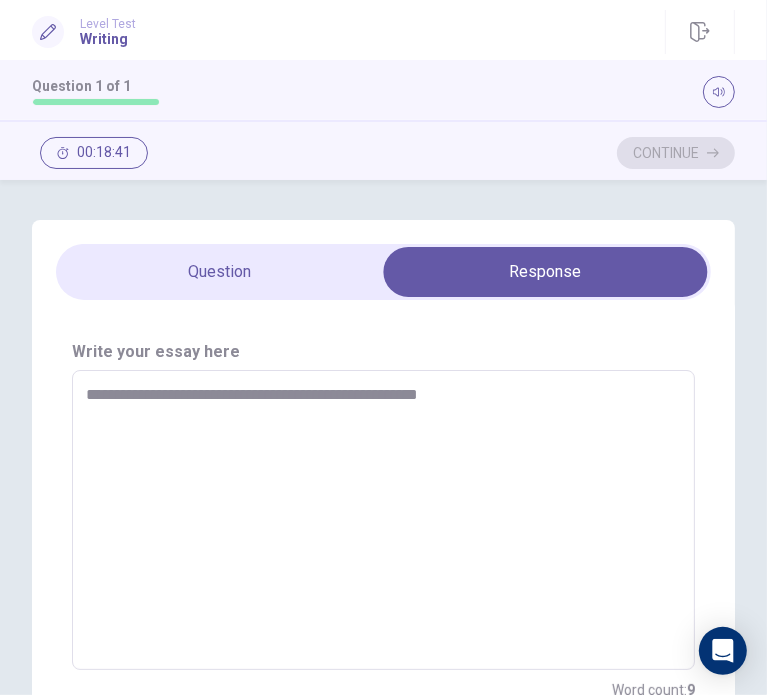 type on "**********" 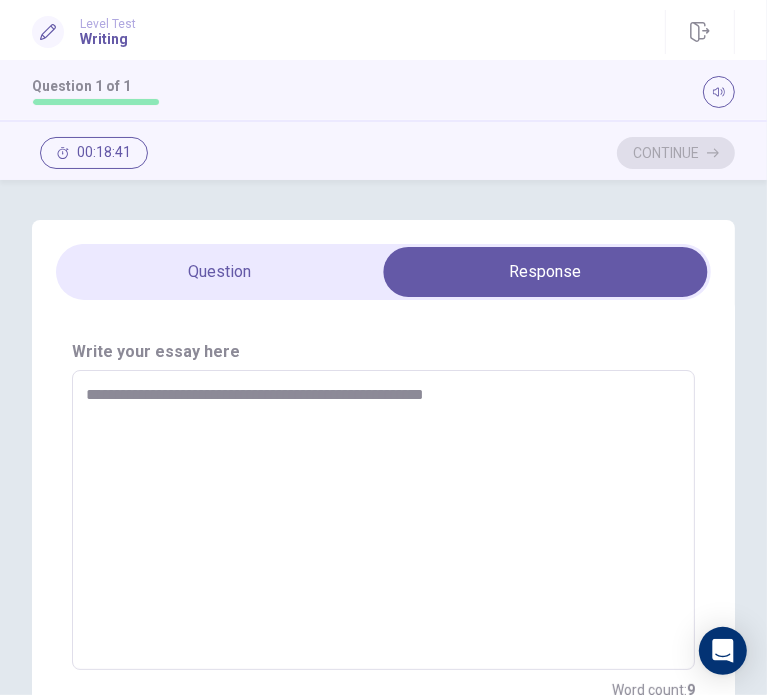 type on "*" 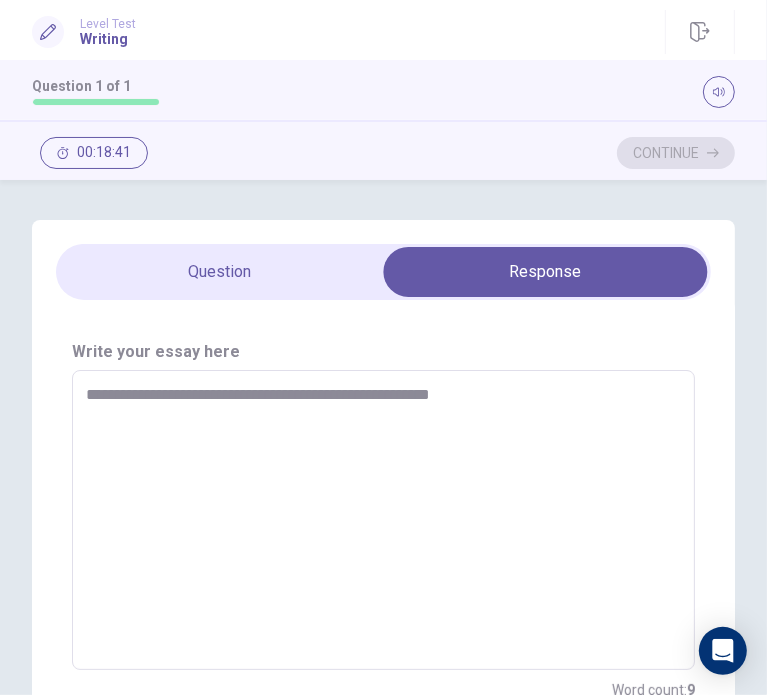 type on "*" 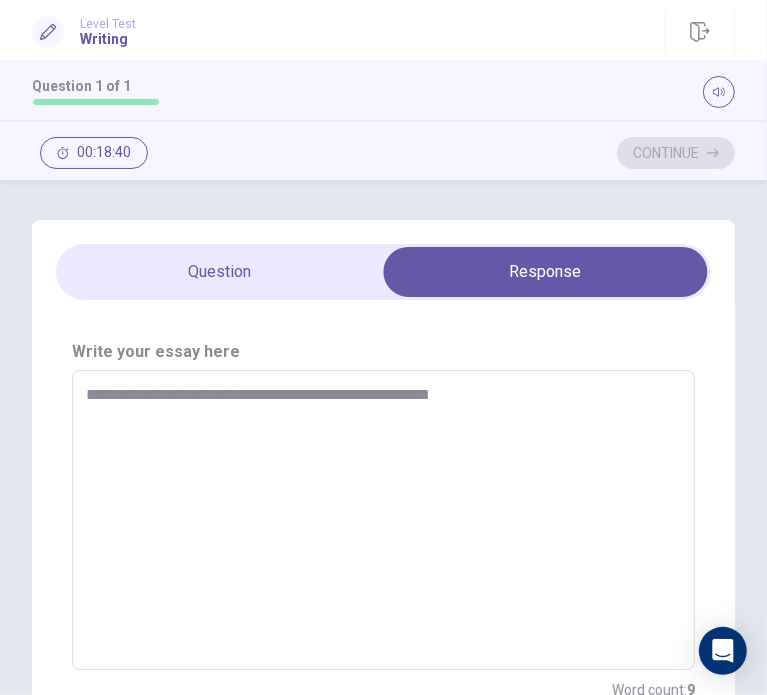 type on "**********" 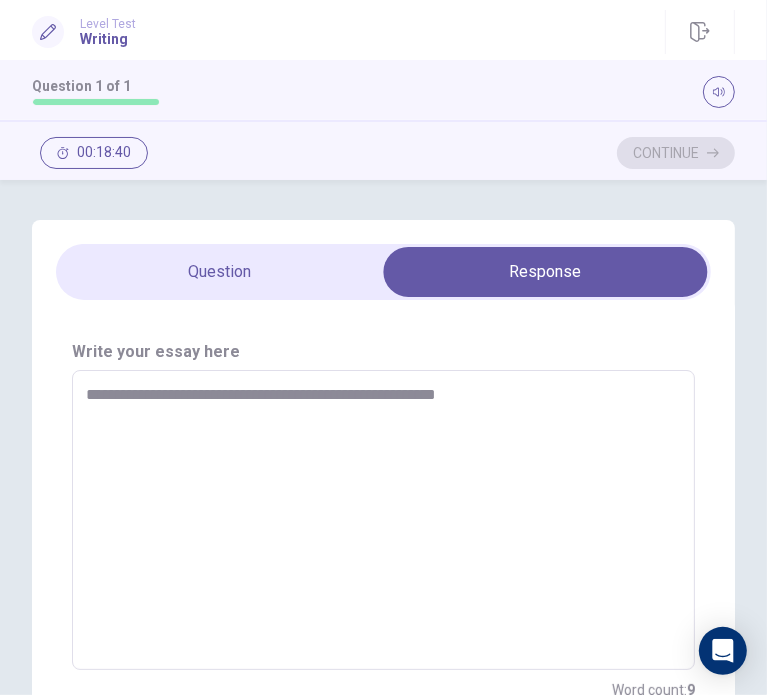 type on "*" 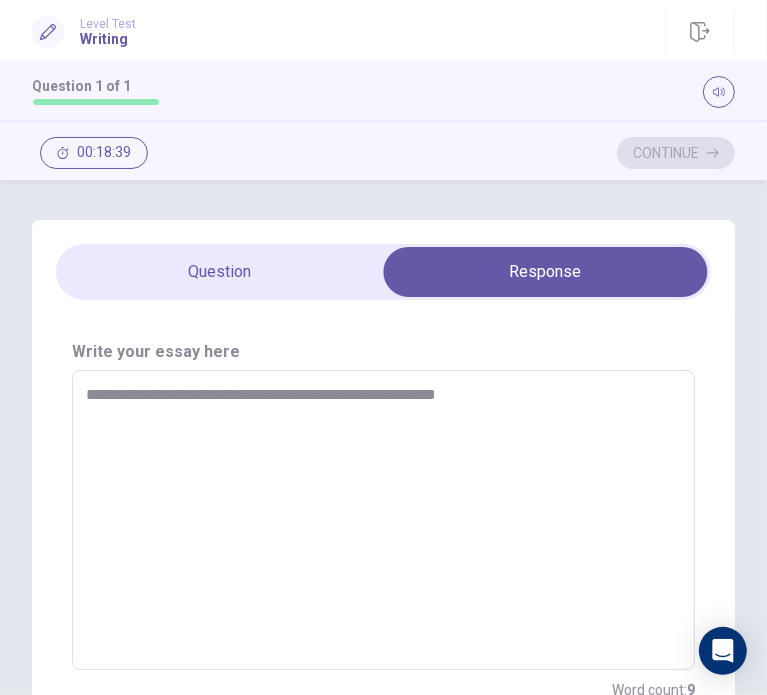 type on "**********" 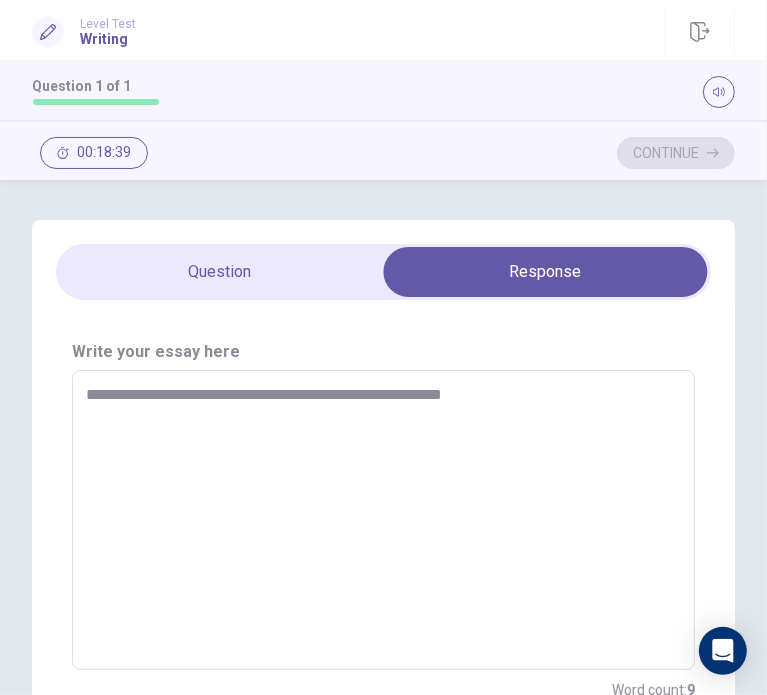 type on "*" 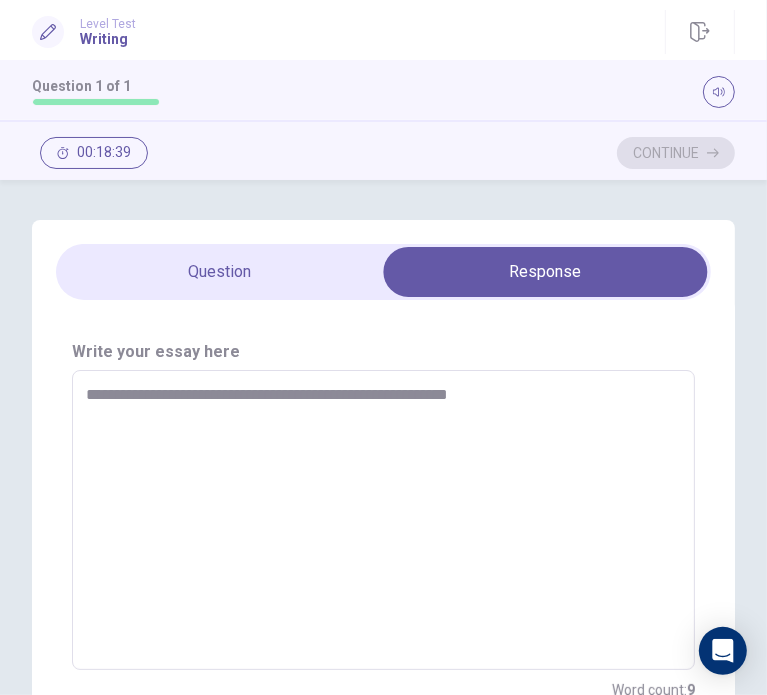 type on "*" 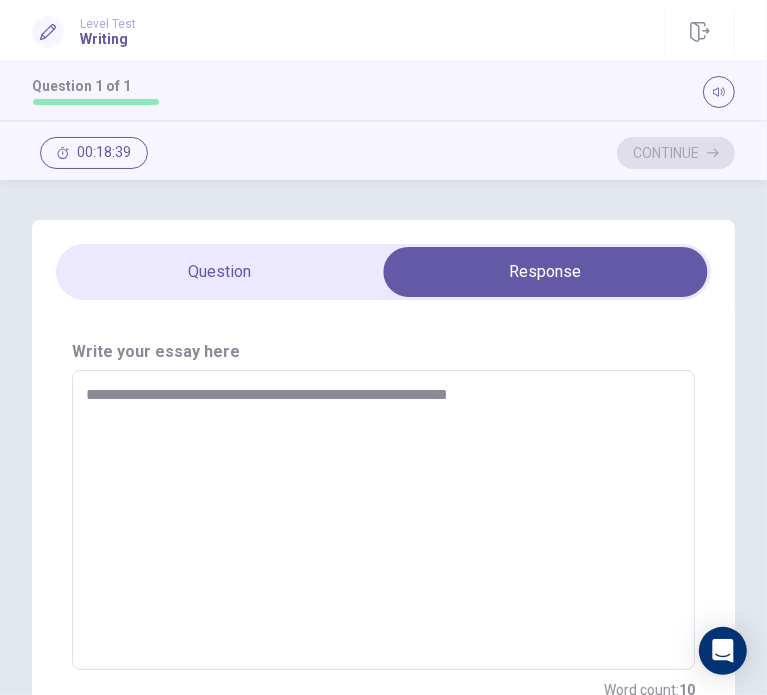 type on "**********" 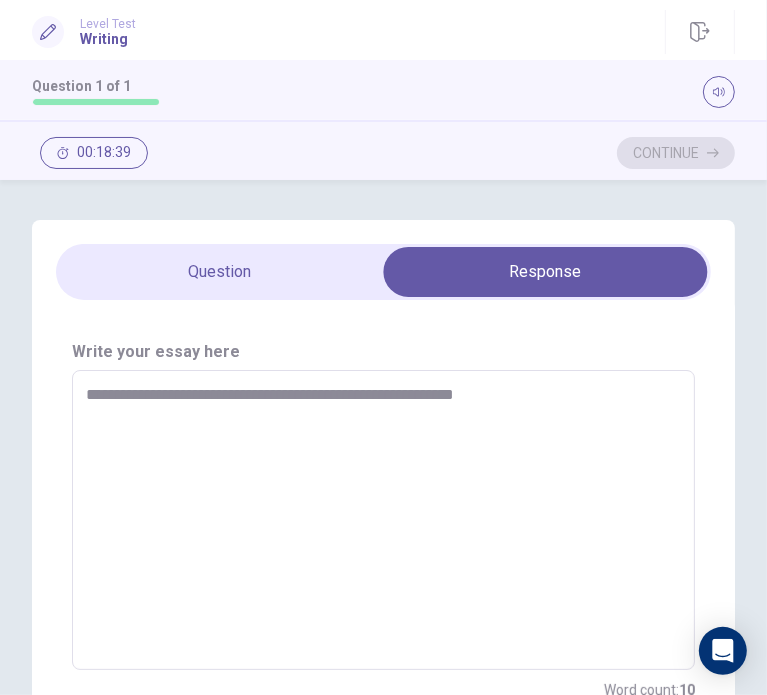 type on "*" 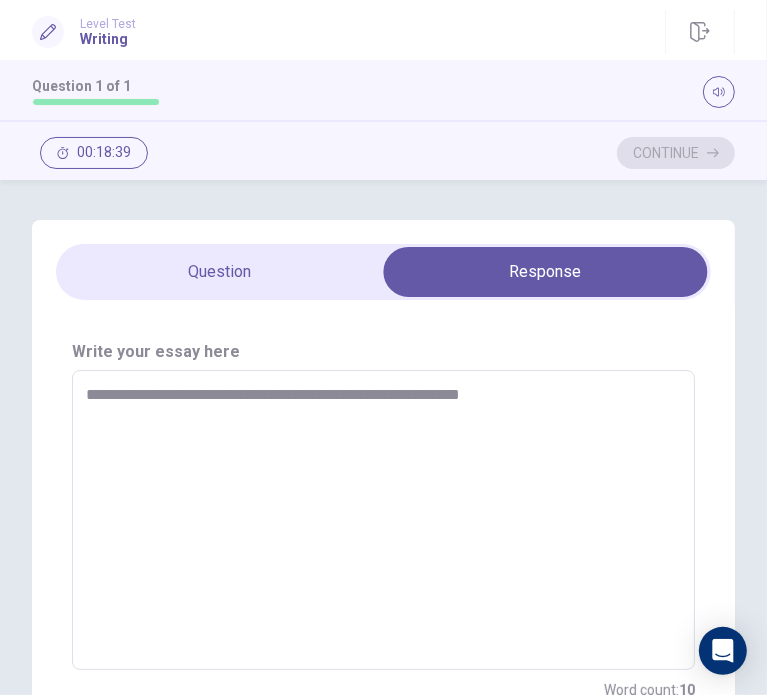 type on "*" 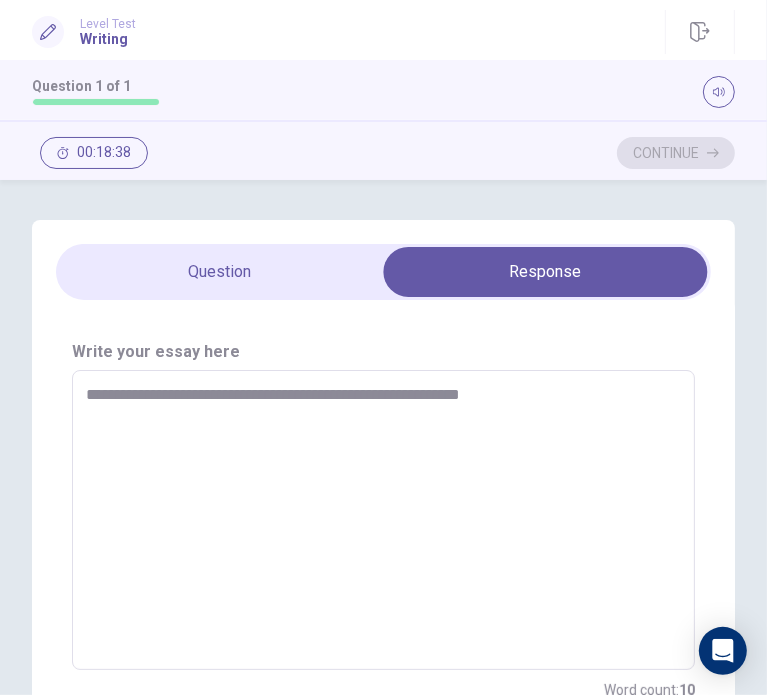 type on "**********" 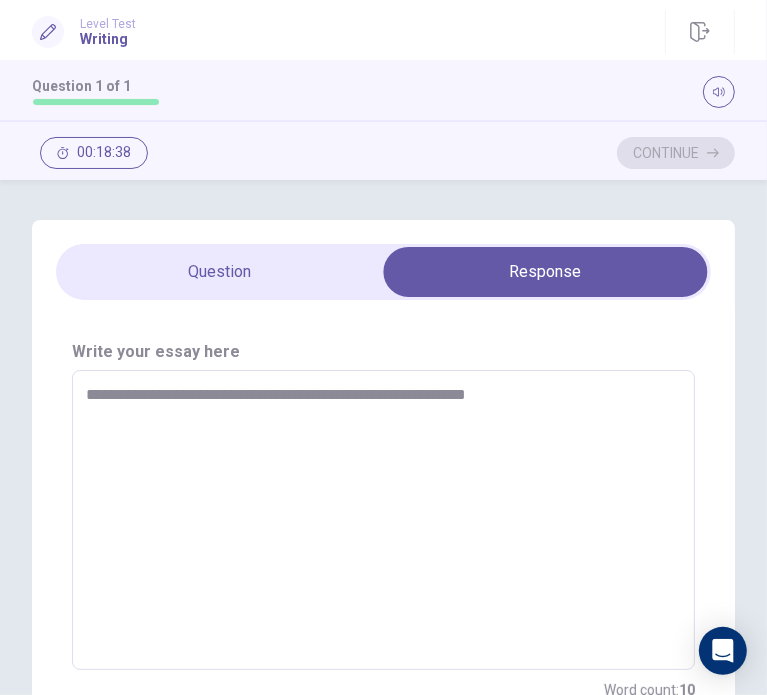 type on "*" 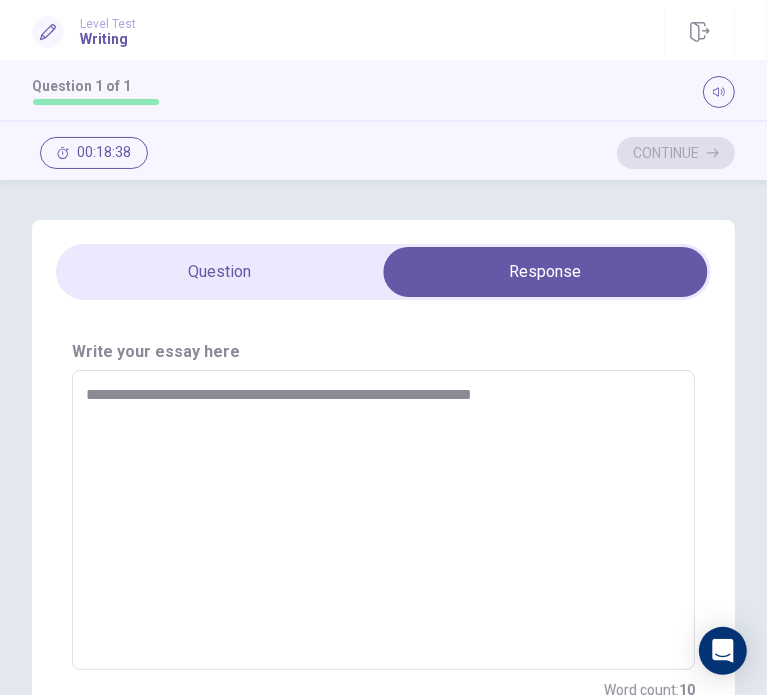 type on "*" 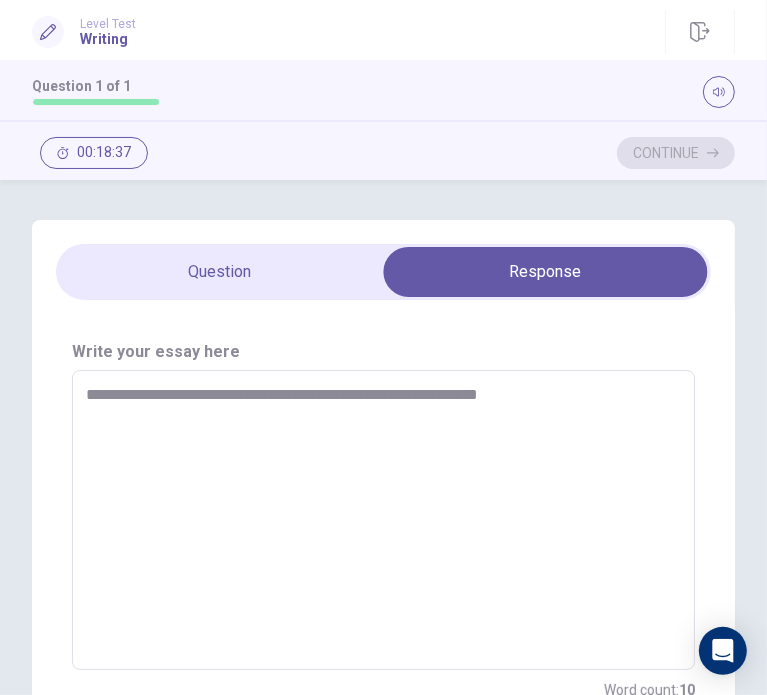 type on "*" 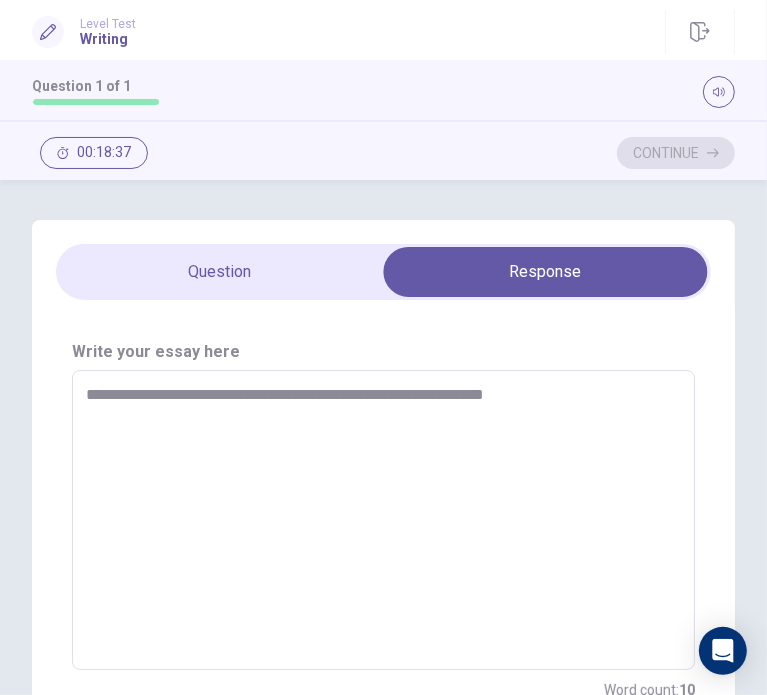type on "*" 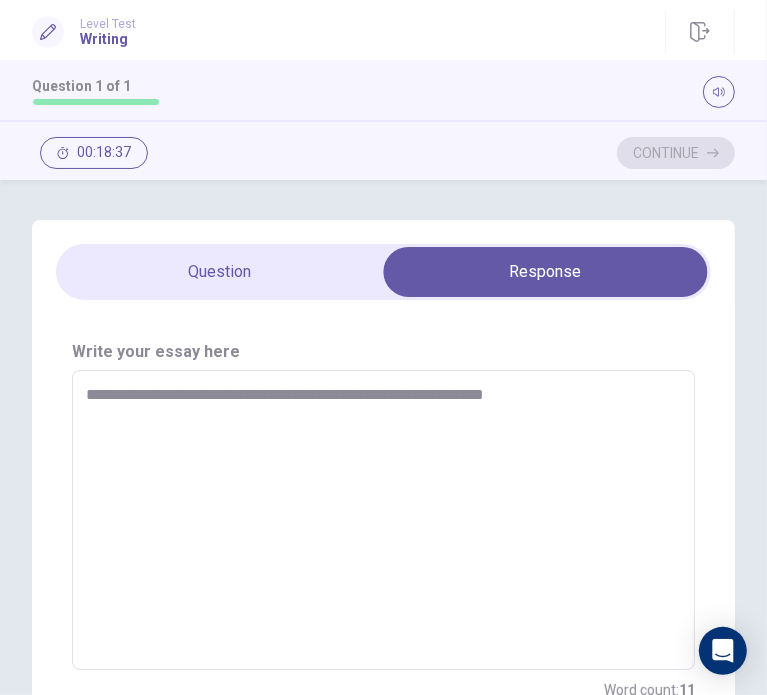 type on "**********" 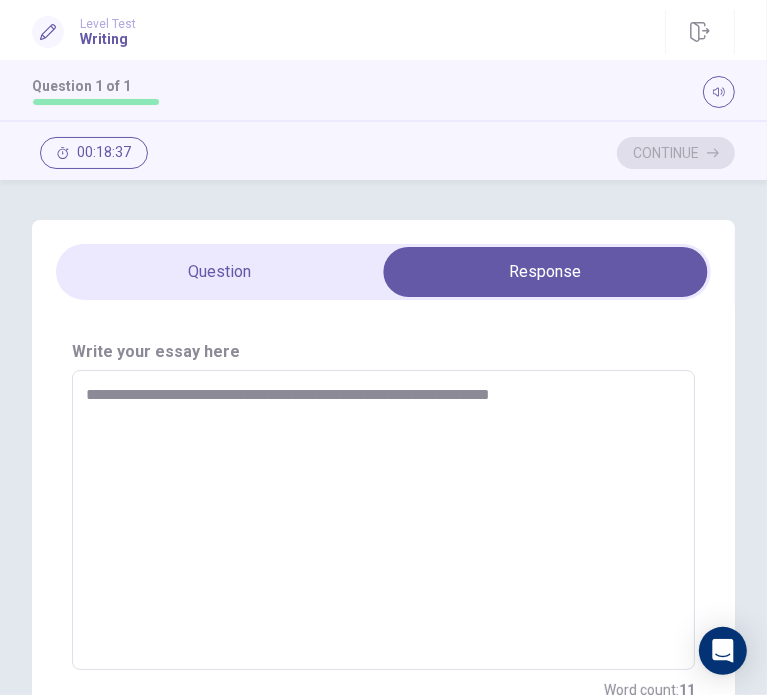 type on "*" 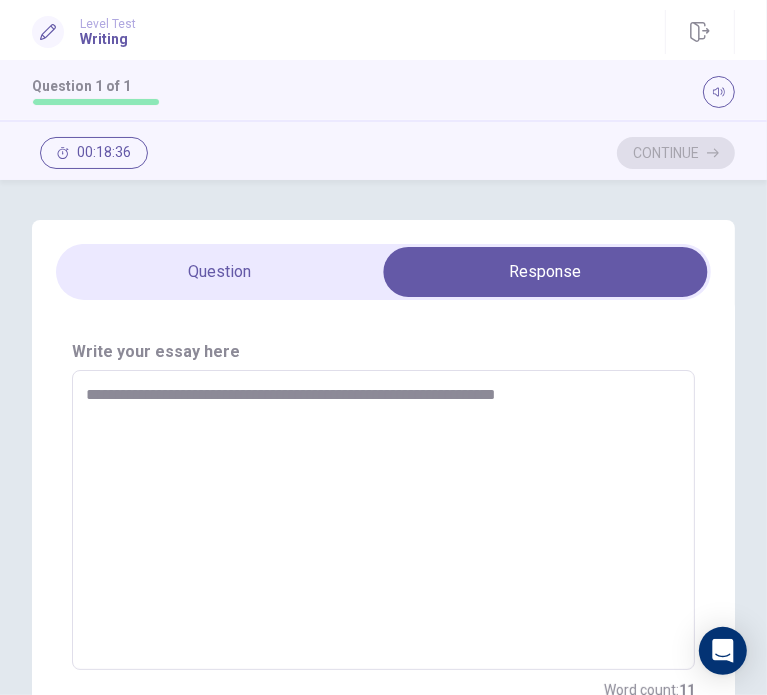 type on "*" 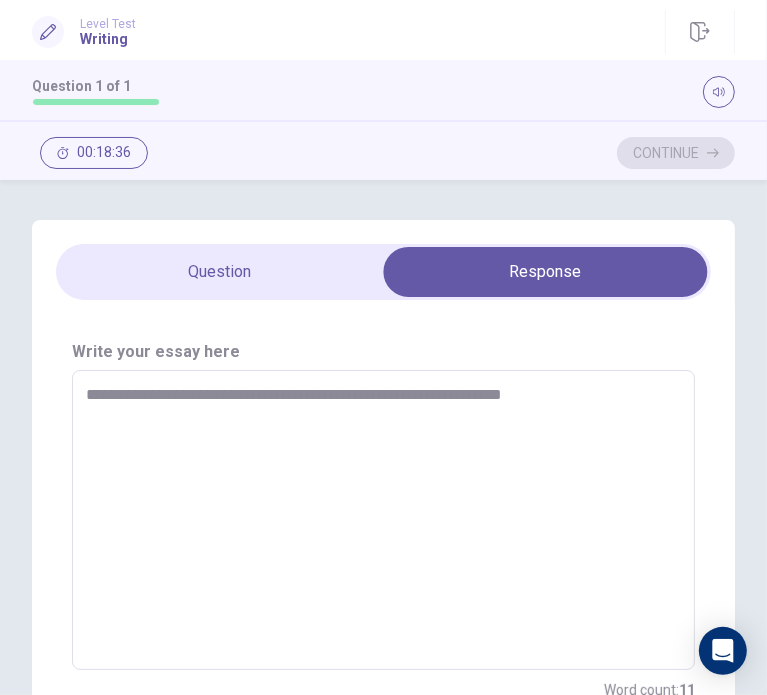 type on "*" 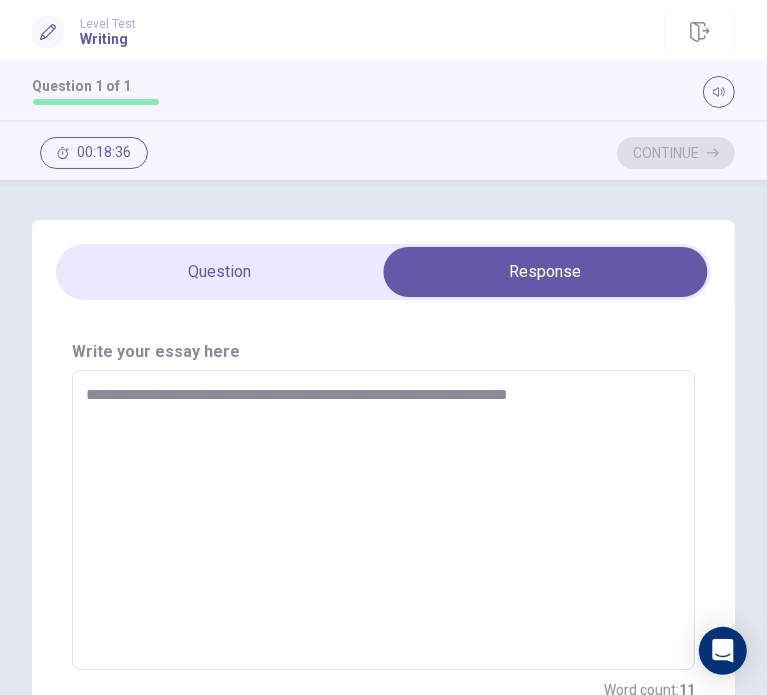 type on "*" 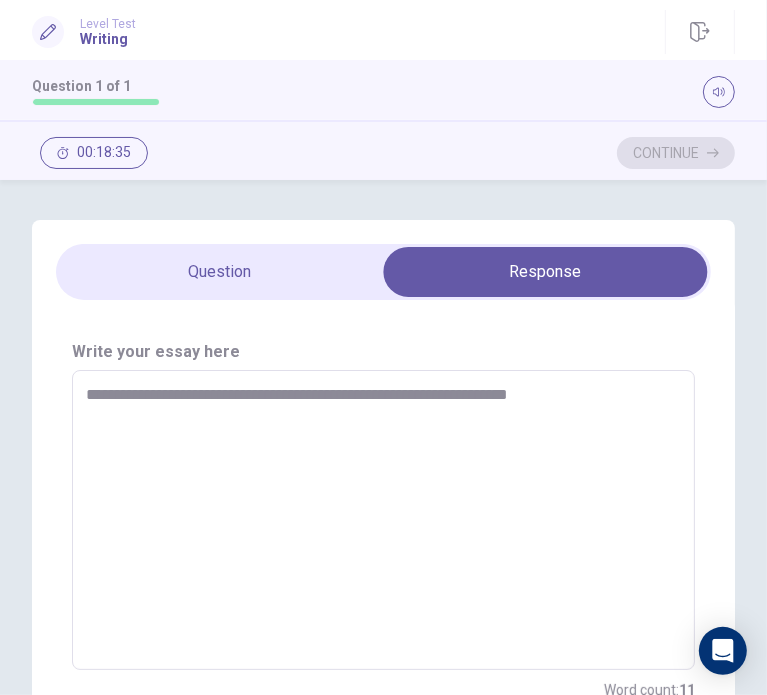 type on "**********" 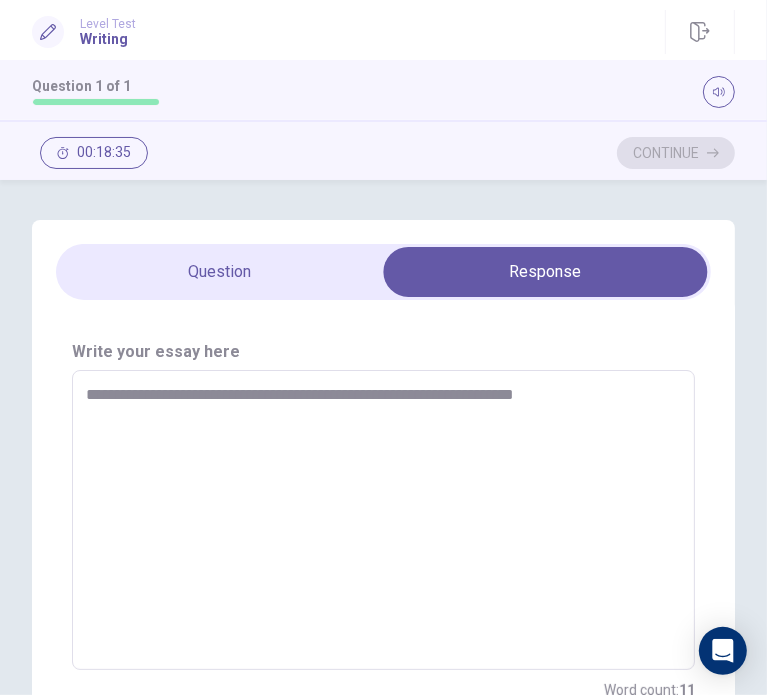 type on "*" 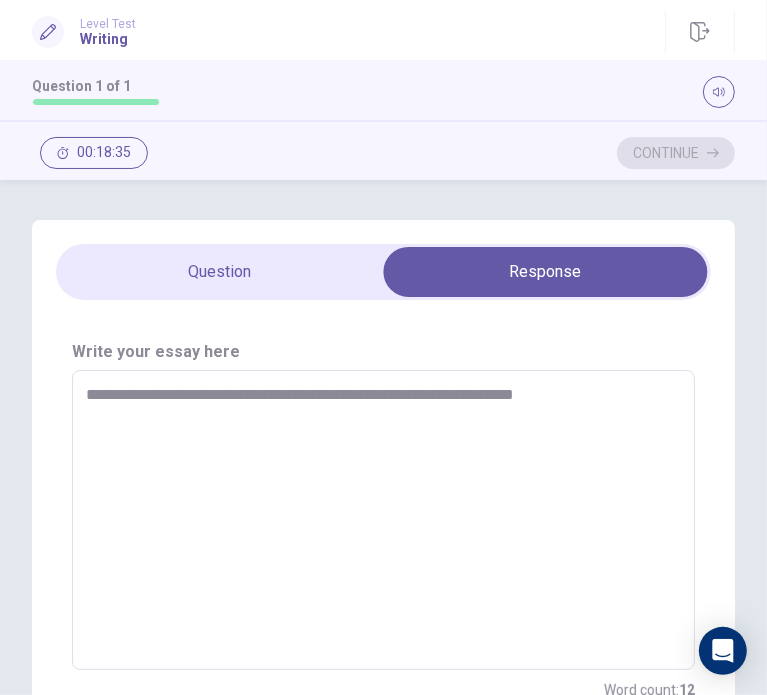 type on "**********" 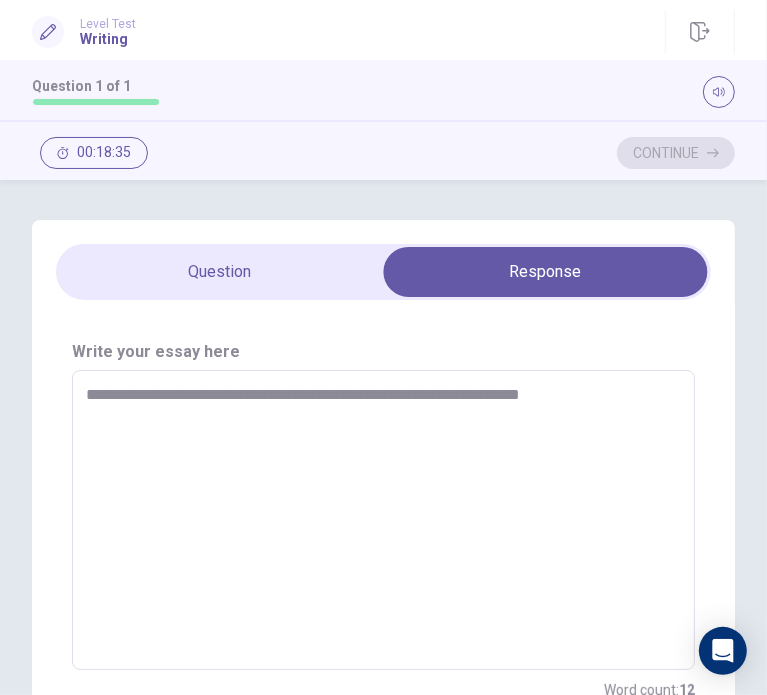 type on "*" 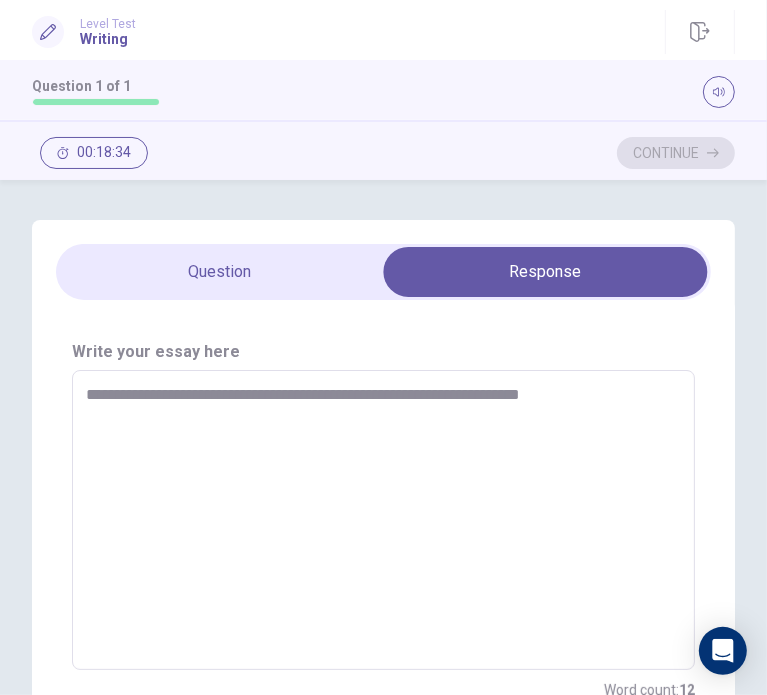 type on "**********" 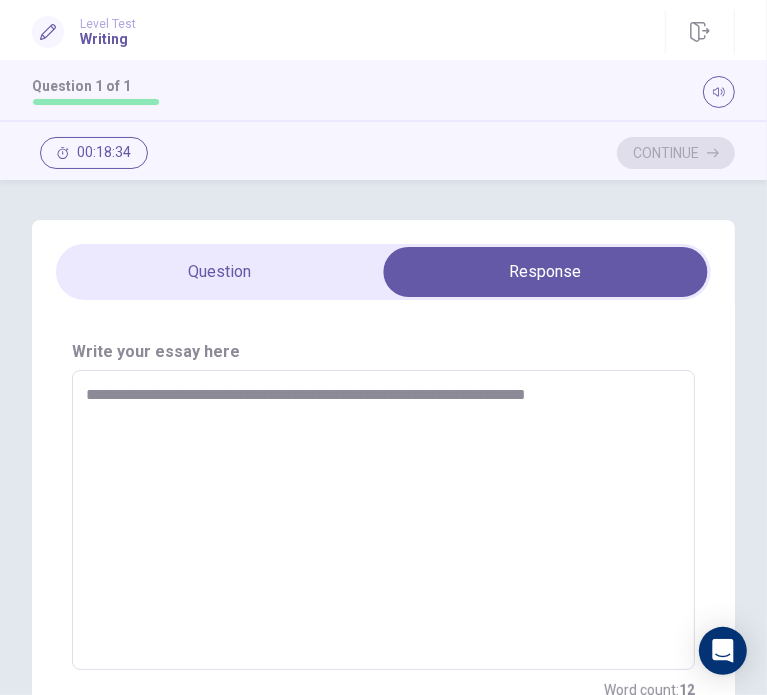 type on "*" 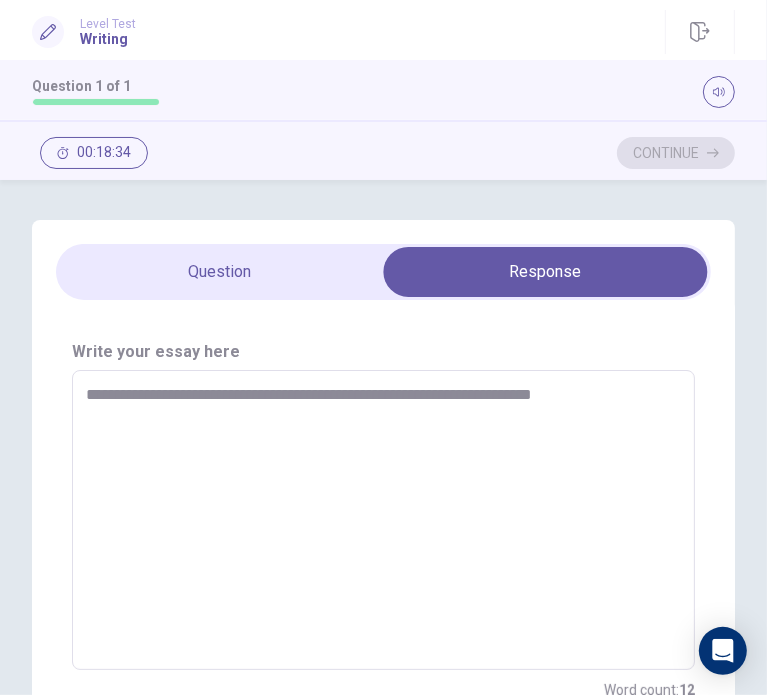type on "*" 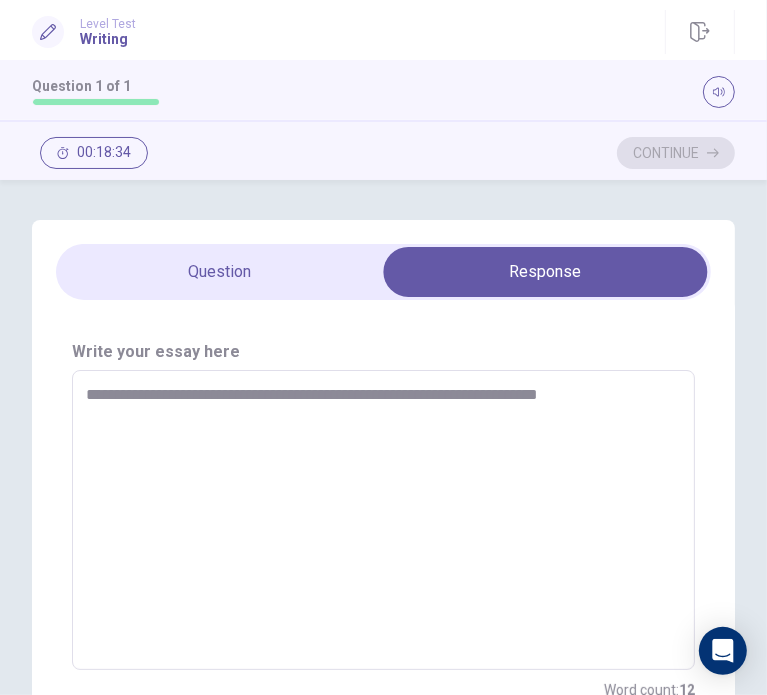 type on "*" 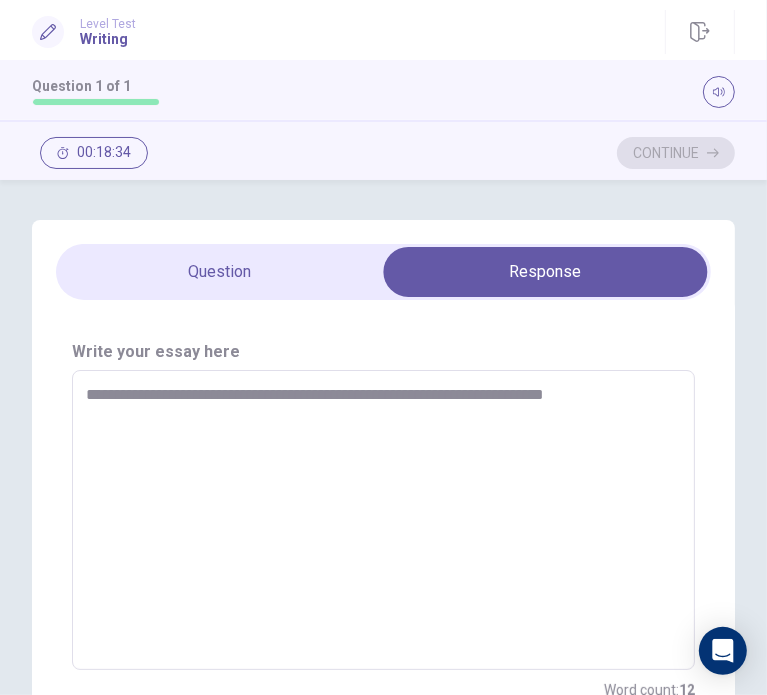 type on "*" 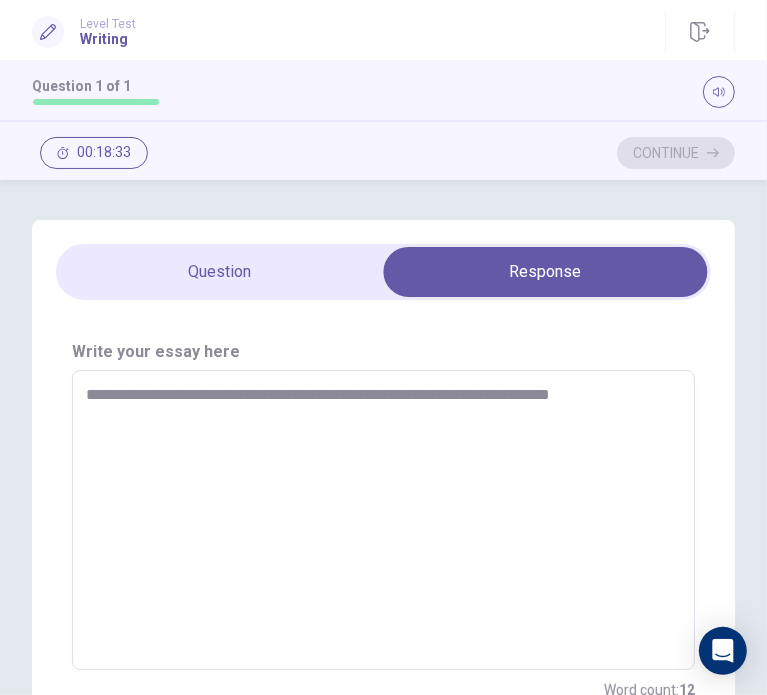 type on "*" 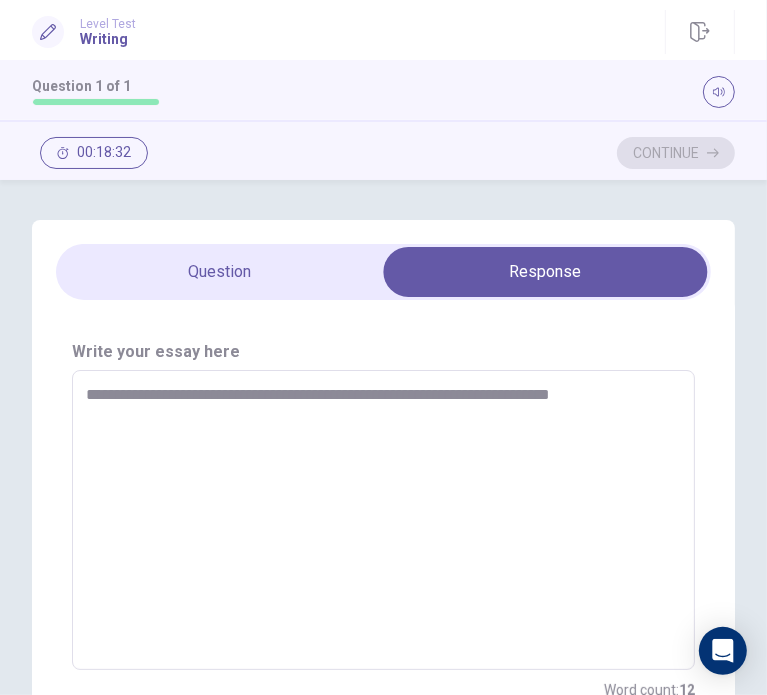 type on "**********" 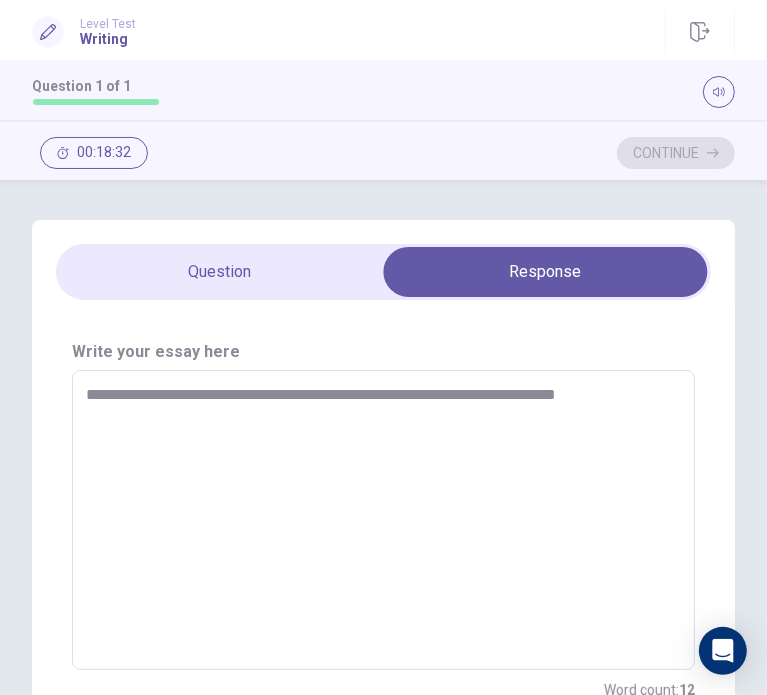 type on "*" 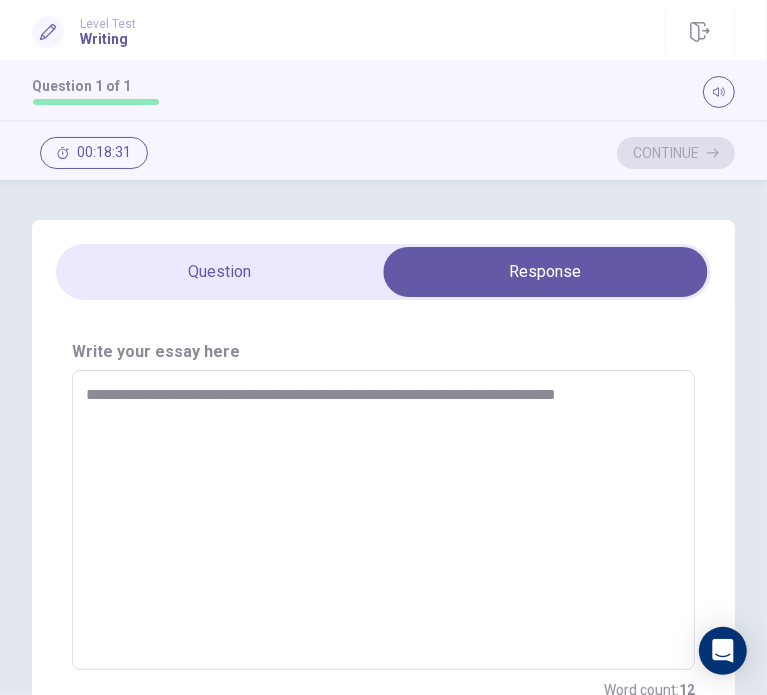 type on "**********" 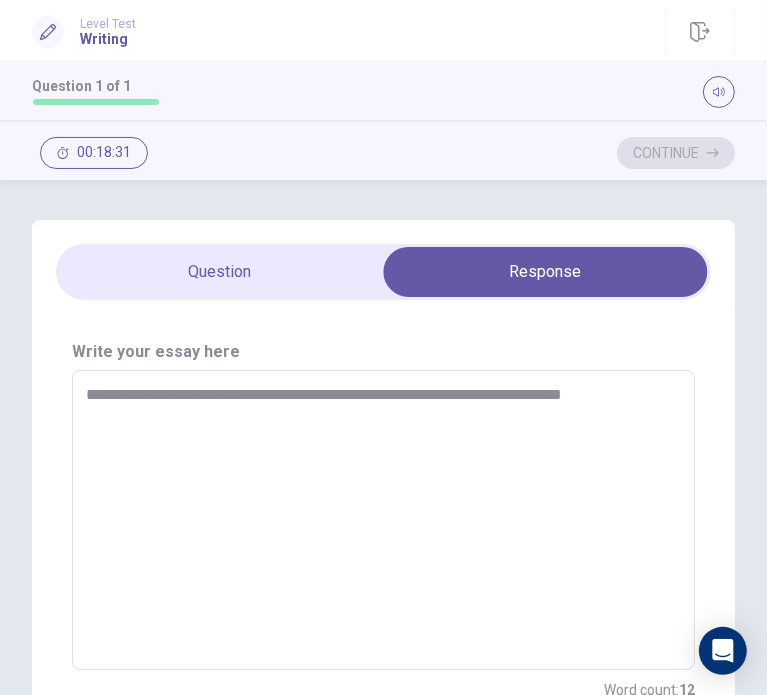 type on "*" 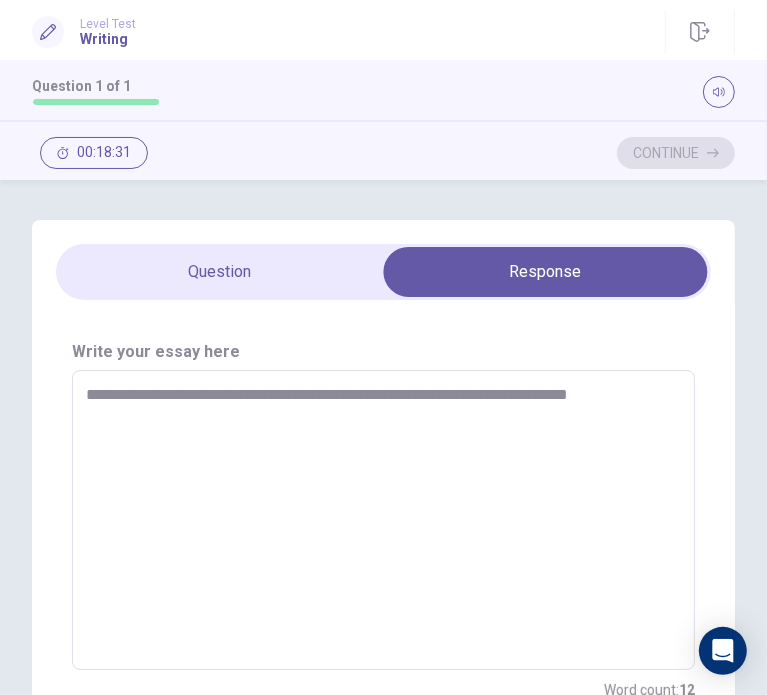type on "*" 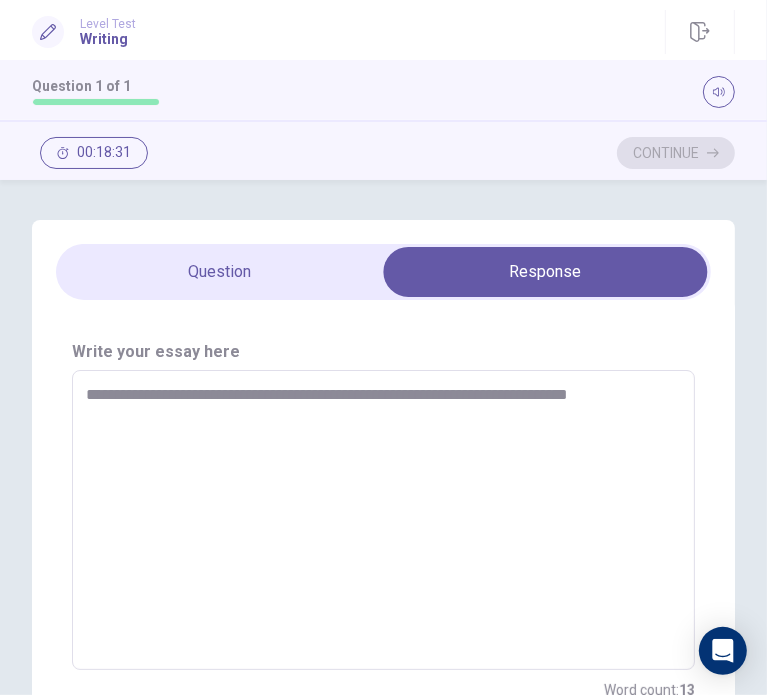 type on "**********" 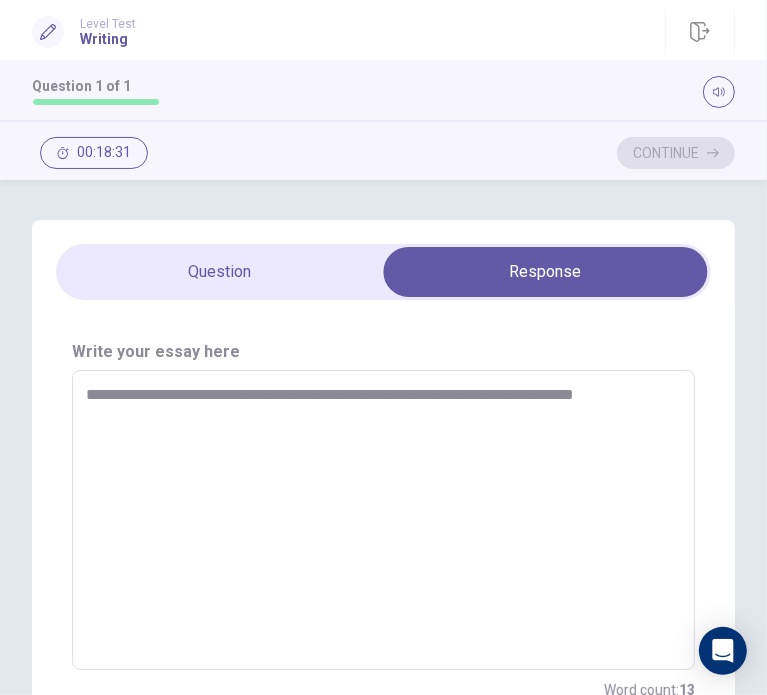 type on "*" 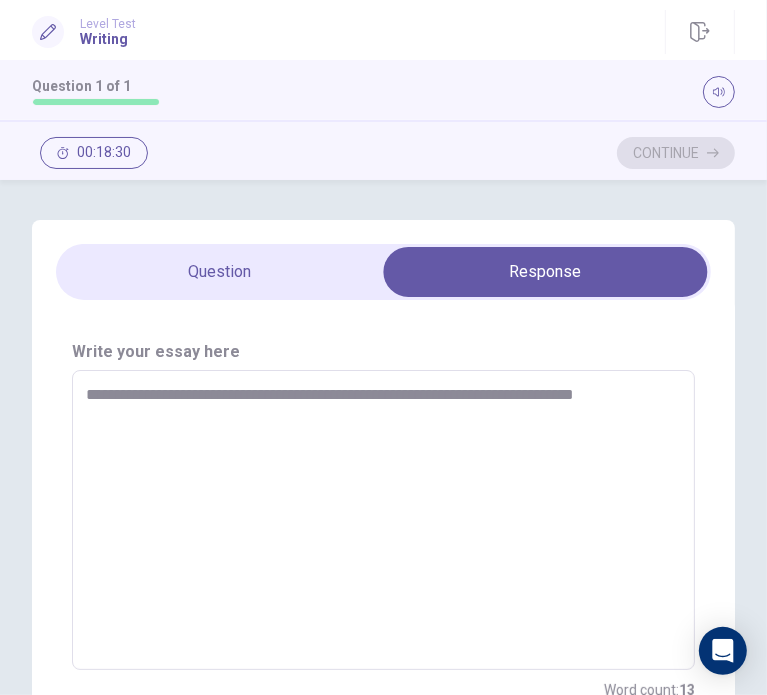 type on "**********" 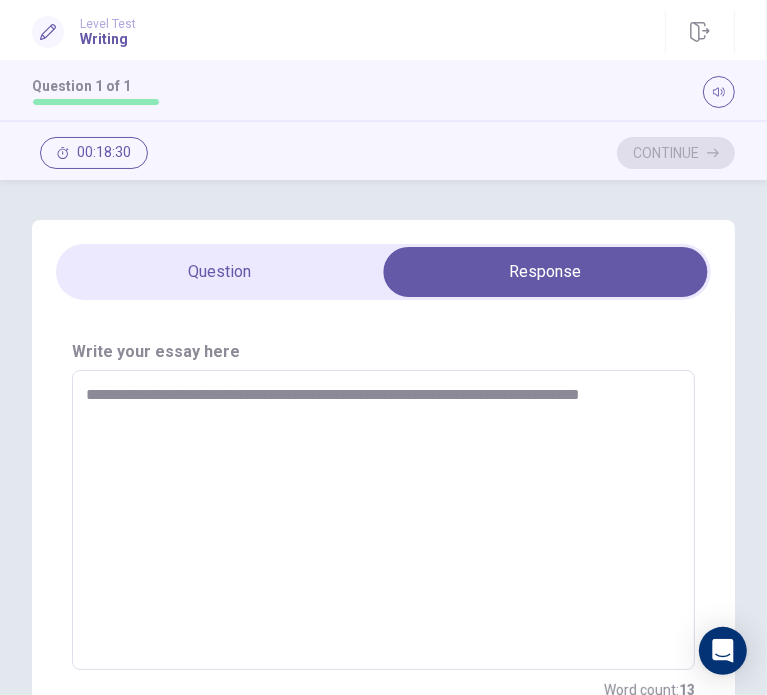 type on "*" 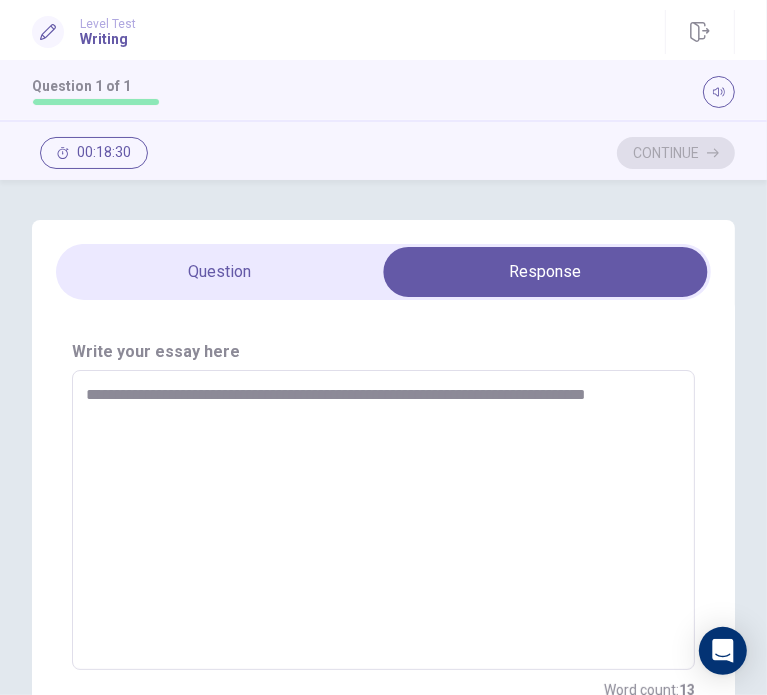 type on "*" 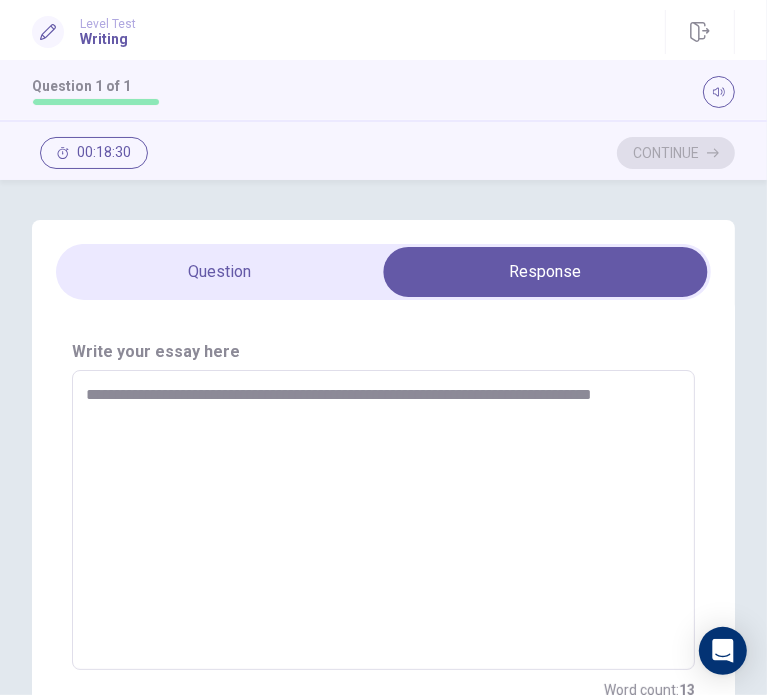 type on "*" 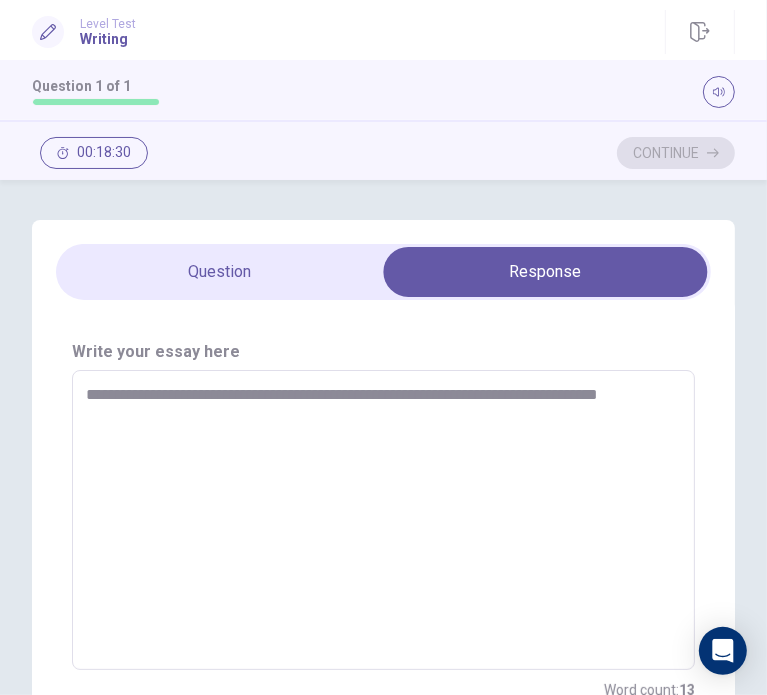 type on "*" 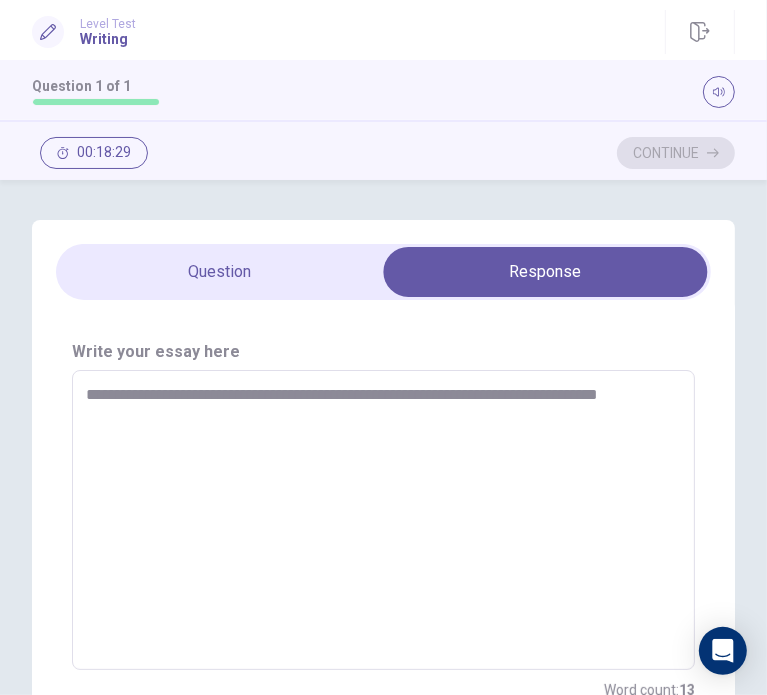 type on "**********" 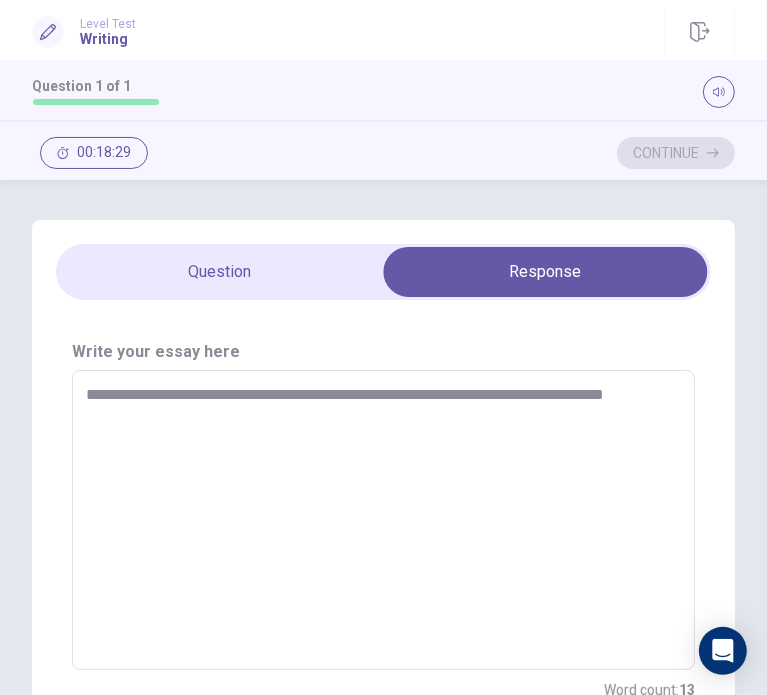 type on "*" 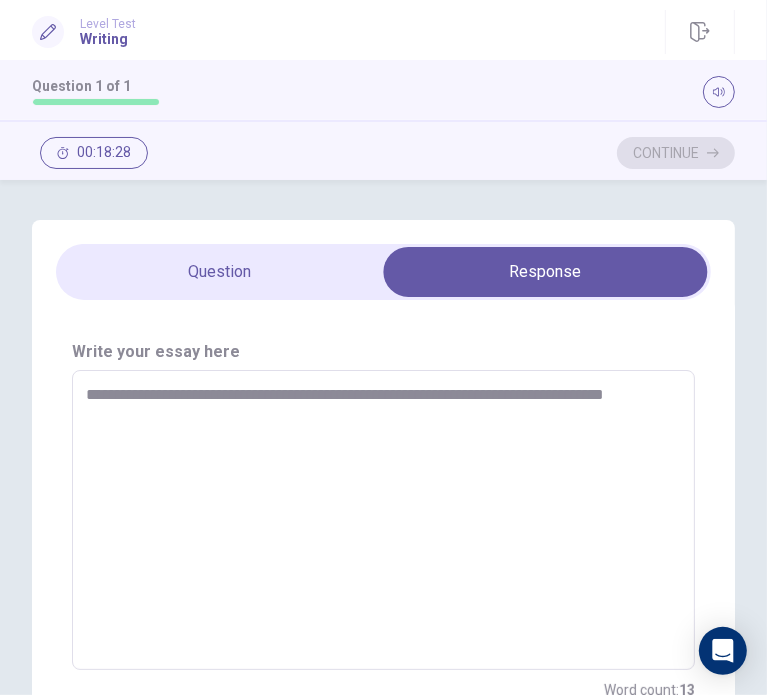 type on "**********" 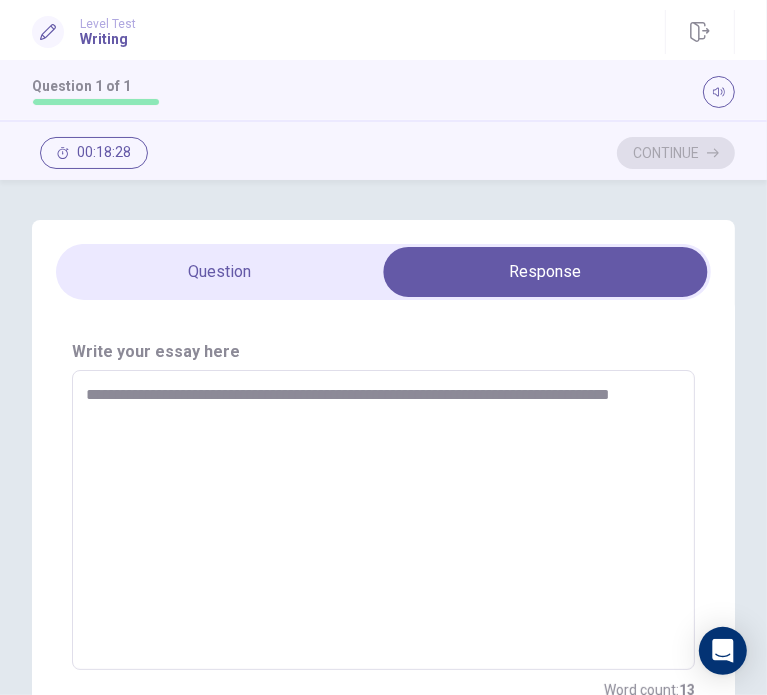 type on "*" 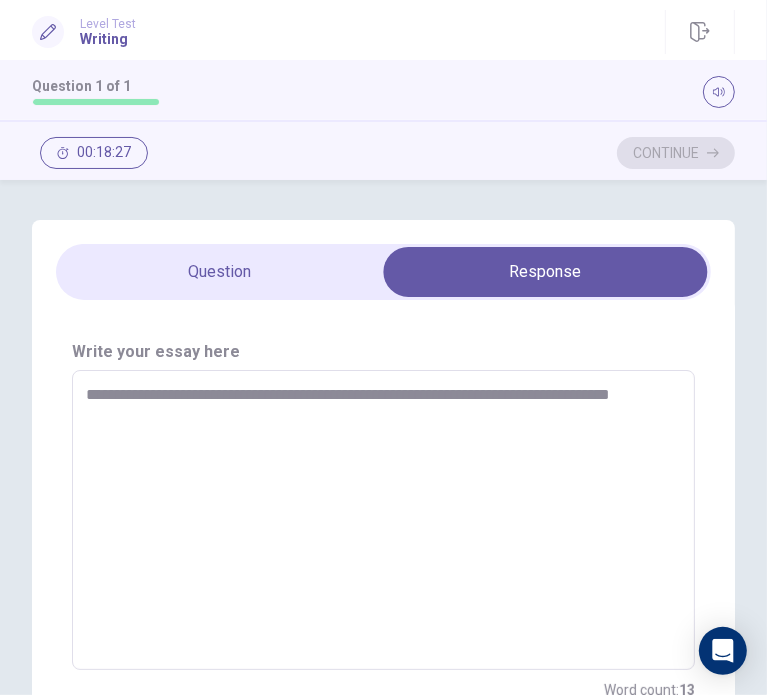 type on "**********" 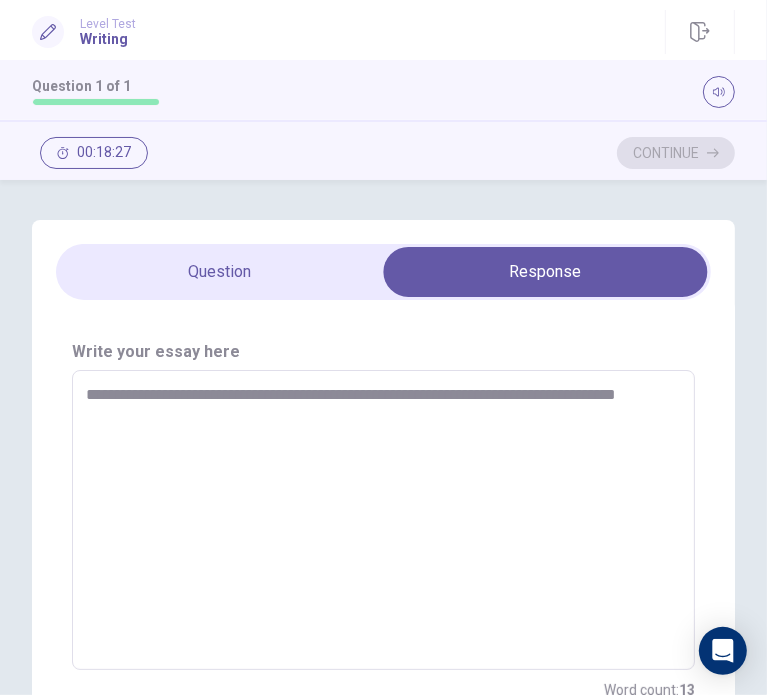 type on "*" 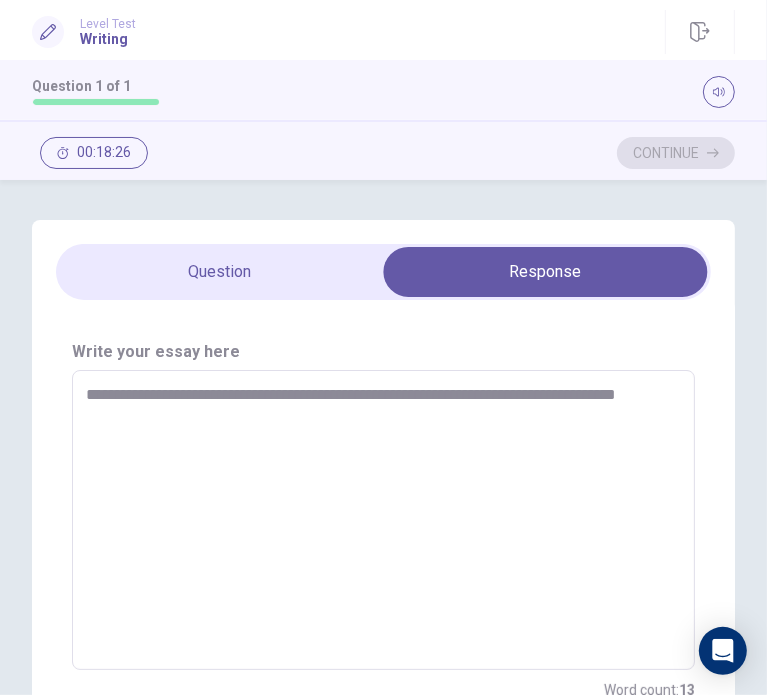 type on "**********" 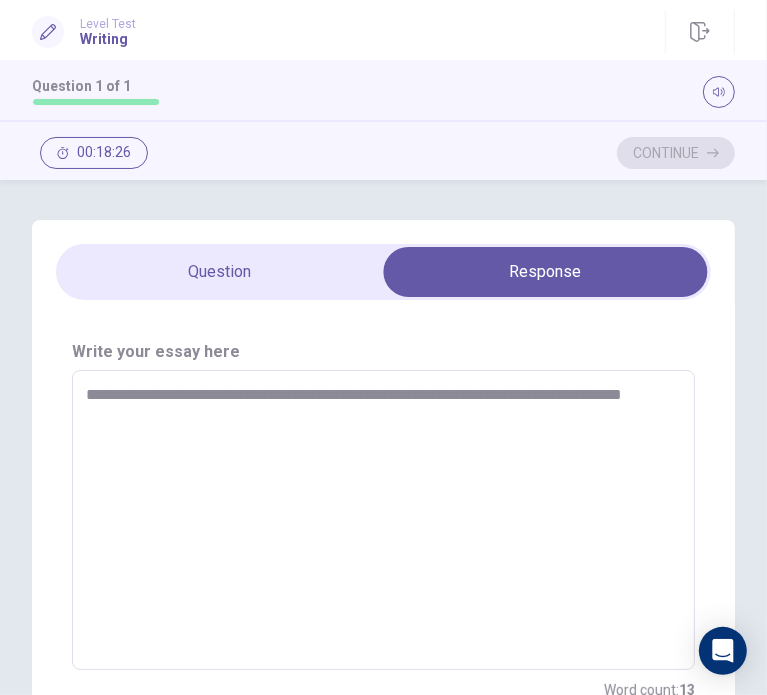 type on "*" 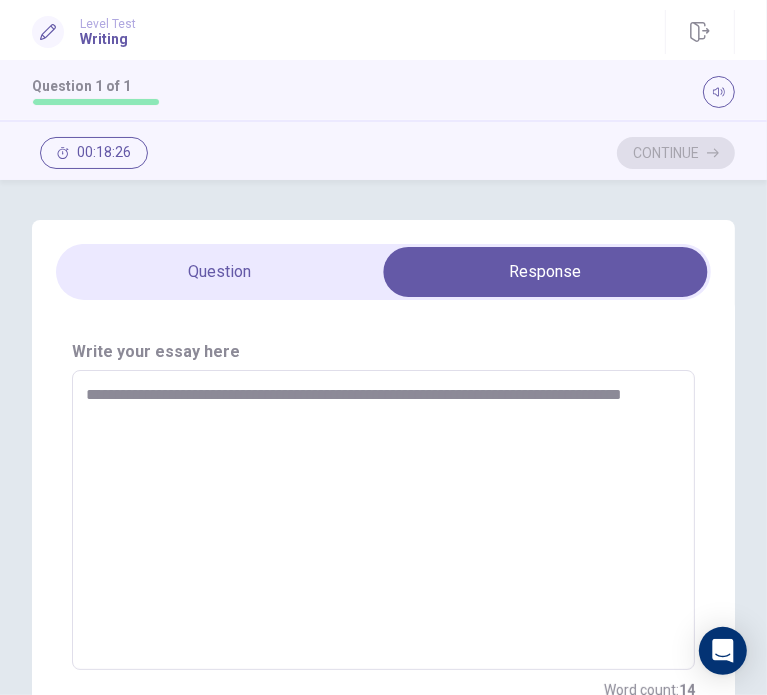 type on "**********" 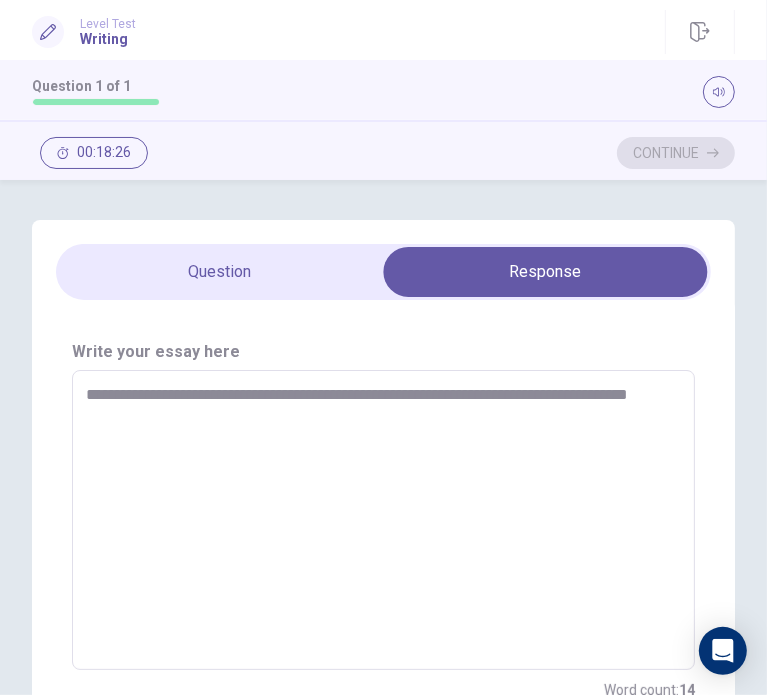 type on "*" 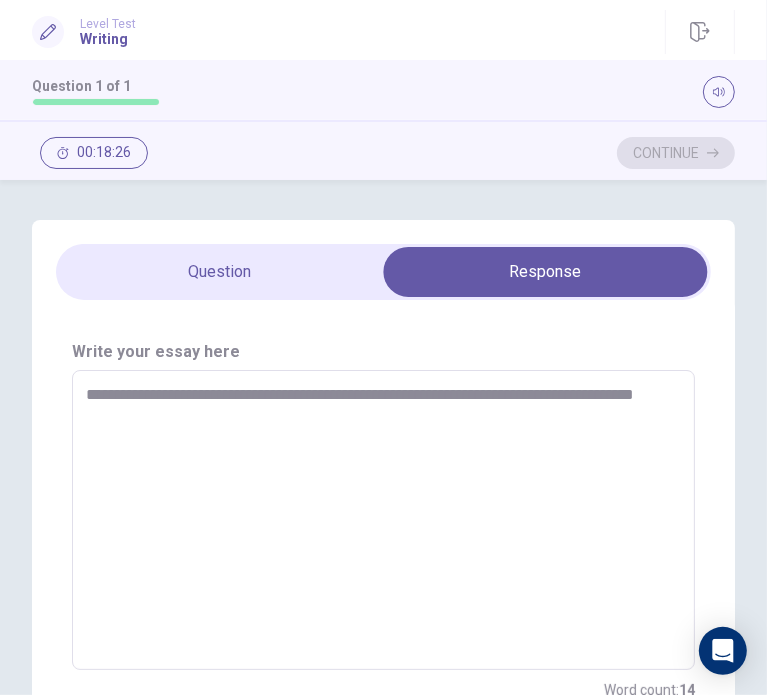 type on "*" 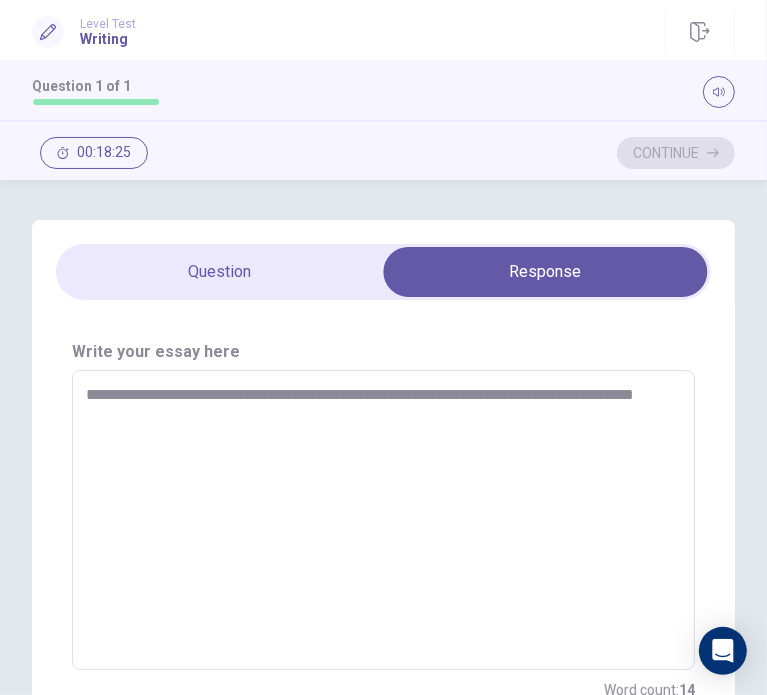 type on "**********" 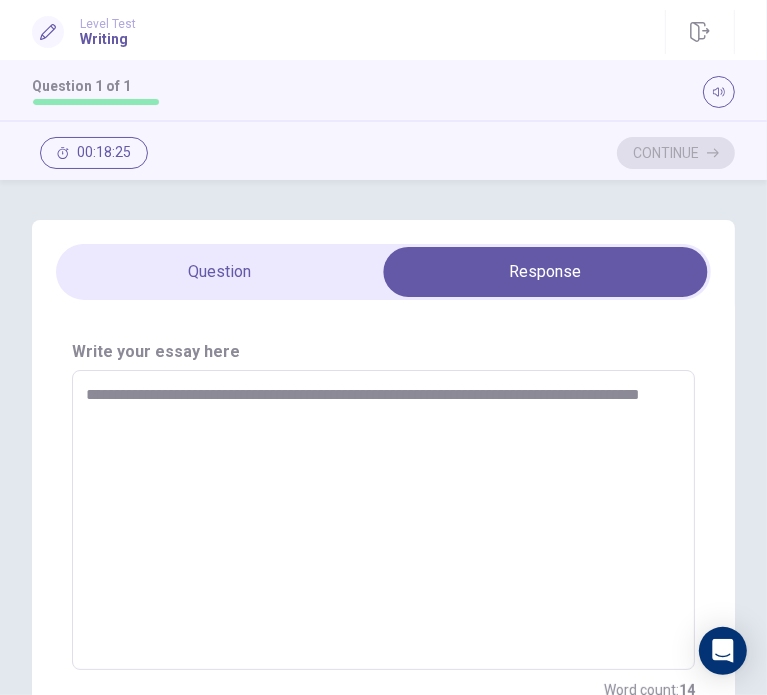 type on "*" 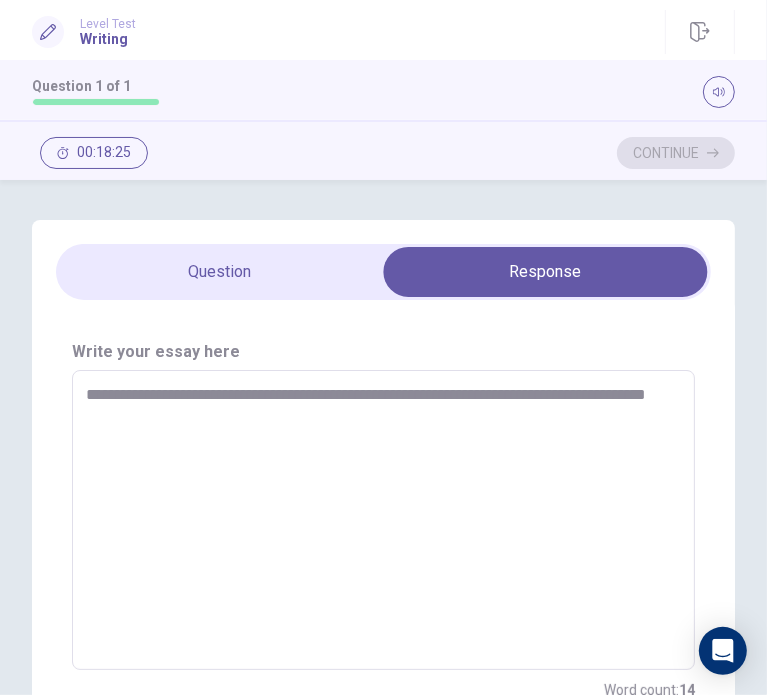 type on "*" 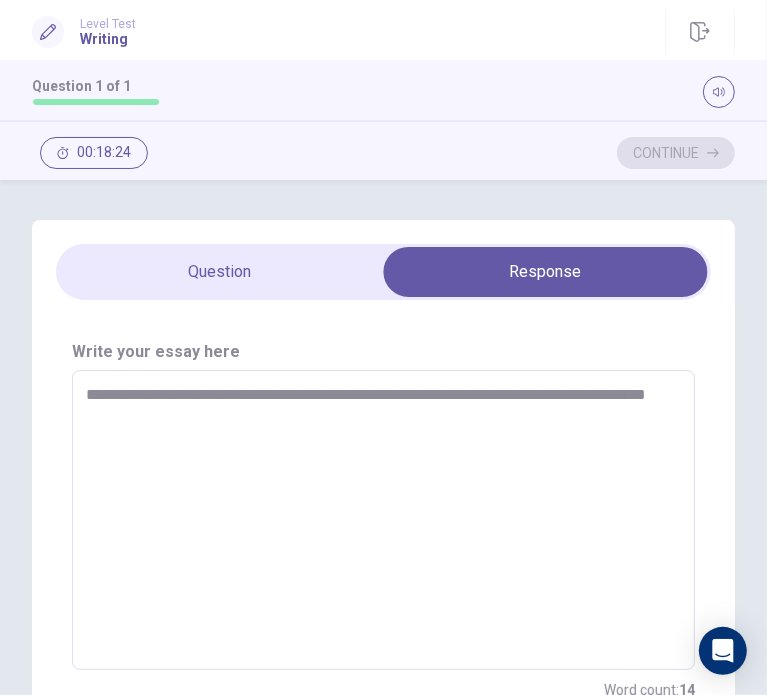 type on "**********" 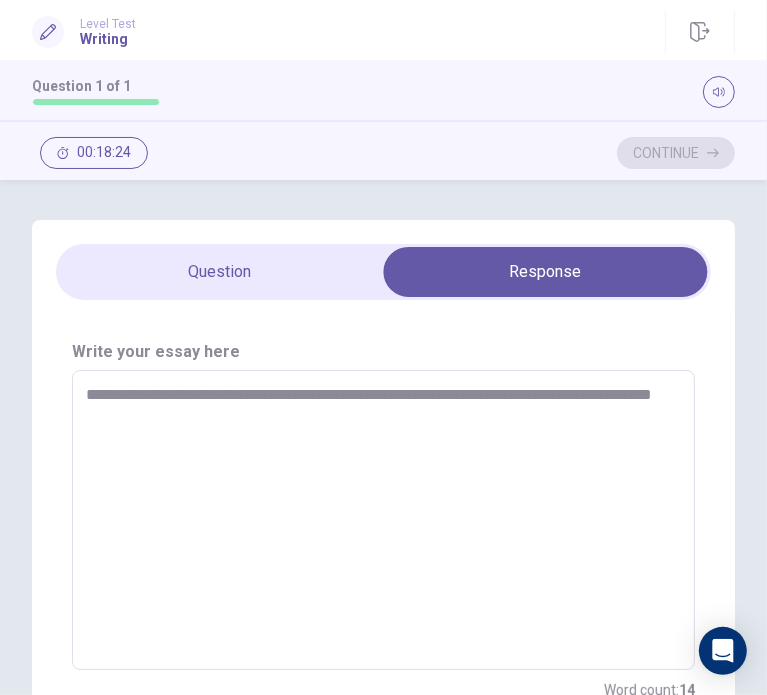 type on "*" 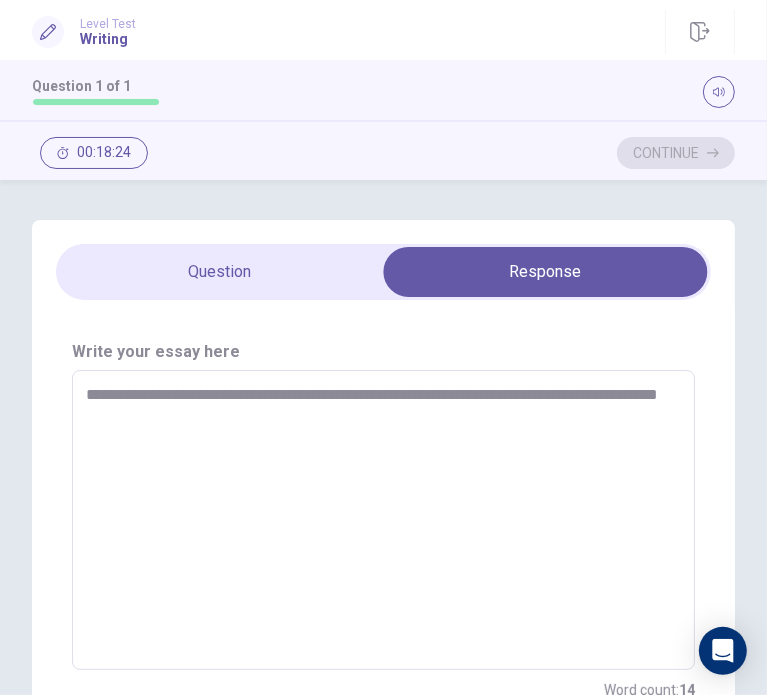 type on "*" 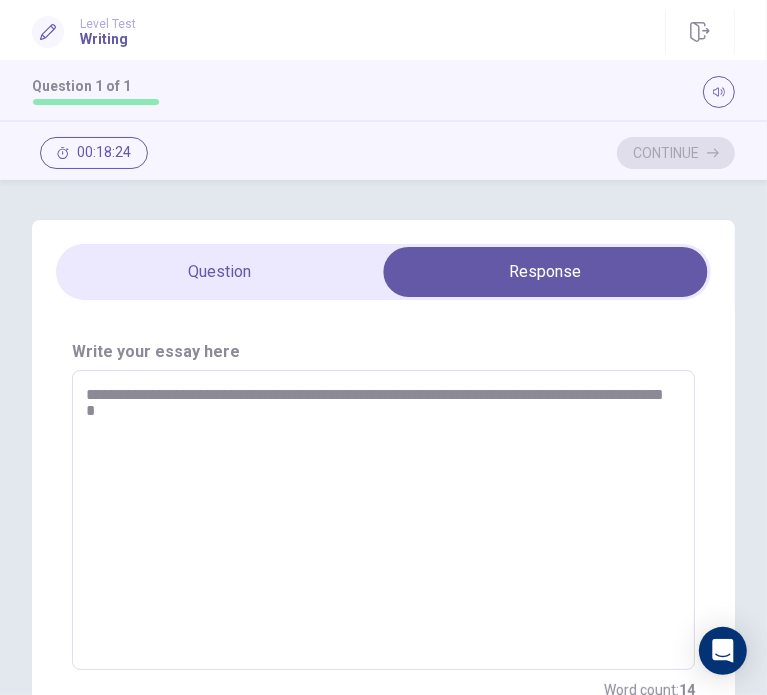 type on "*" 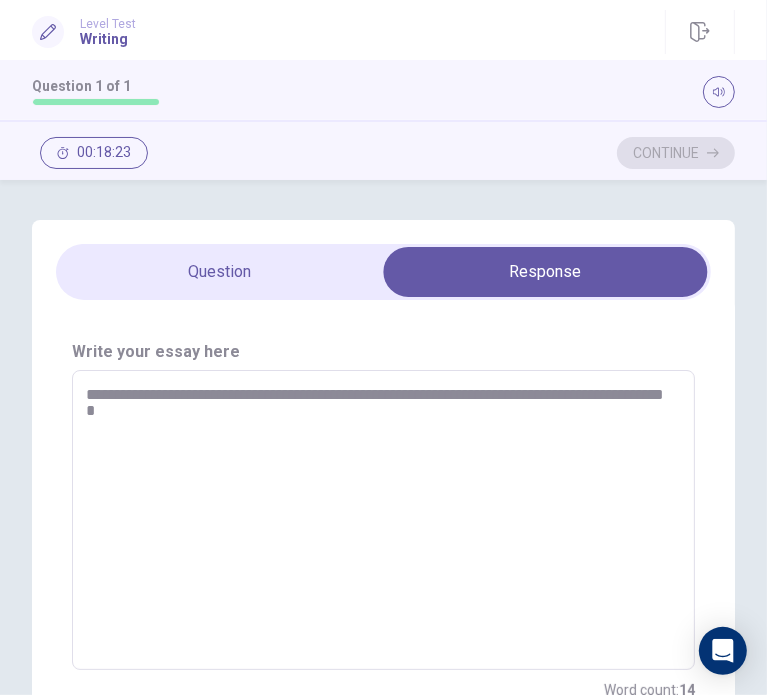 type on "**********" 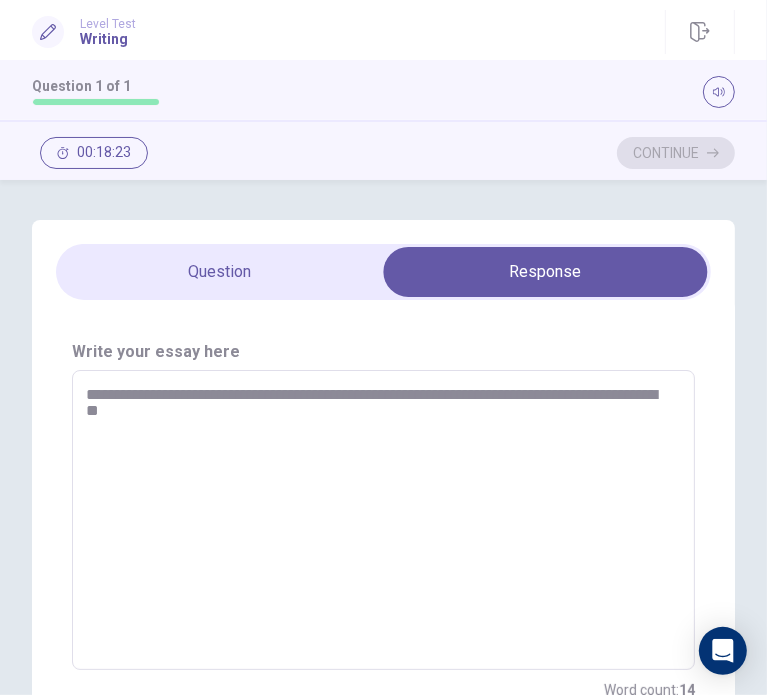 type on "*" 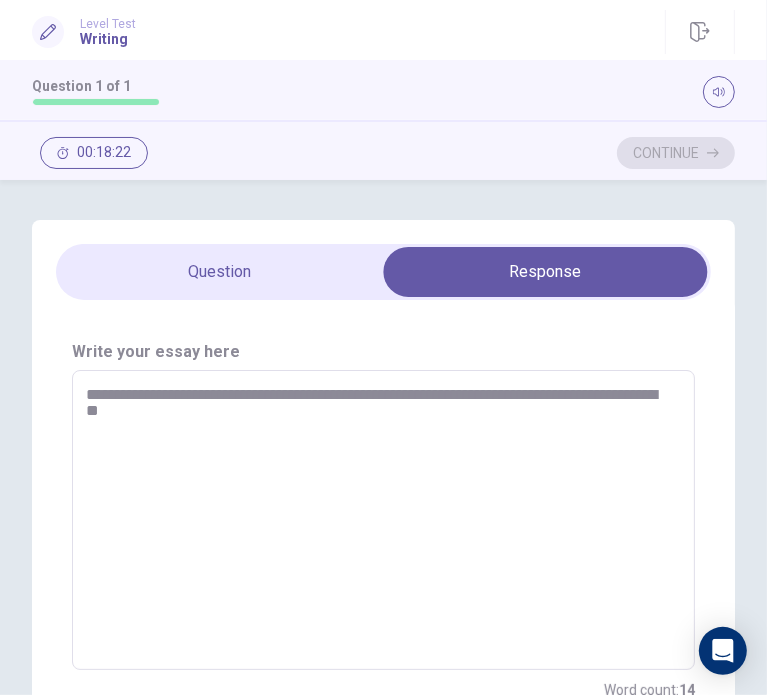 type 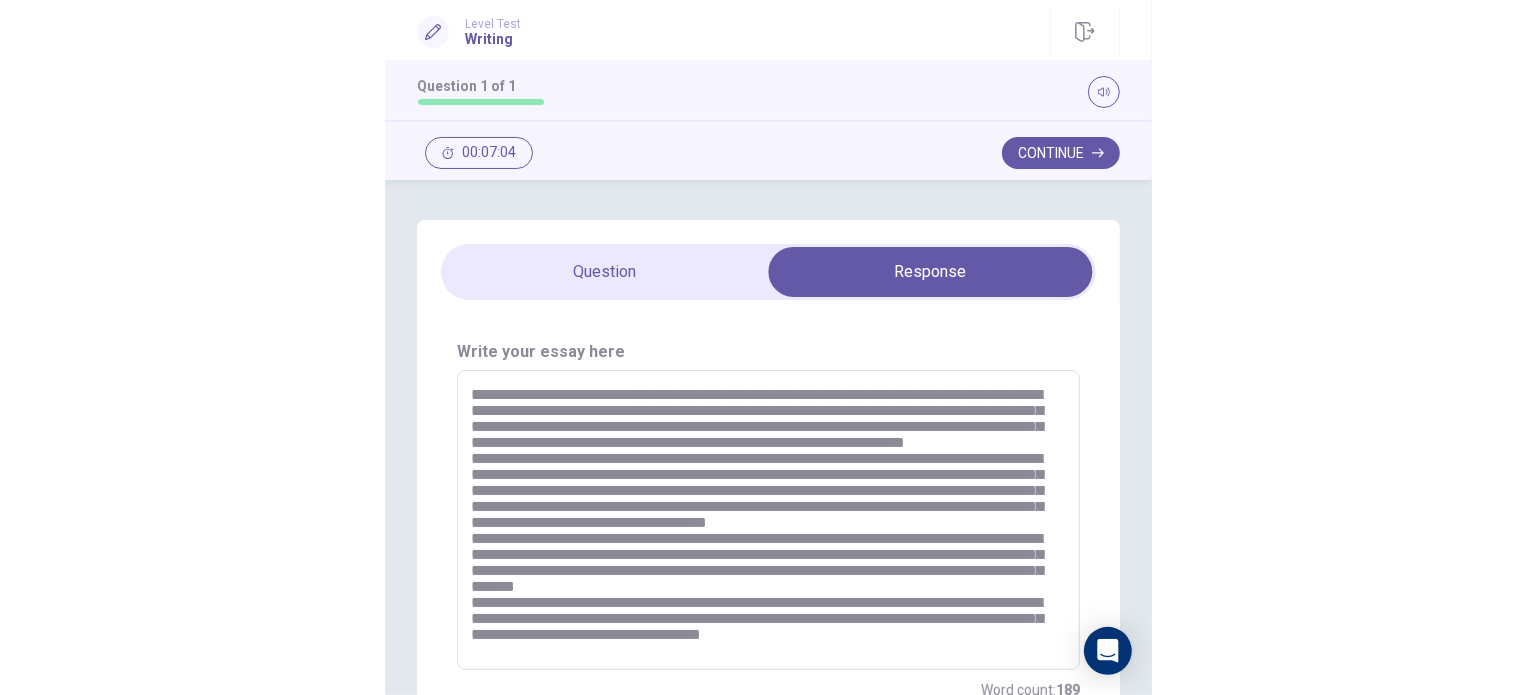 scroll, scrollTop: 38, scrollLeft: 0, axis: vertical 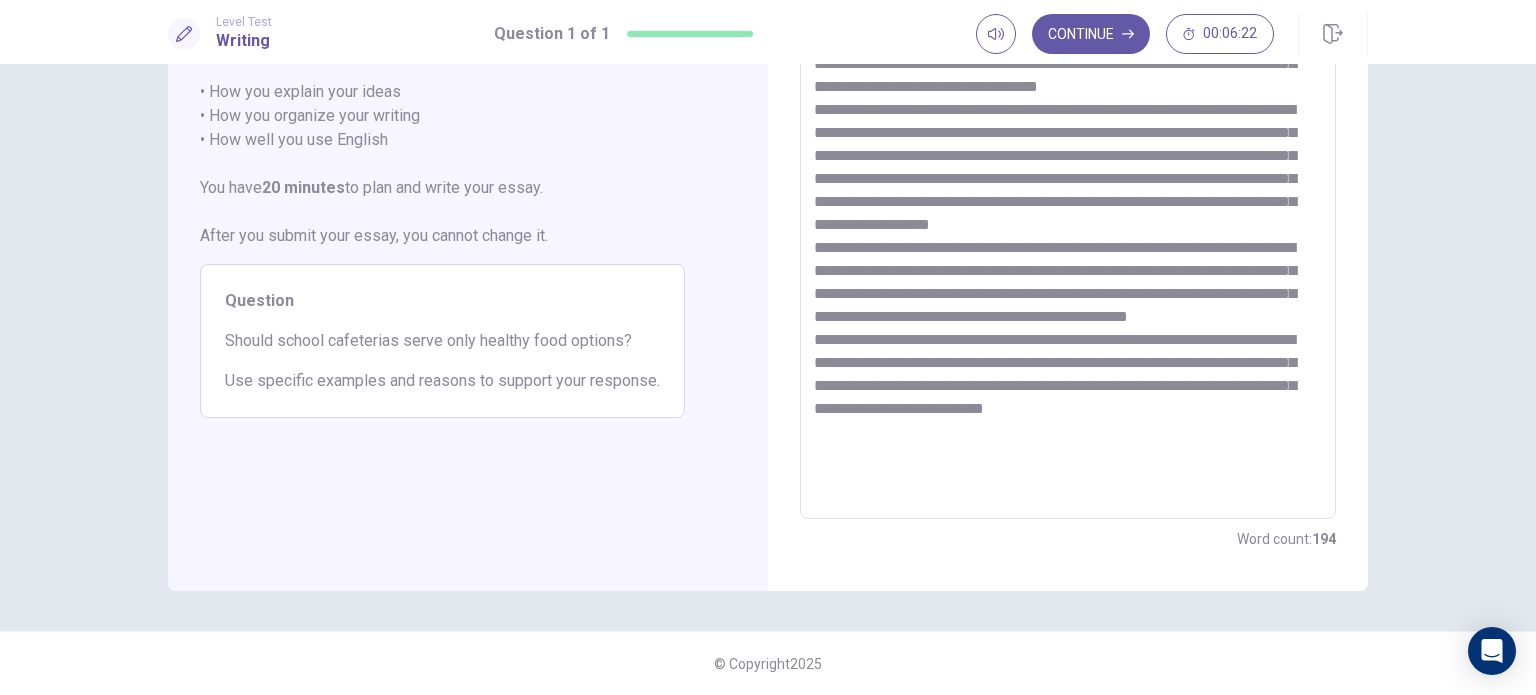 click at bounding box center [1068, 243] 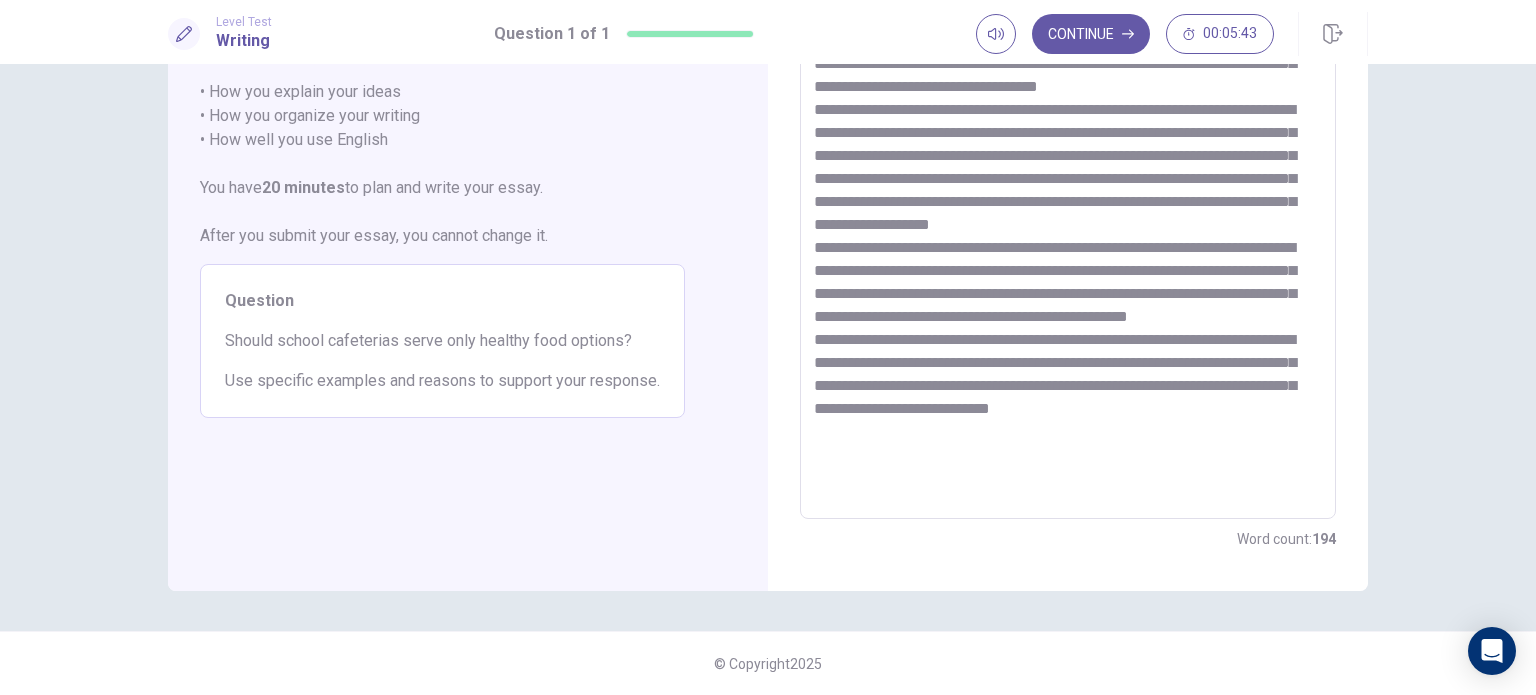 scroll, scrollTop: 0, scrollLeft: 0, axis: both 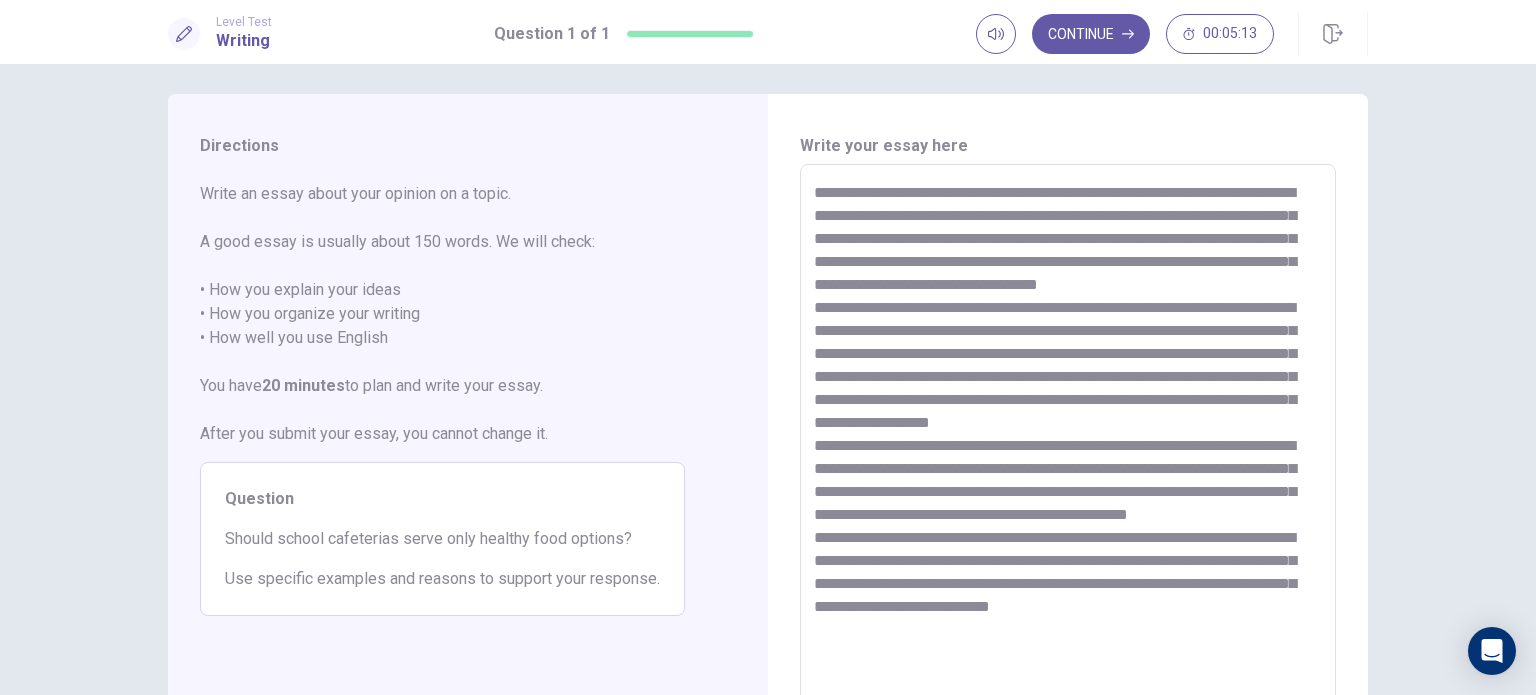 click at bounding box center (1068, 441) 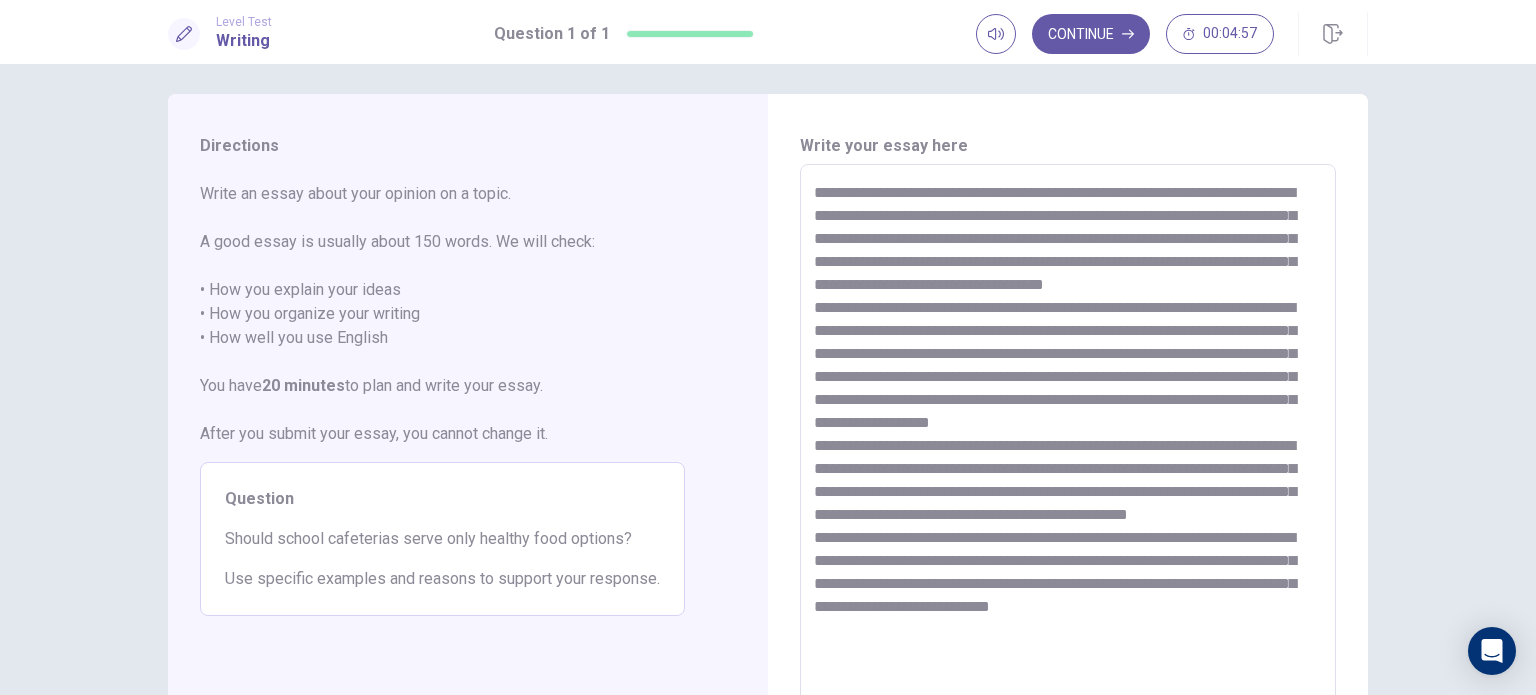 click at bounding box center (1068, 441) 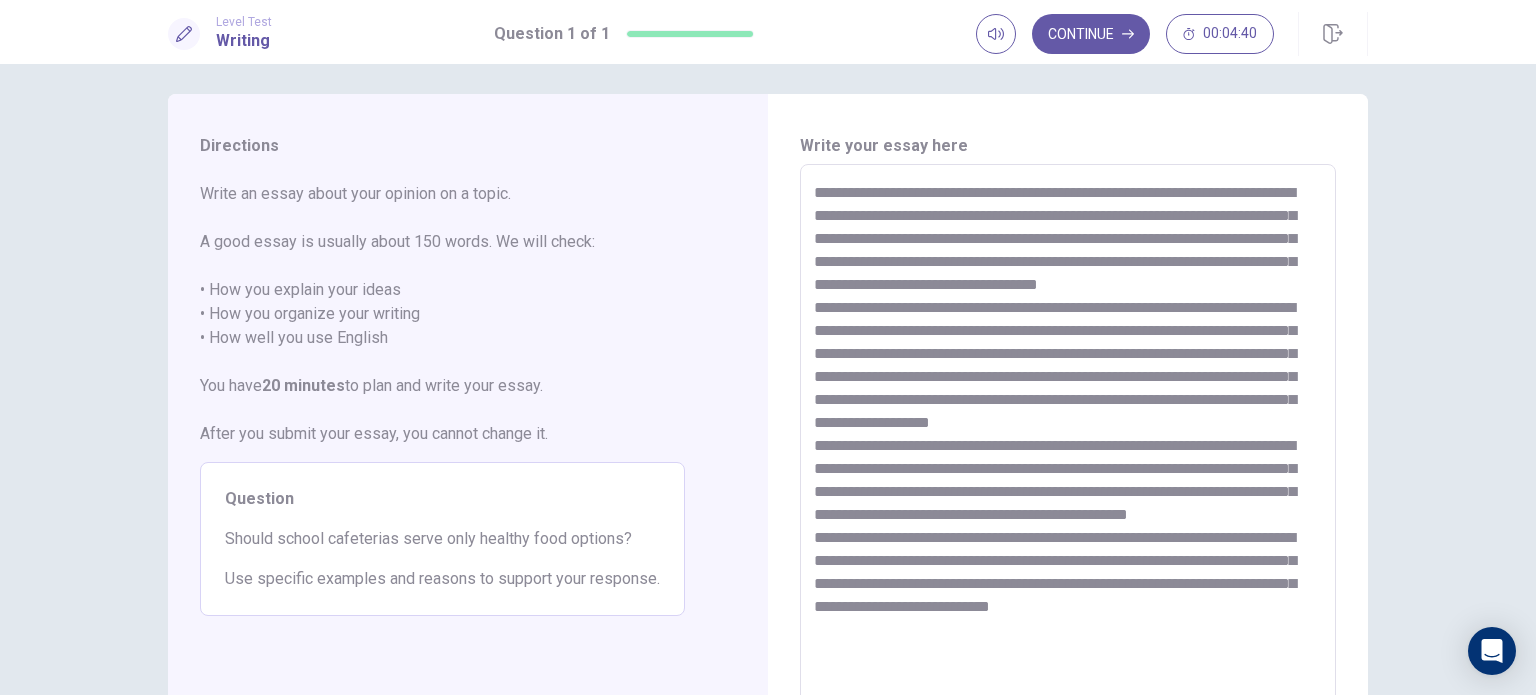 scroll, scrollTop: 8, scrollLeft: 0, axis: vertical 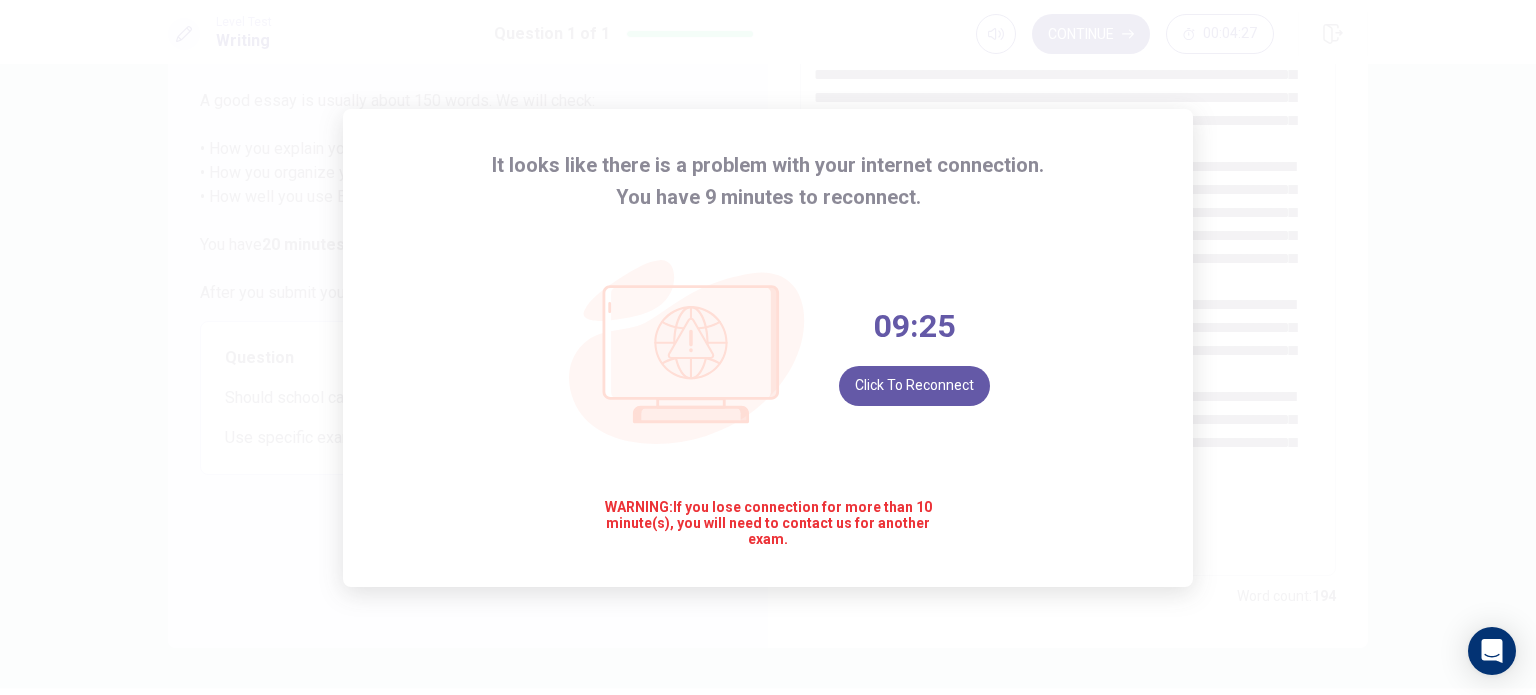 click 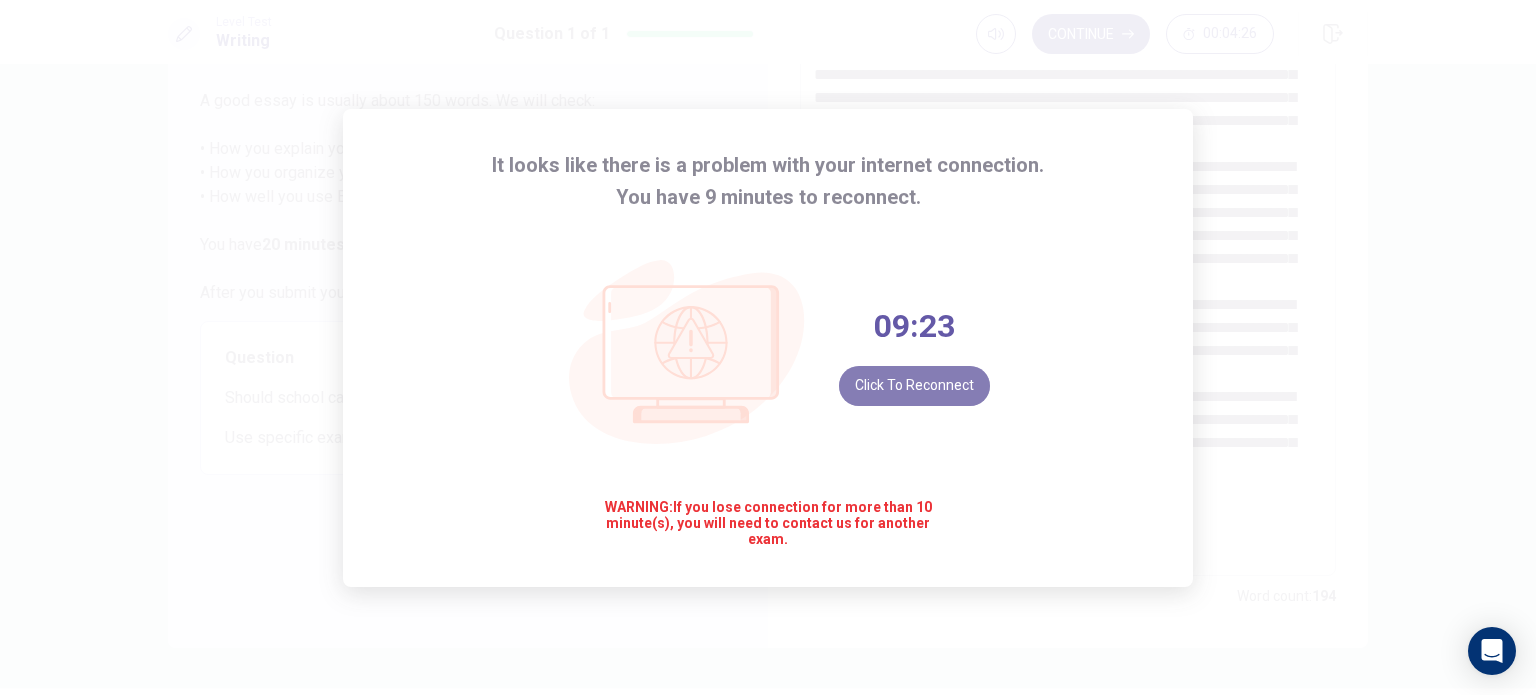 click on "Click to reconnect" at bounding box center (914, 386) 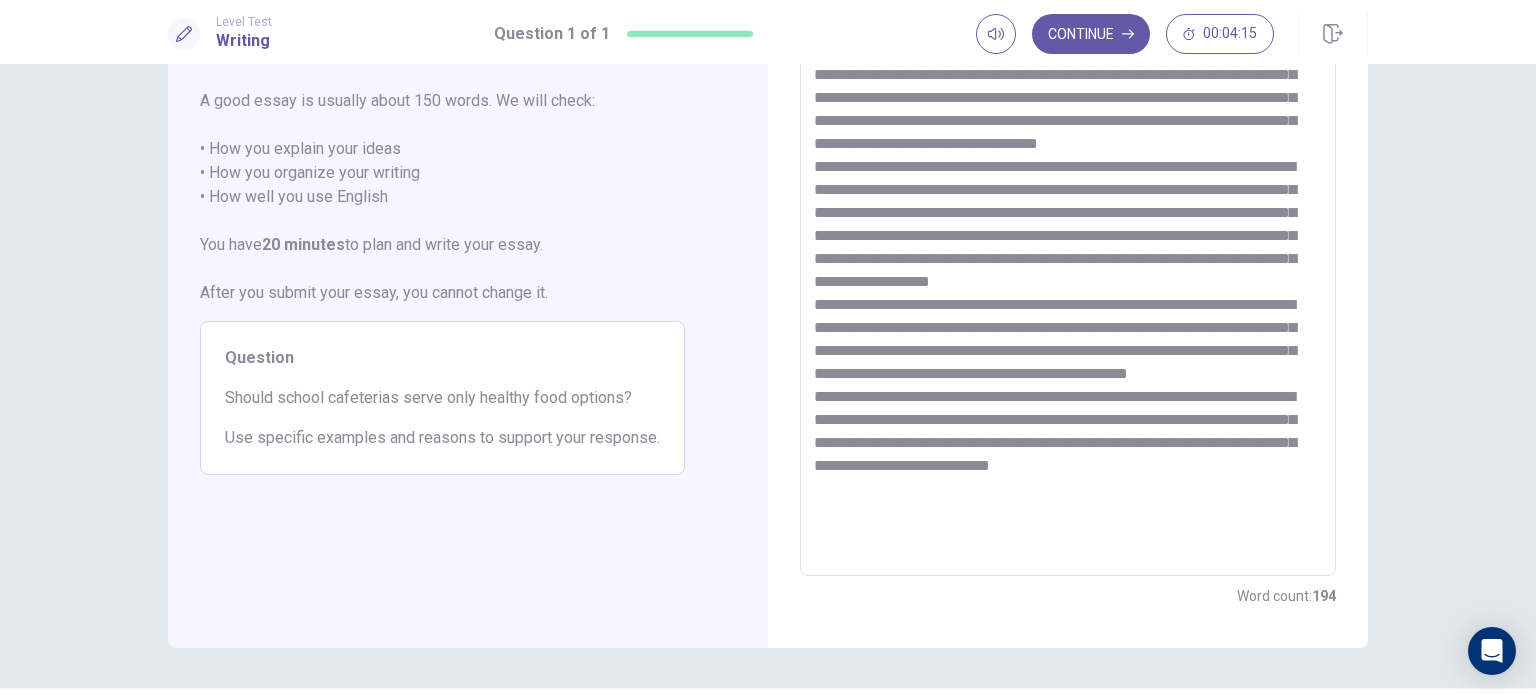 scroll, scrollTop: 0, scrollLeft: 0, axis: both 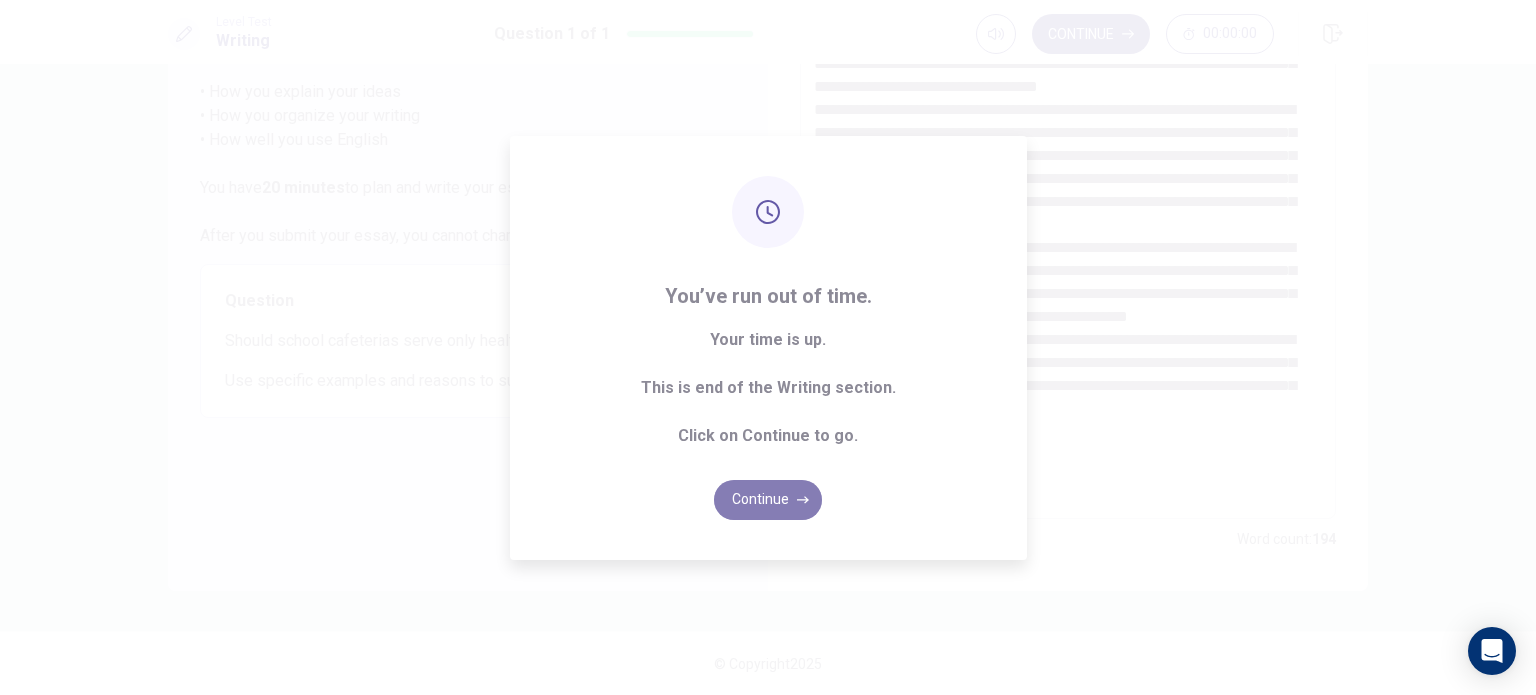 click on "Continue" at bounding box center [768, 500] 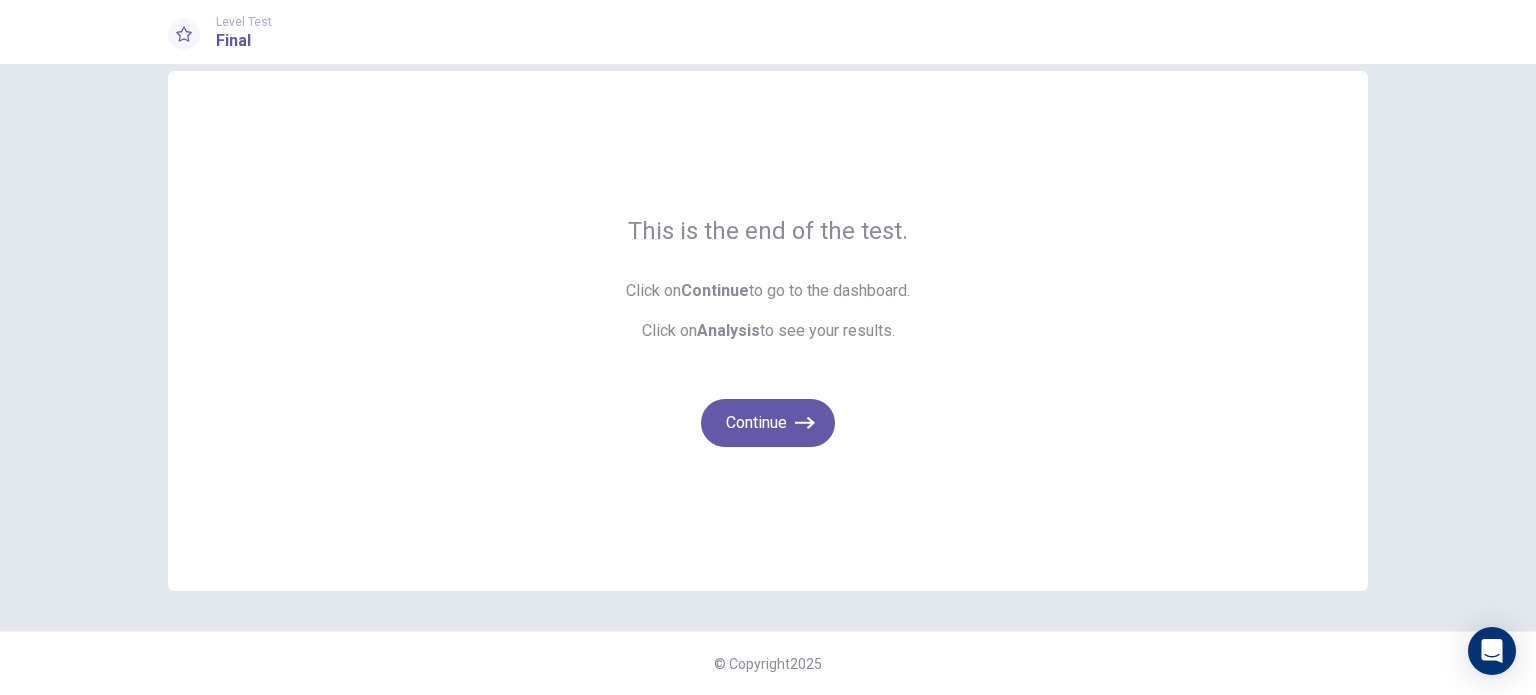 scroll, scrollTop: 32, scrollLeft: 0, axis: vertical 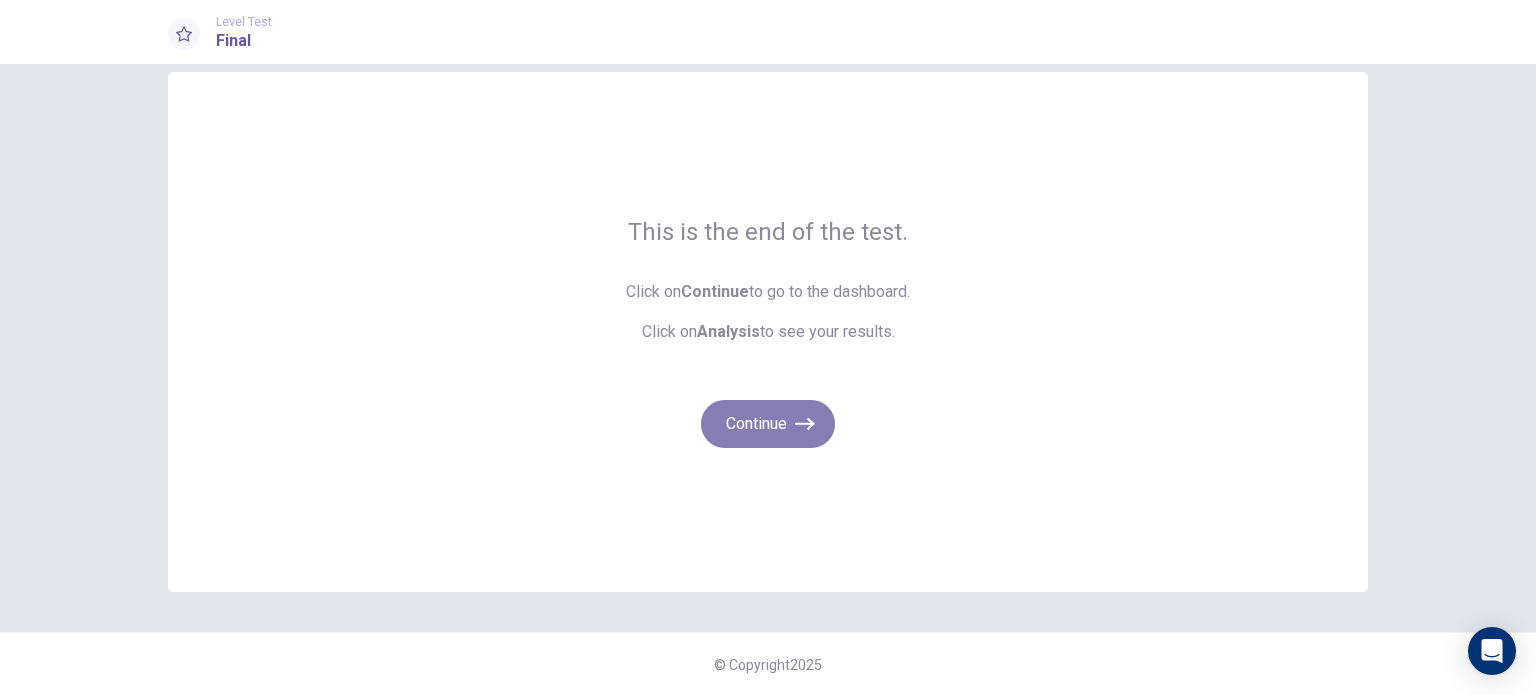 click on "Continue" at bounding box center [768, 424] 